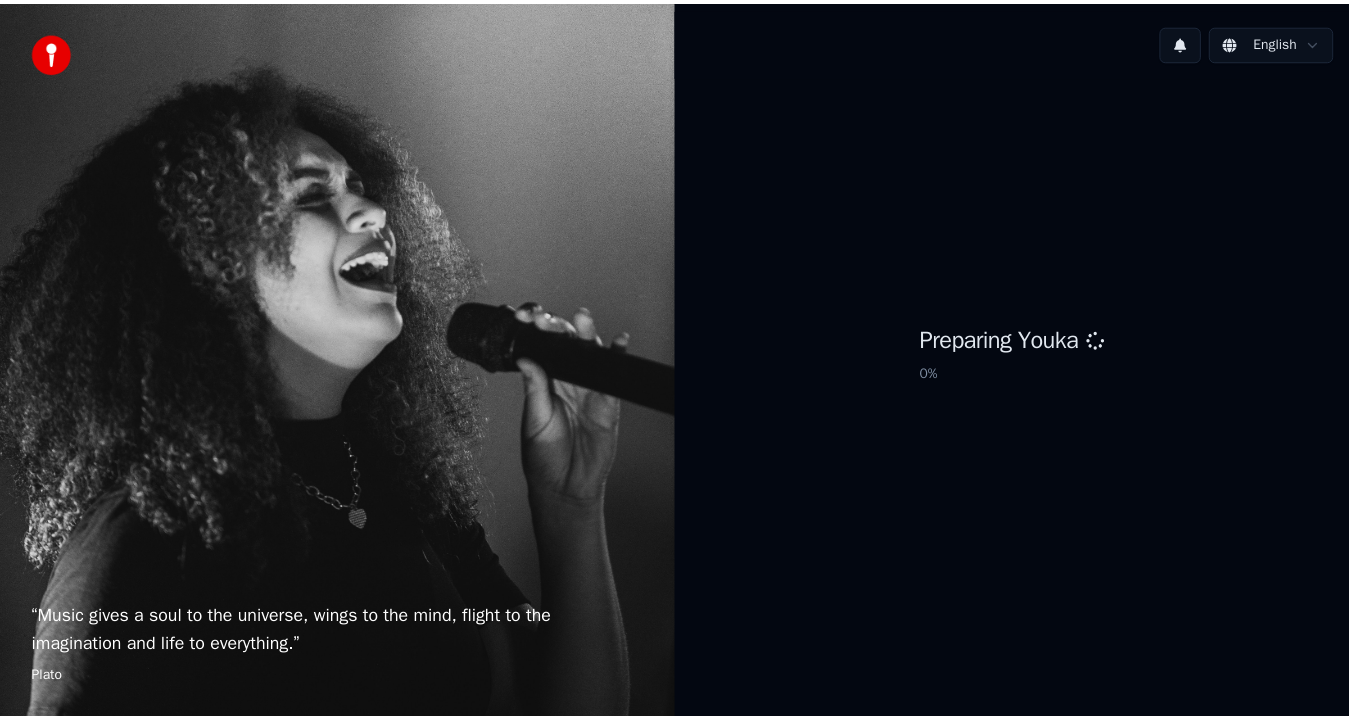 scroll, scrollTop: 0, scrollLeft: 0, axis: both 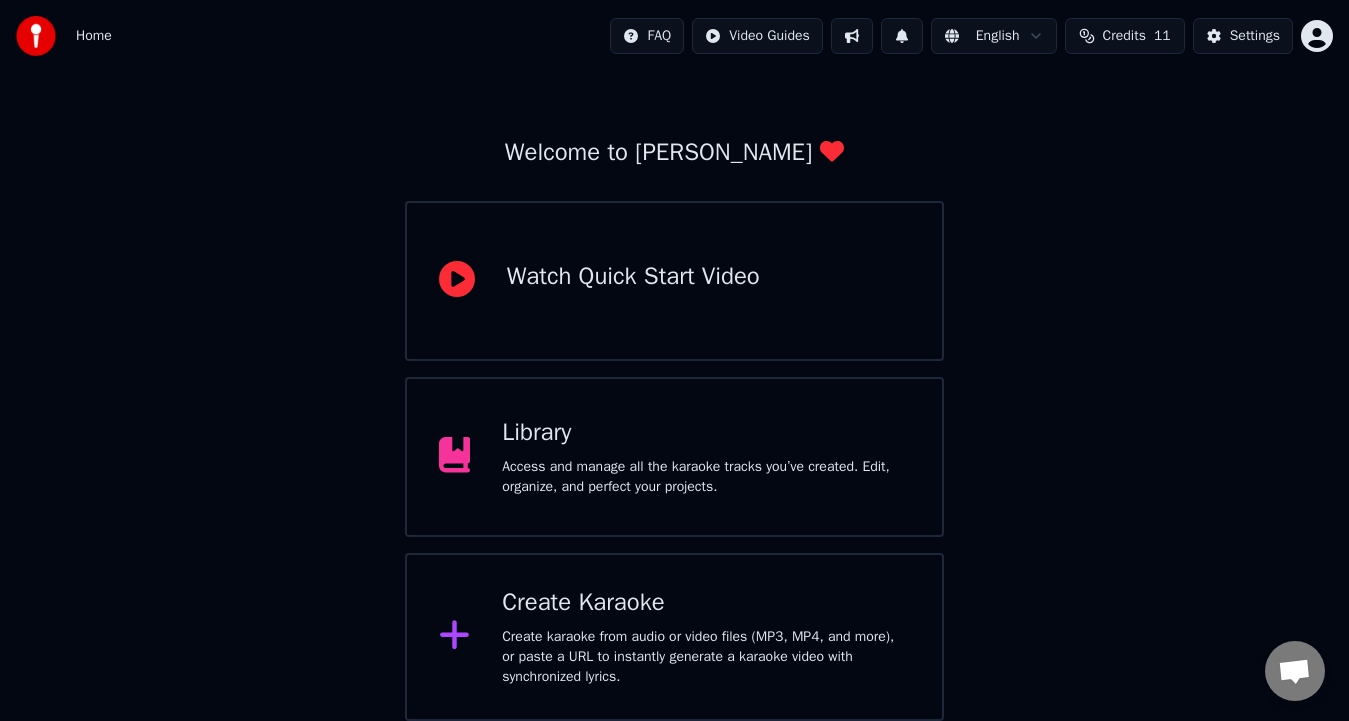 click on "Watch Quick Start Video" at bounding box center (633, 277) 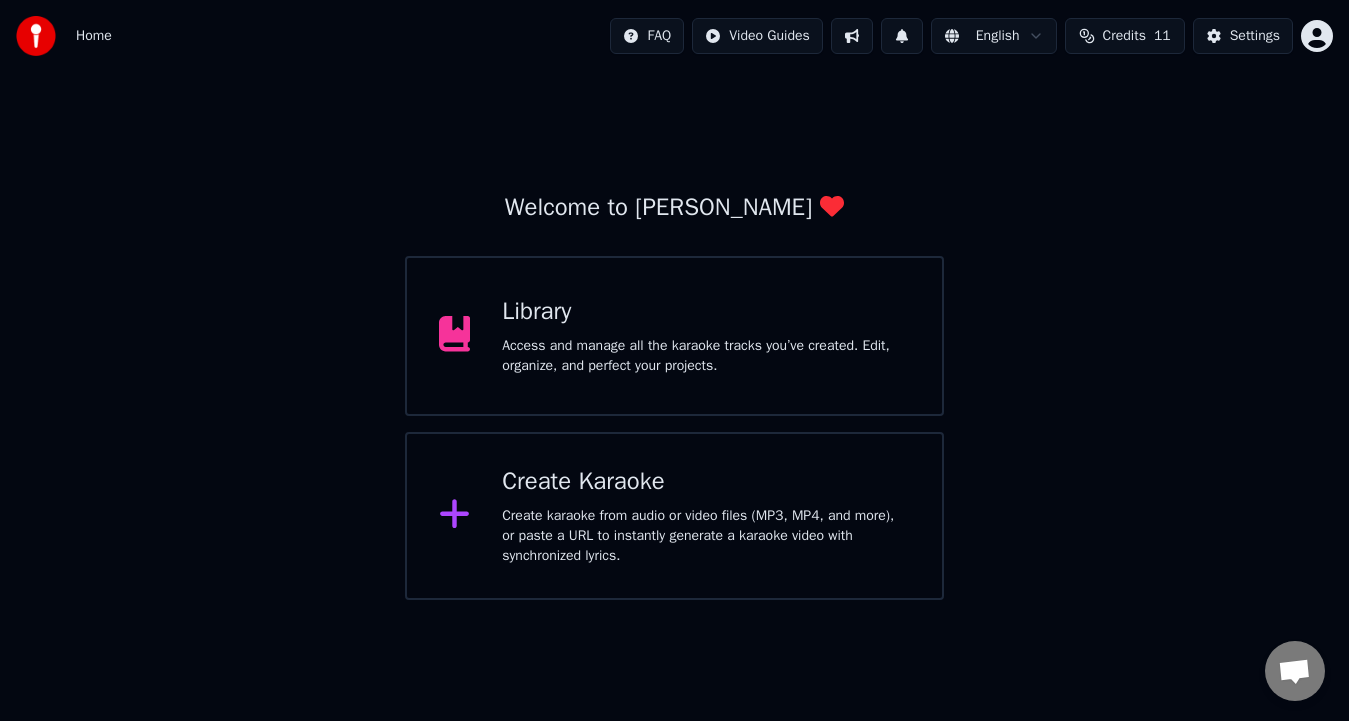 scroll, scrollTop: 0, scrollLeft: 0, axis: both 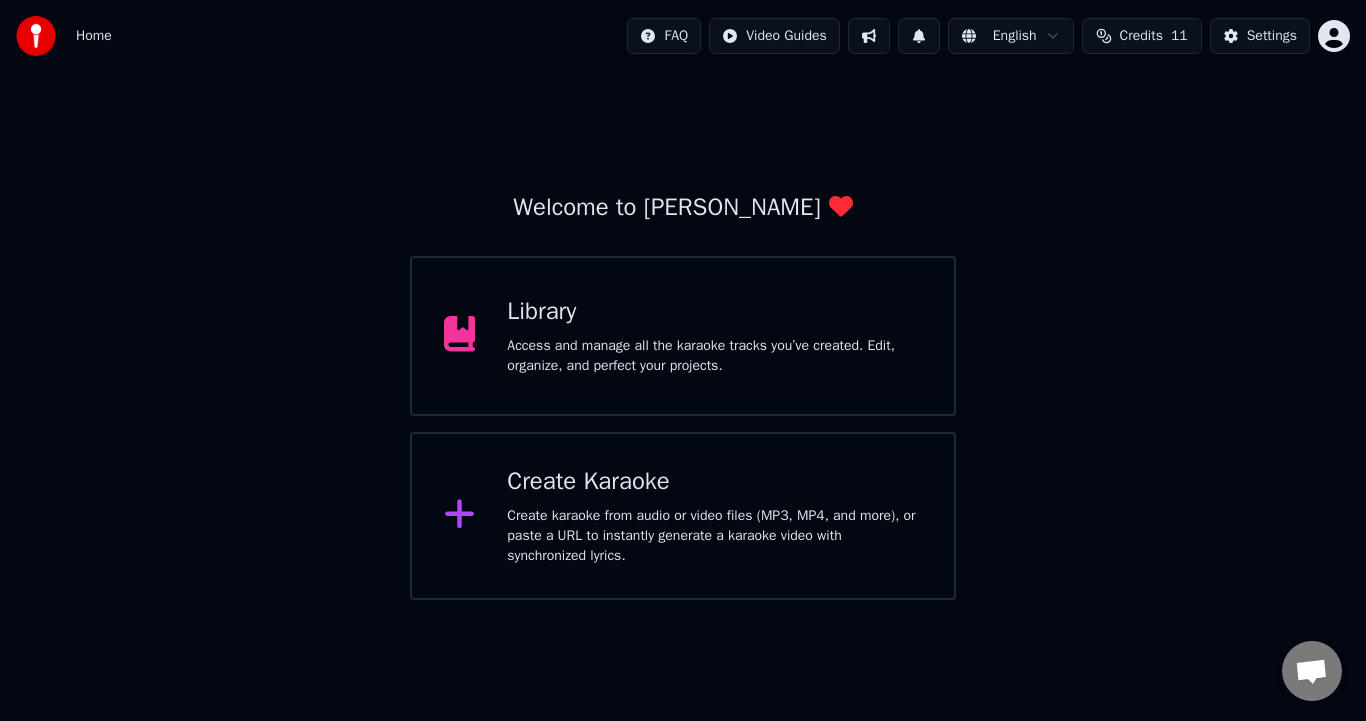 click on "Welcome to [PERSON_NAME]" at bounding box center (682, 208) 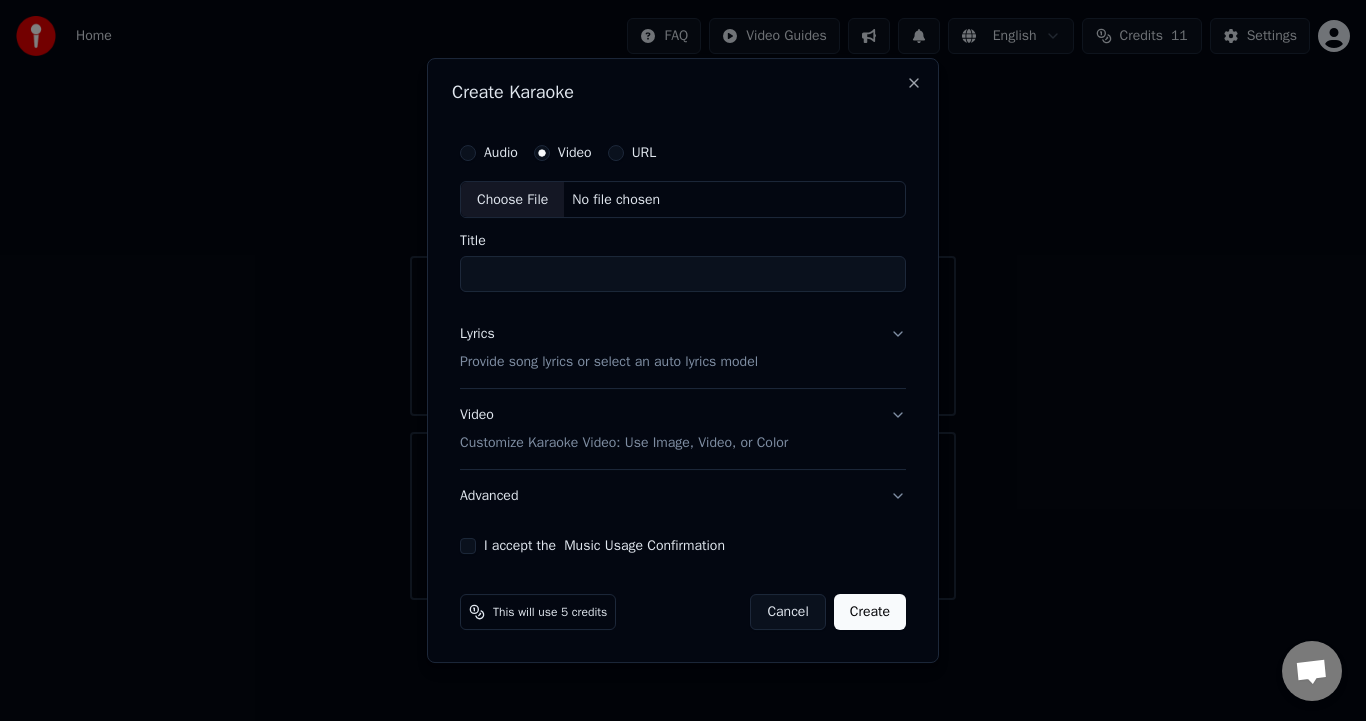 click on "Title" at bounding box center (683, 275) 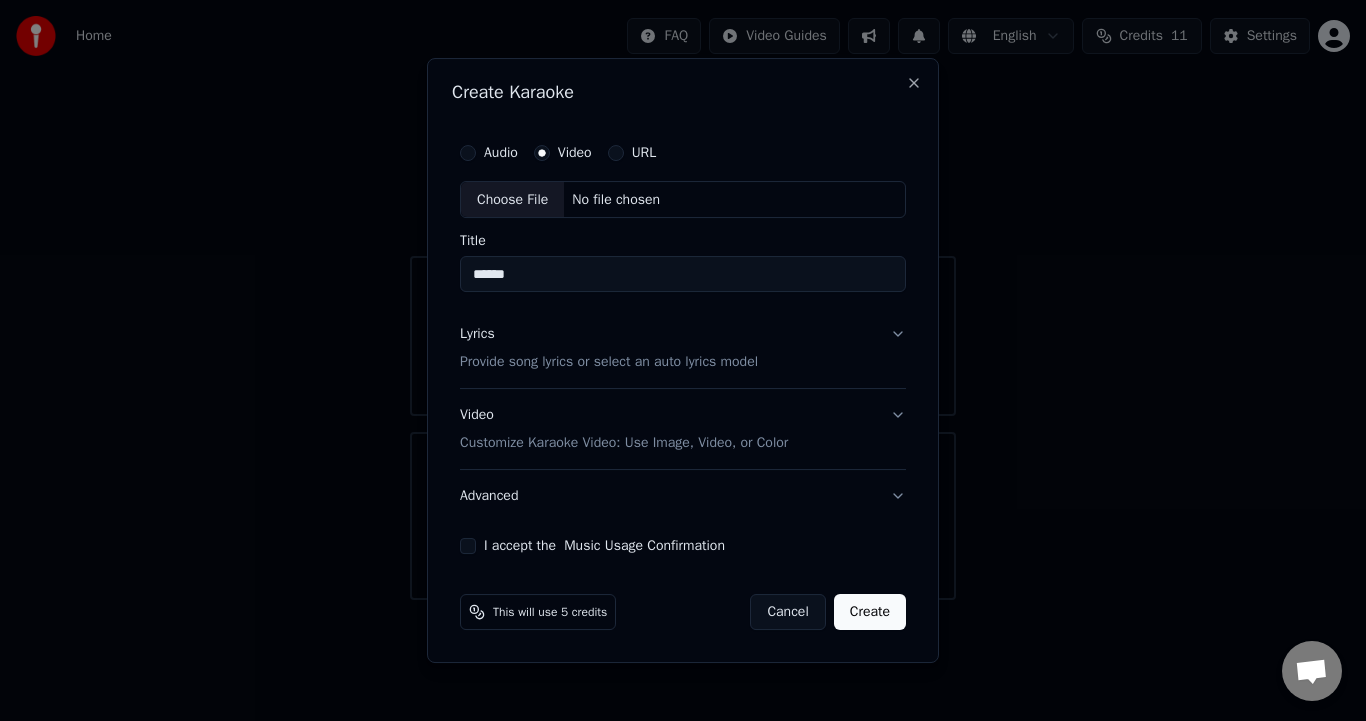 click on "Choose File" at bounding box center (512, 200) 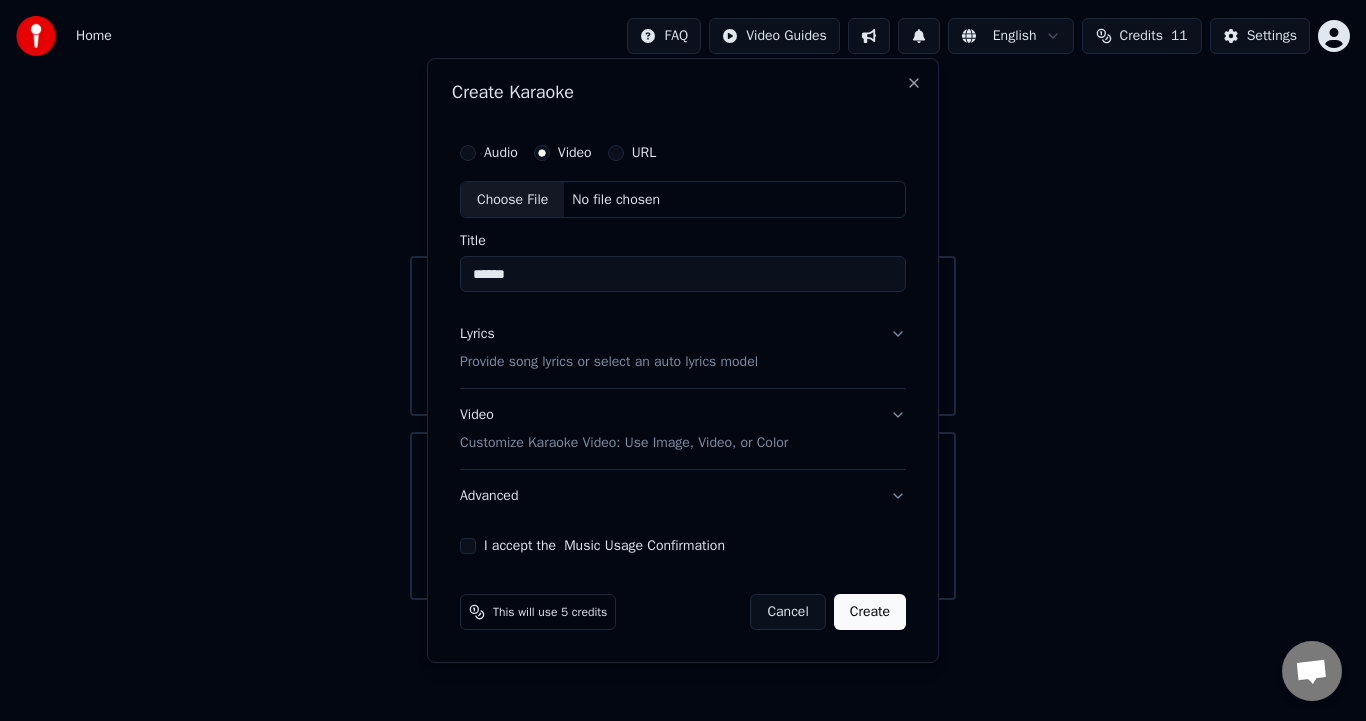 type 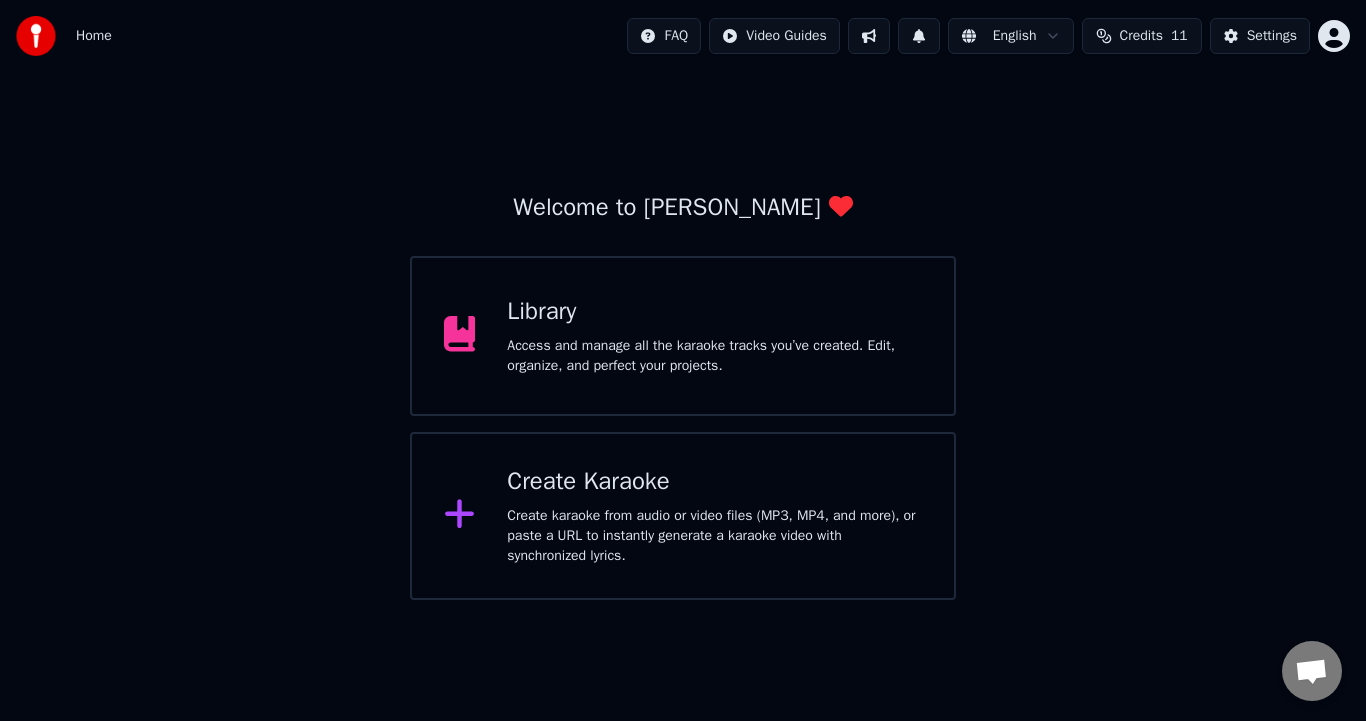 click on "Settings" at bounding box center (1260, 36) 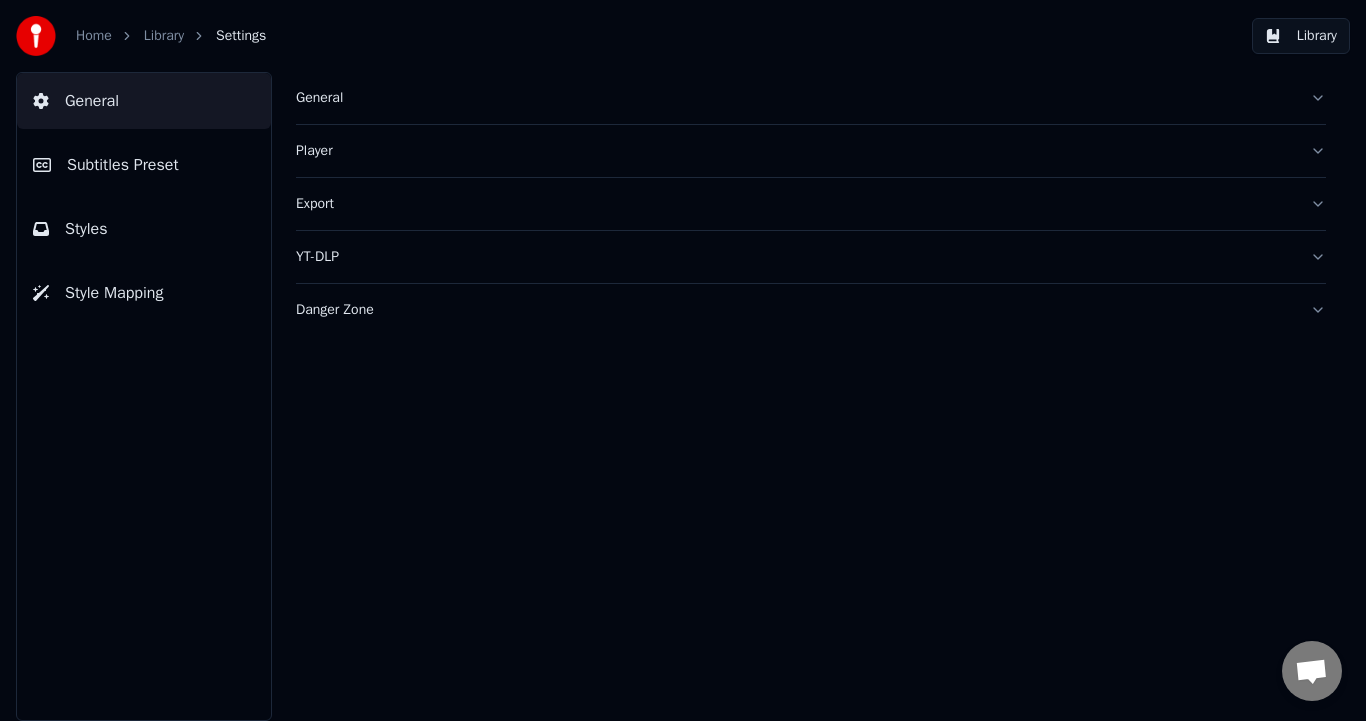 click on "General" at bounding box center (92, 101) 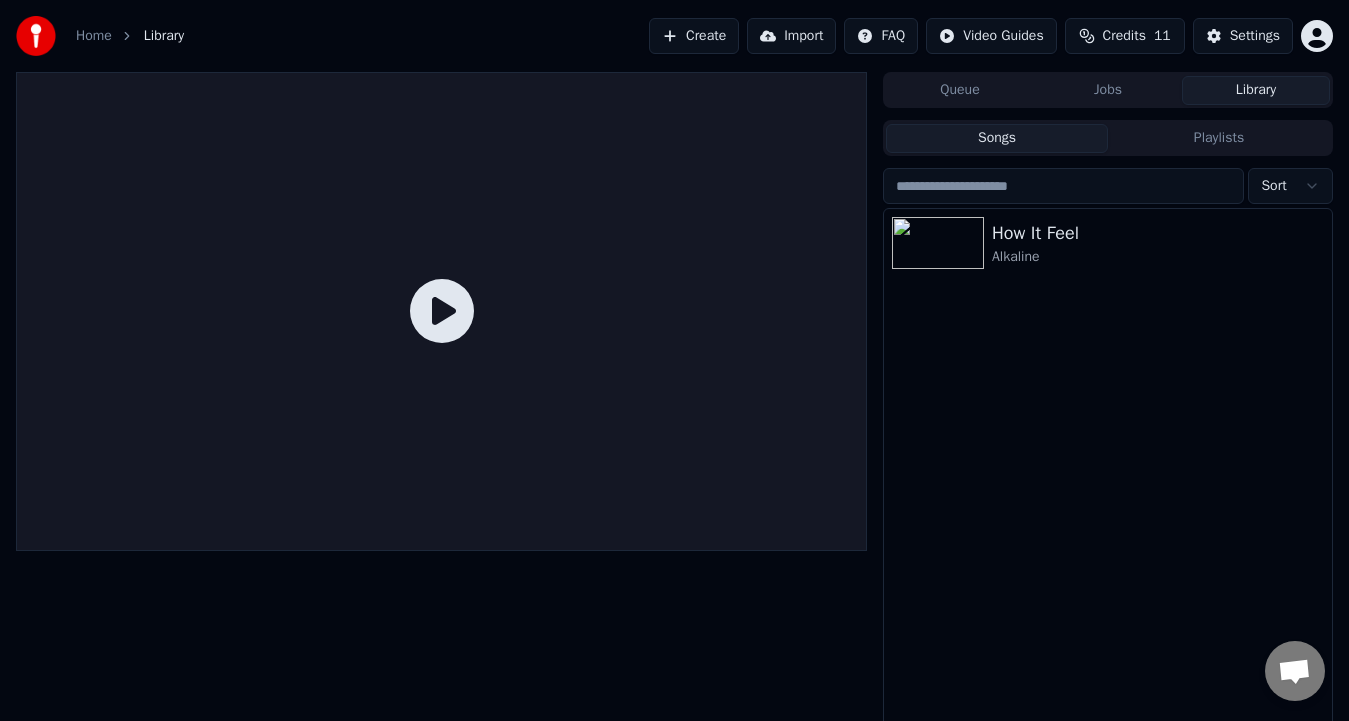 click 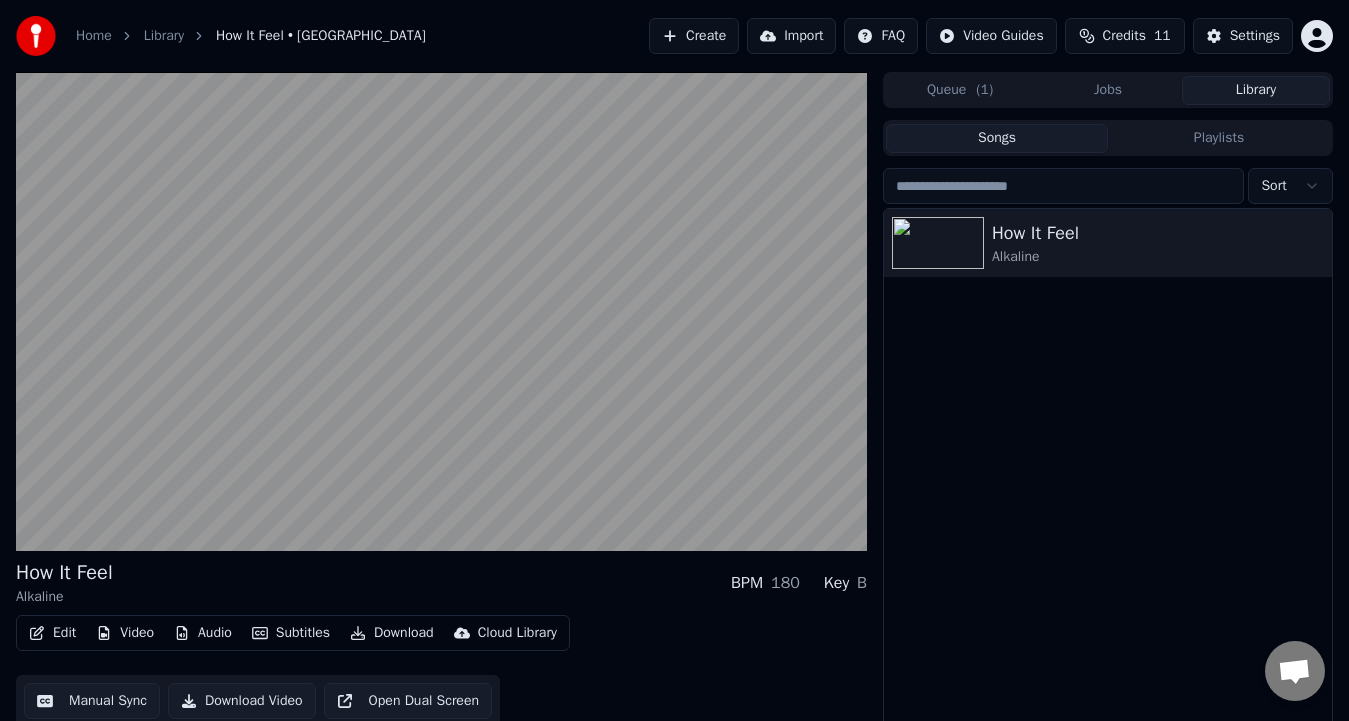 click at bounding box center [441, 311] 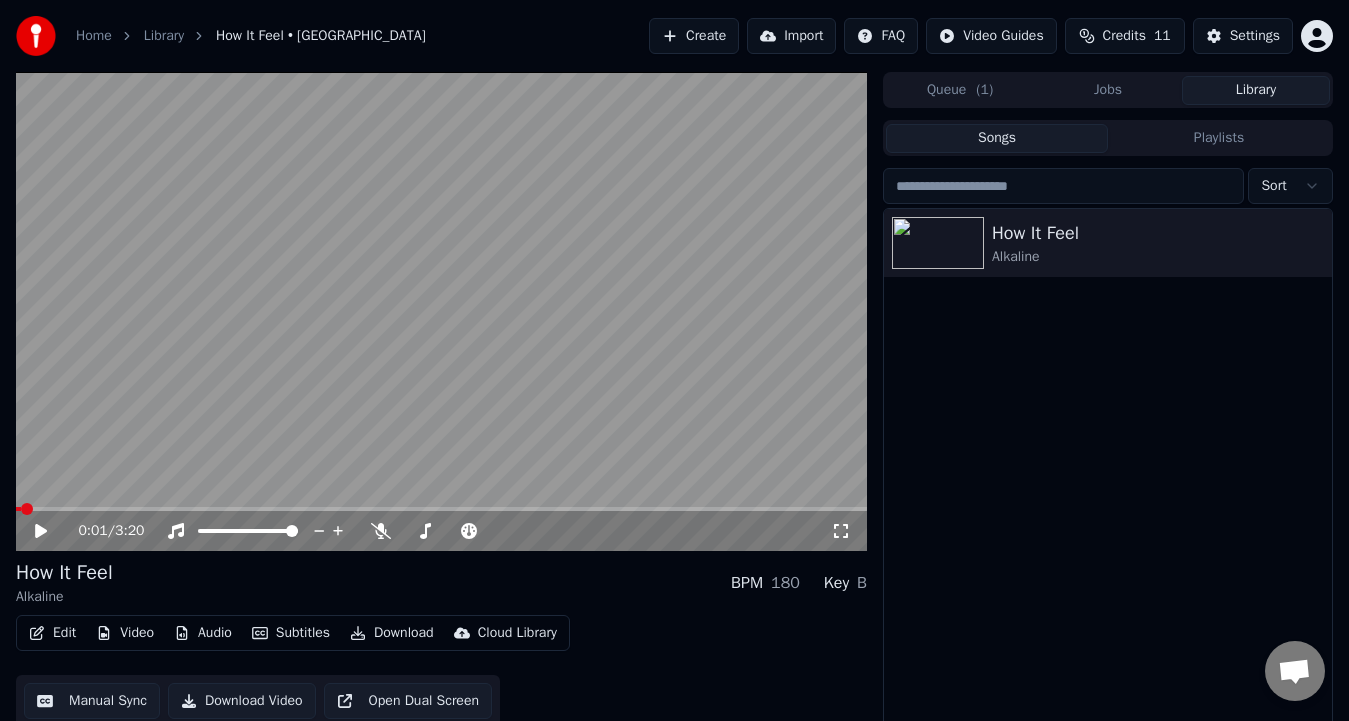 click 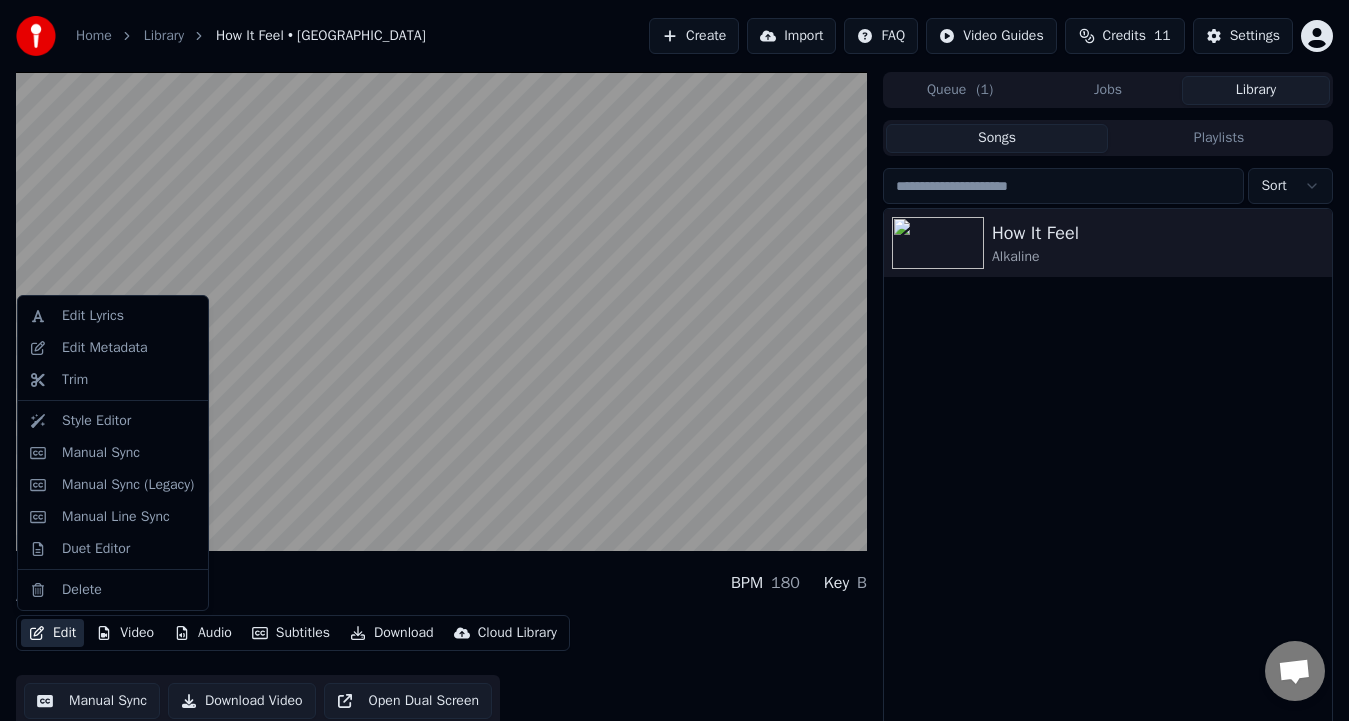 click 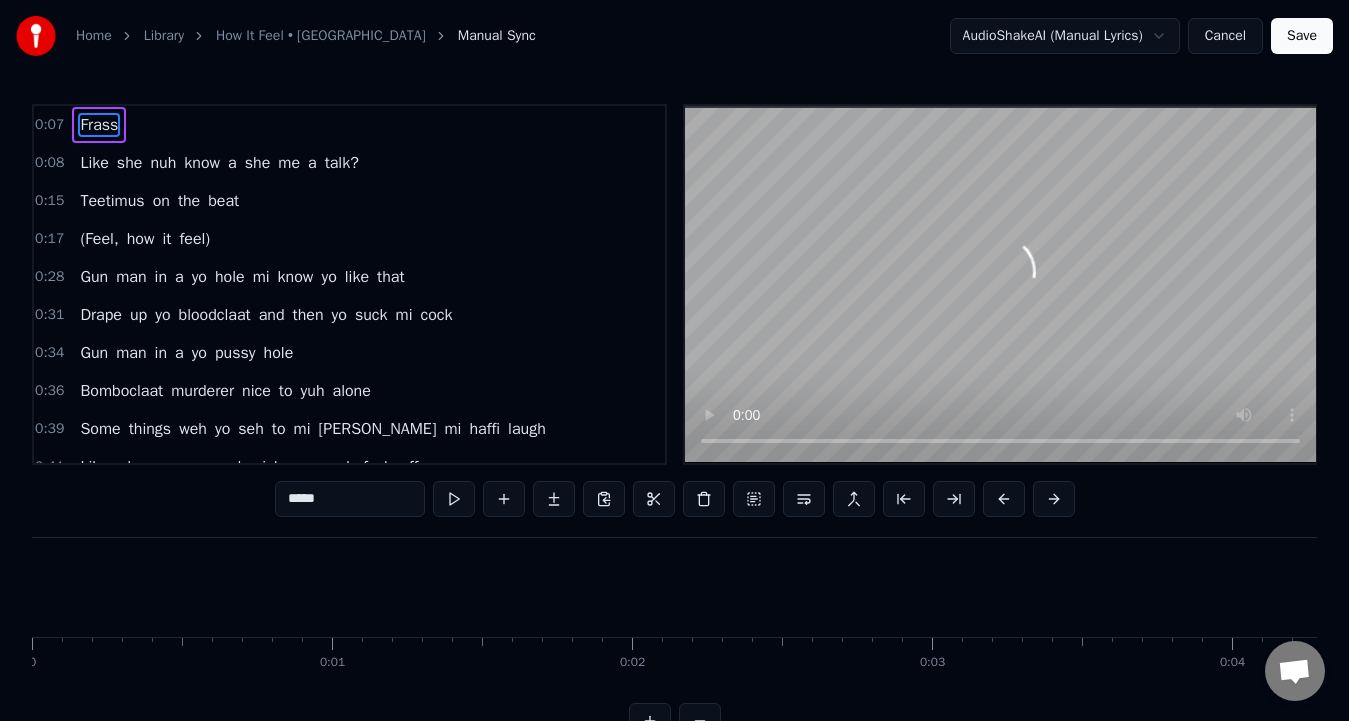 scroll, scrollTop: 0, scrollLeft: 2006, axis: horizontal 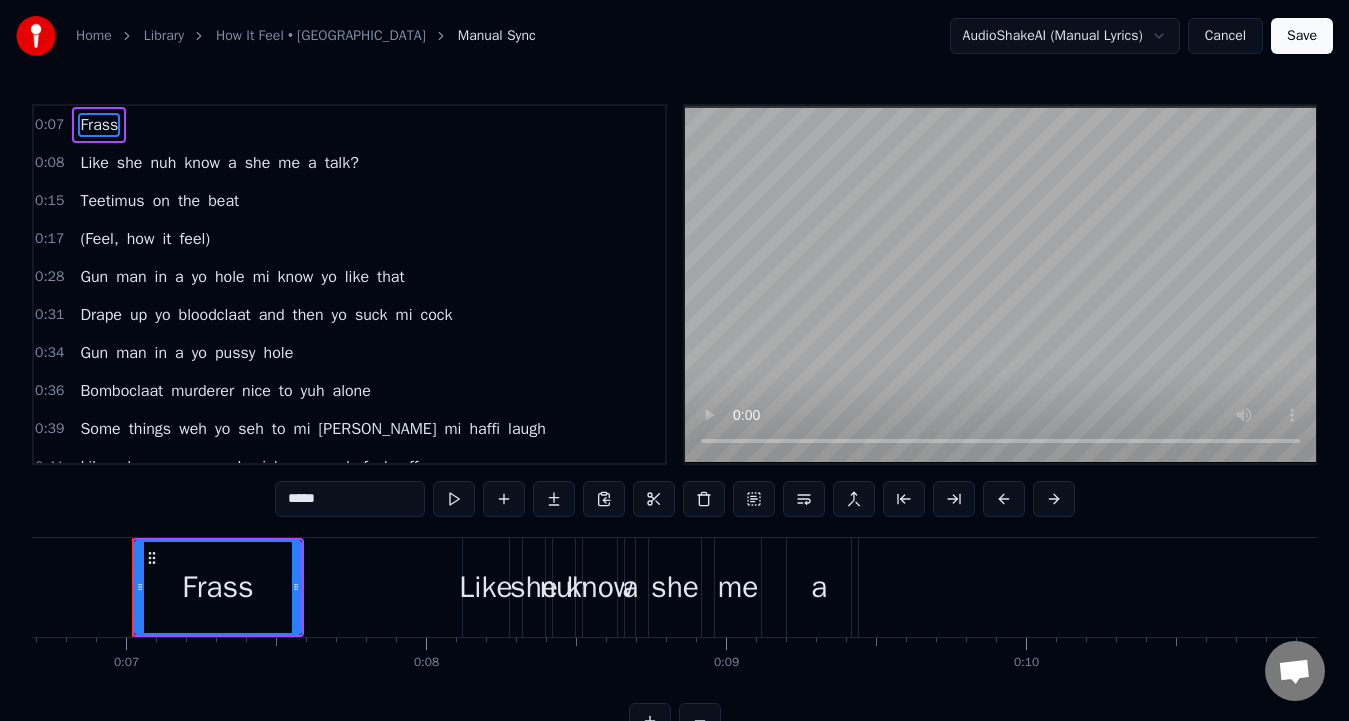click at bounding box center [454, 499] 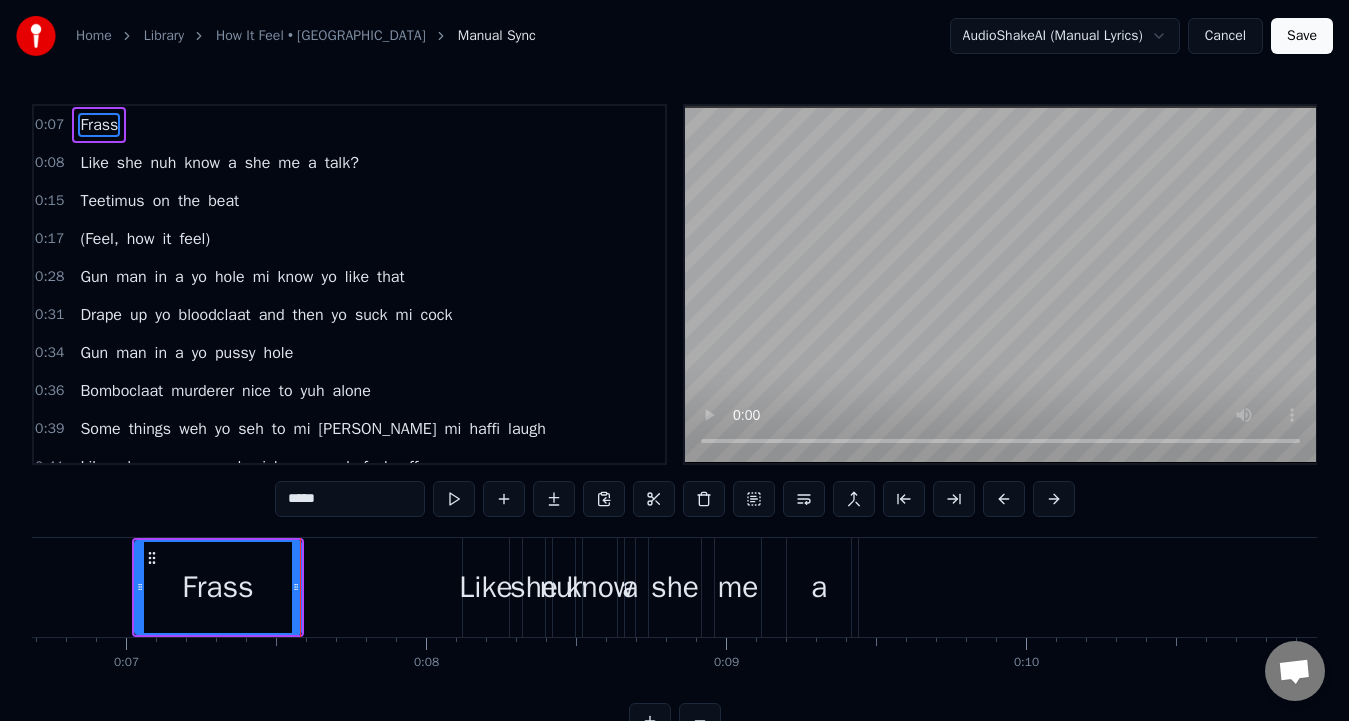 click at bounding box center (504, 499) 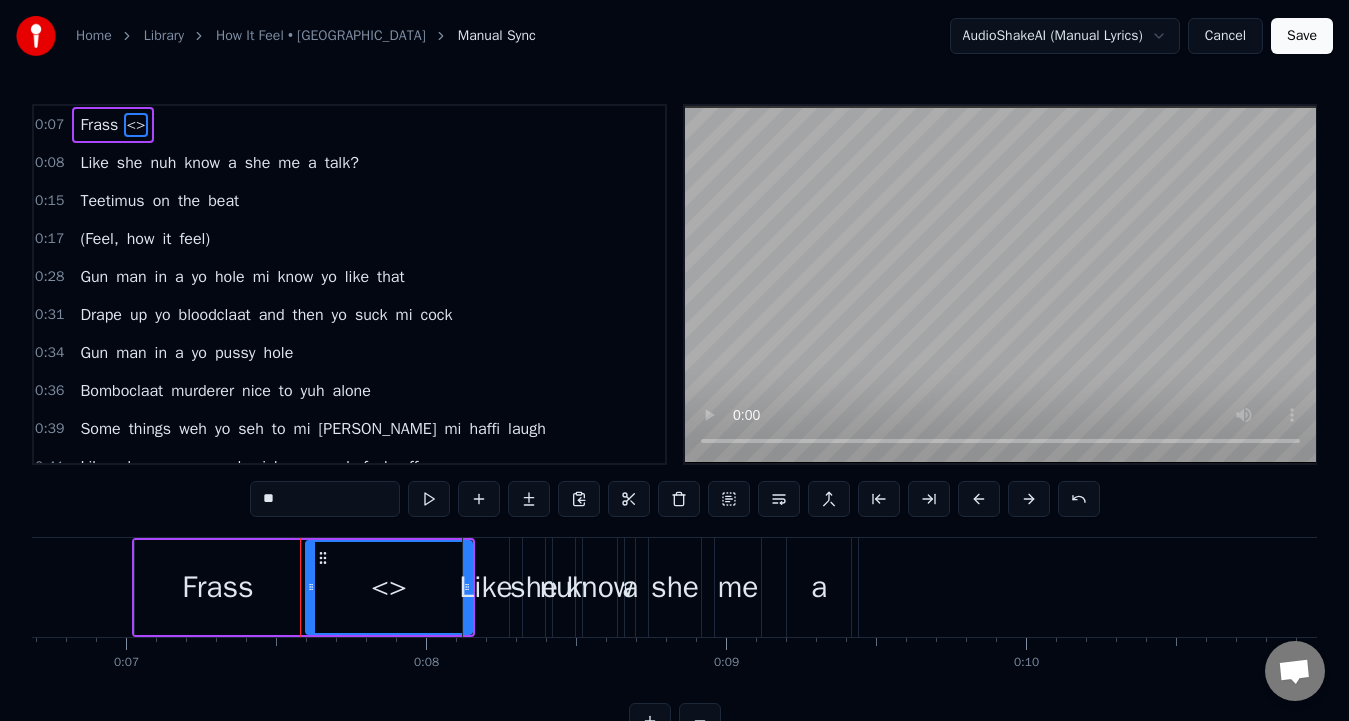 click at bounding box center (429, 499) 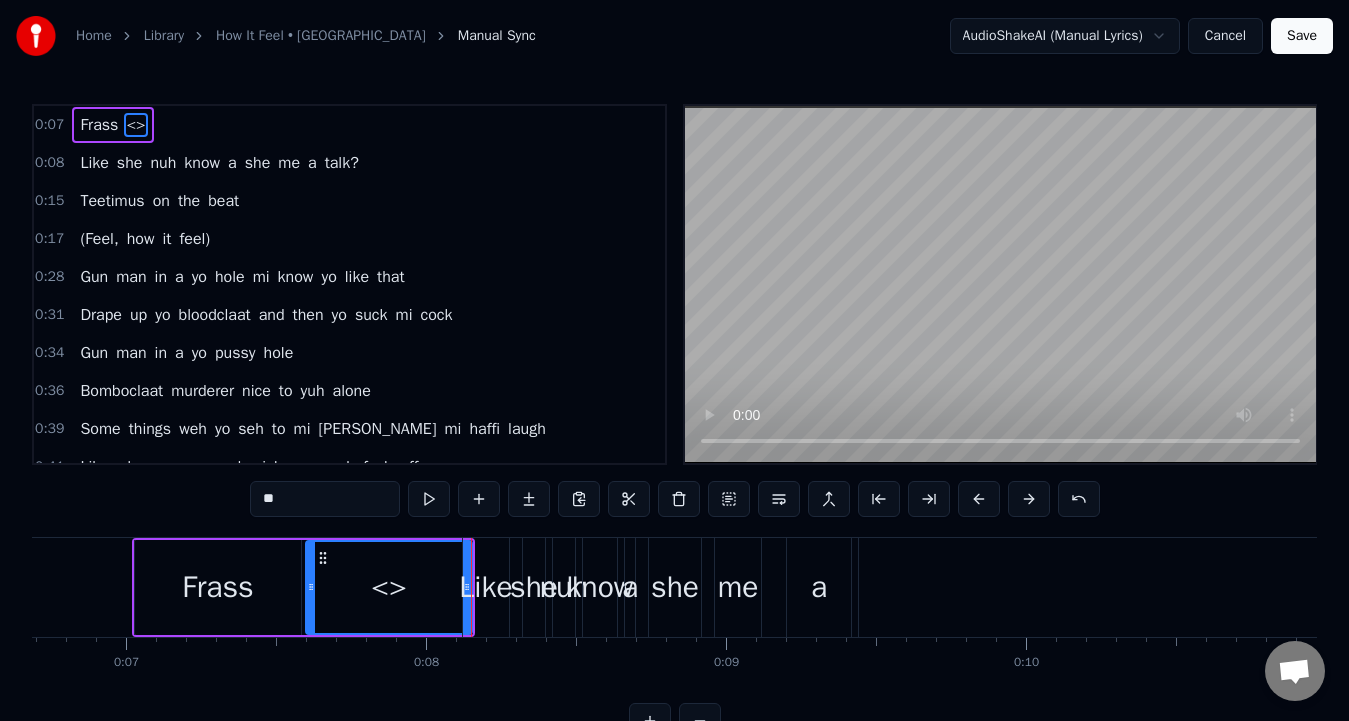 click at bounding box center (429, 499) 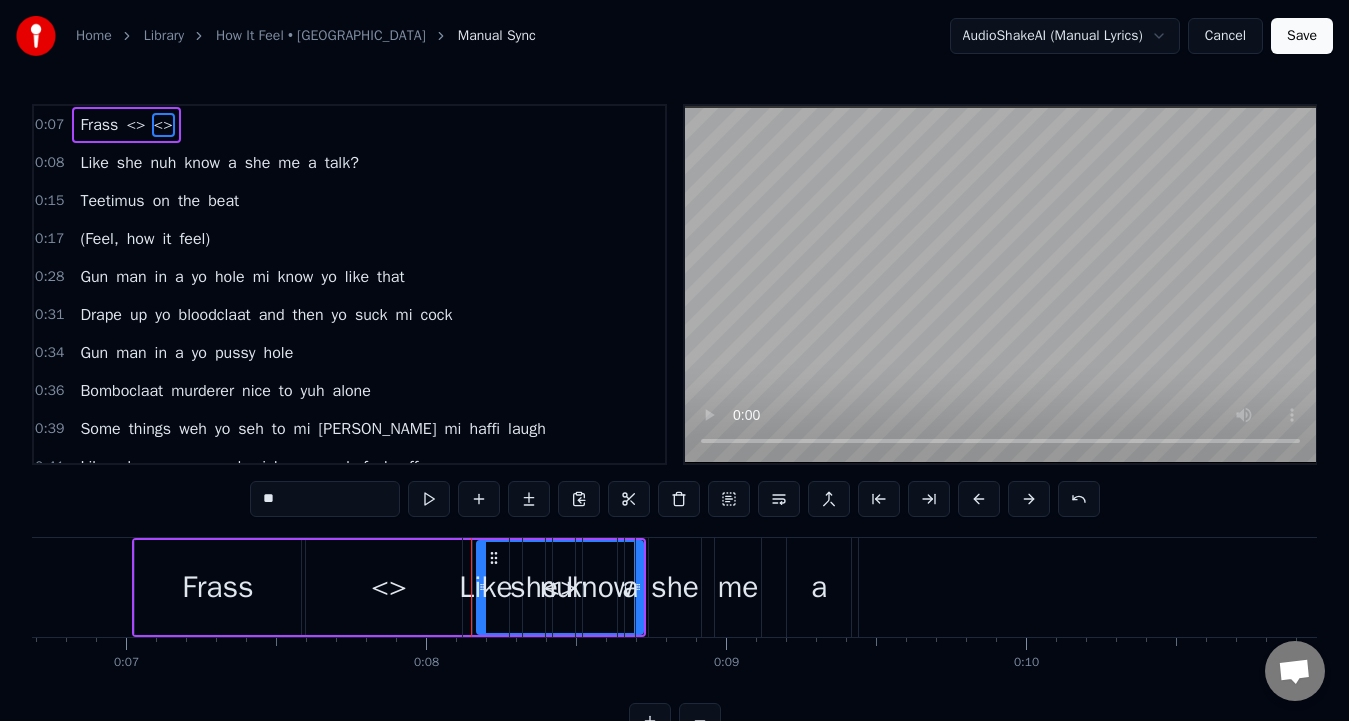 click at bounding box center [679, 499] 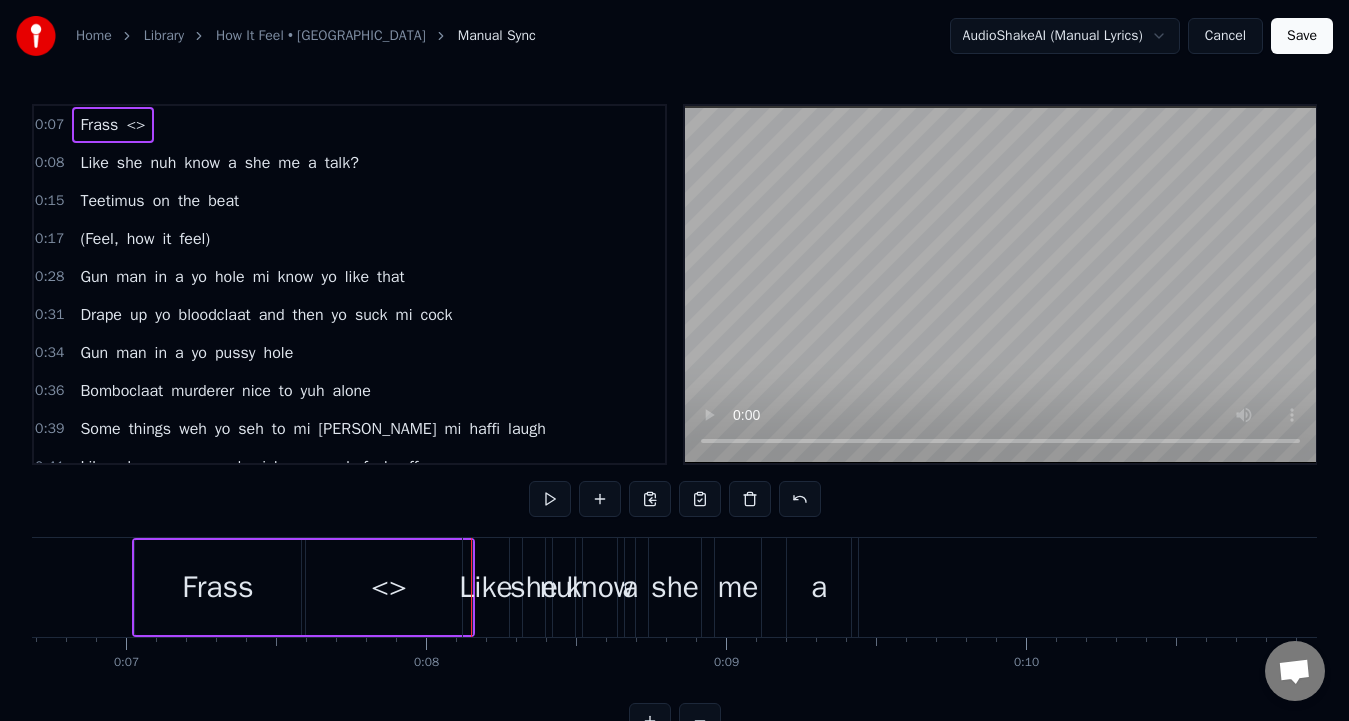 click on "<>" at bounding box center [389, 587] 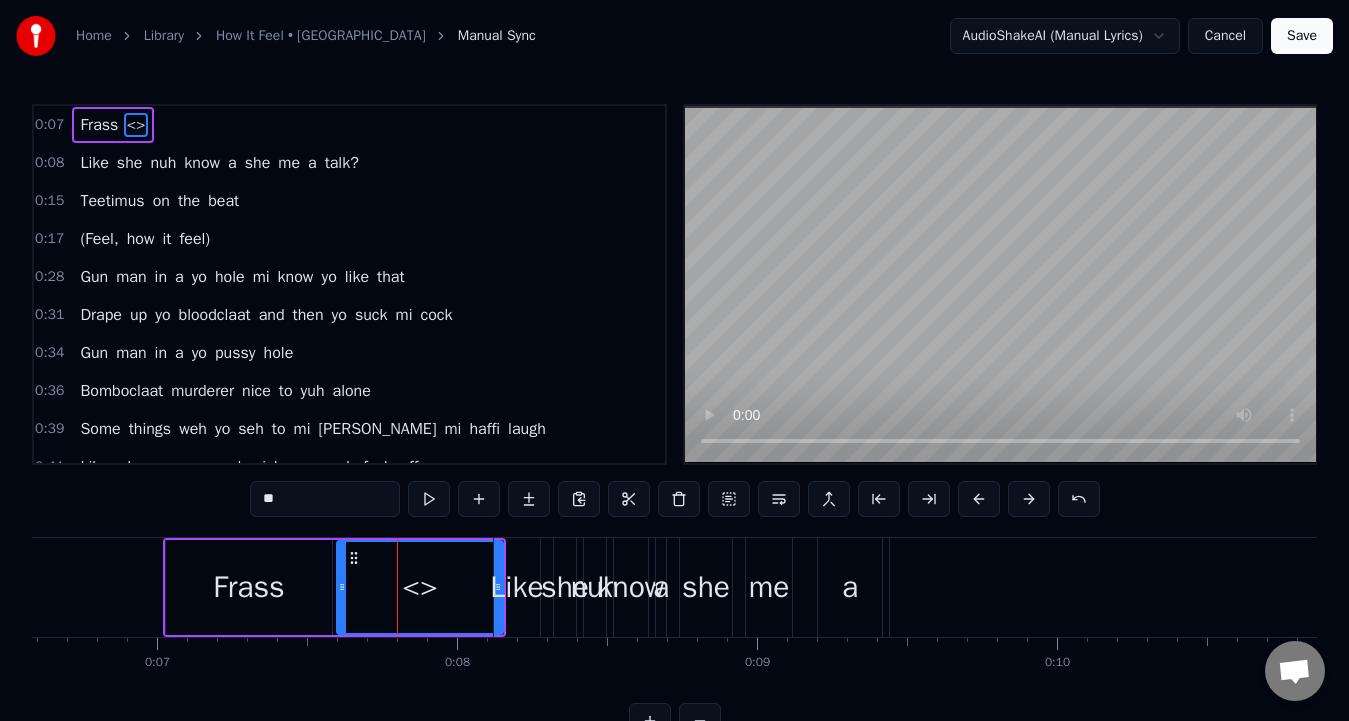 scroll, scrollTop: 0, scrollLeft: 1974, axis: horizontal 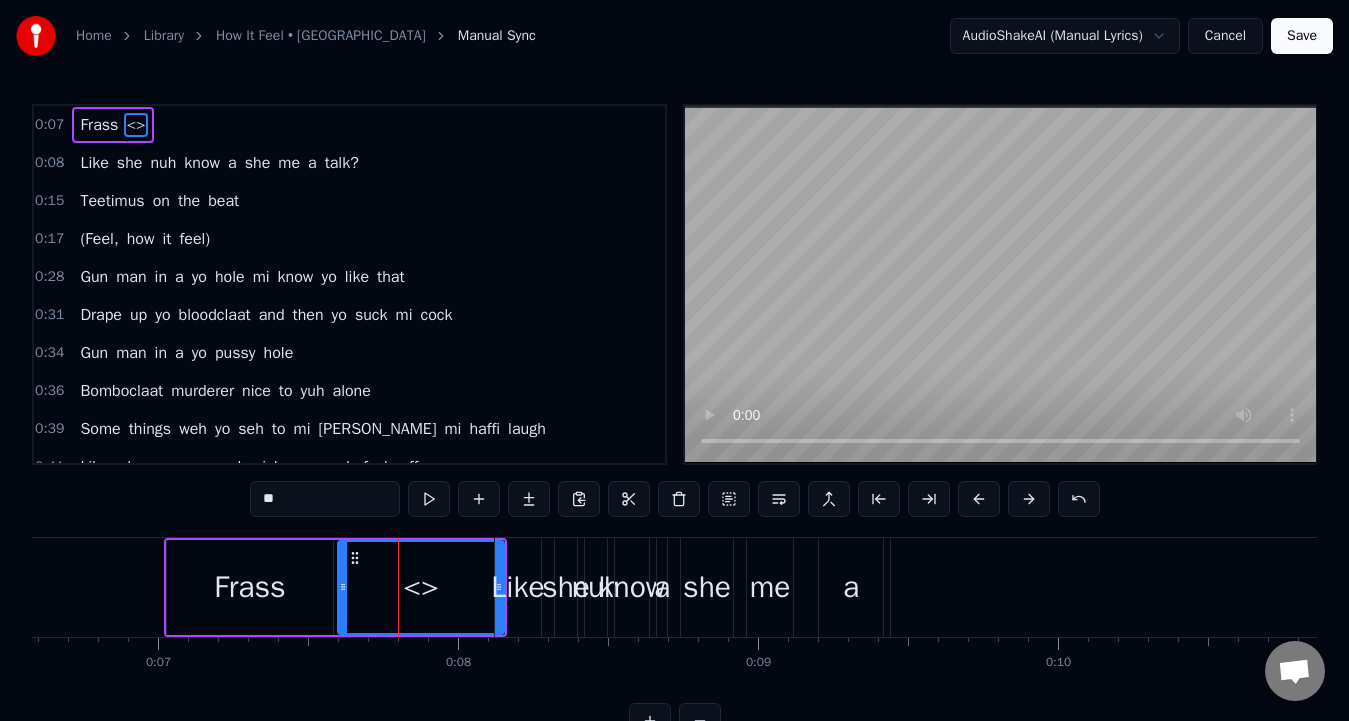 click at bounding box center (429, 499) 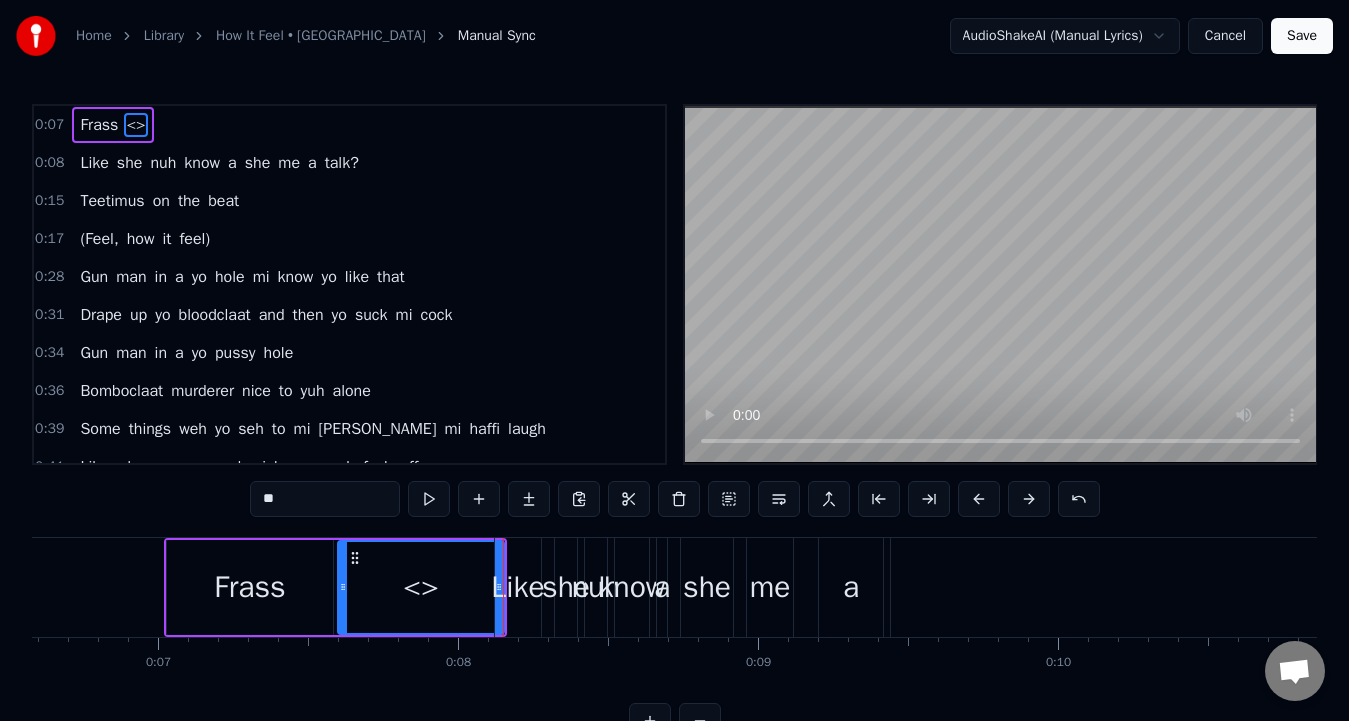click at bounding box center (429, 499) 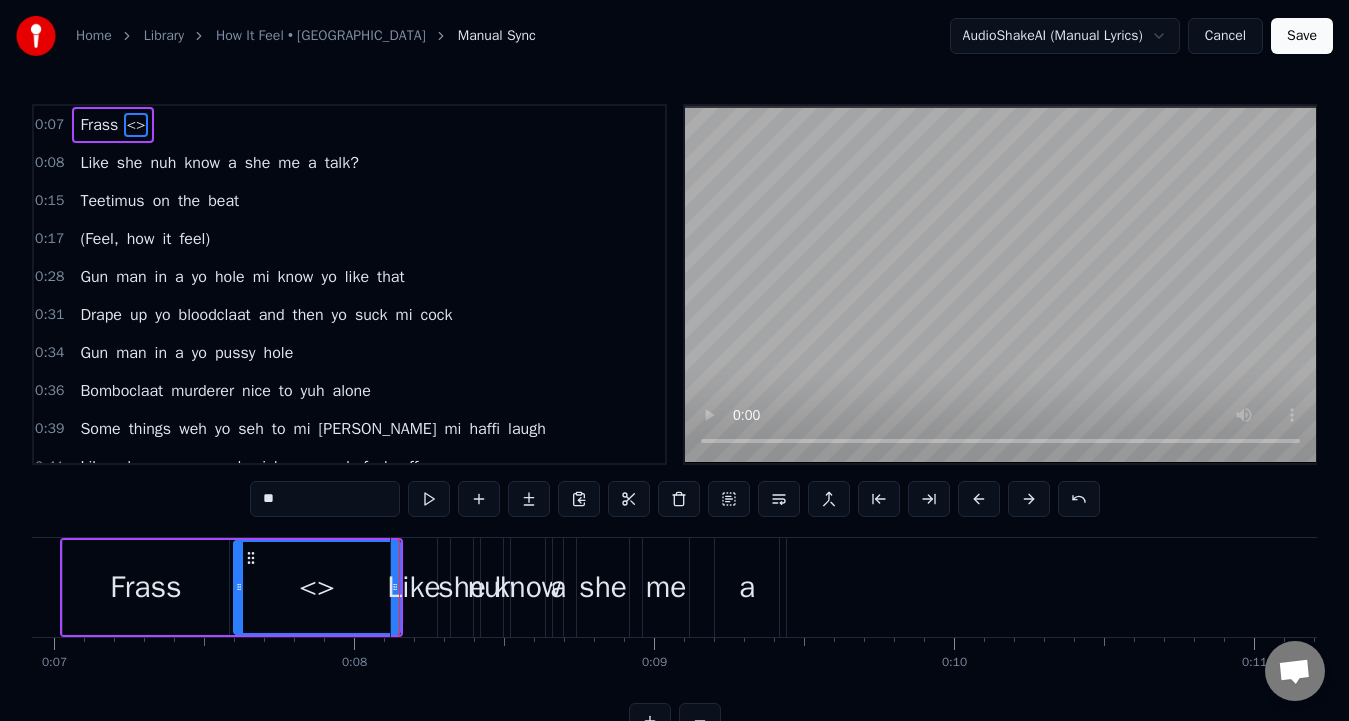 scroll, scrollTop: 0, scrollLeft: 2079, axis: horizontal 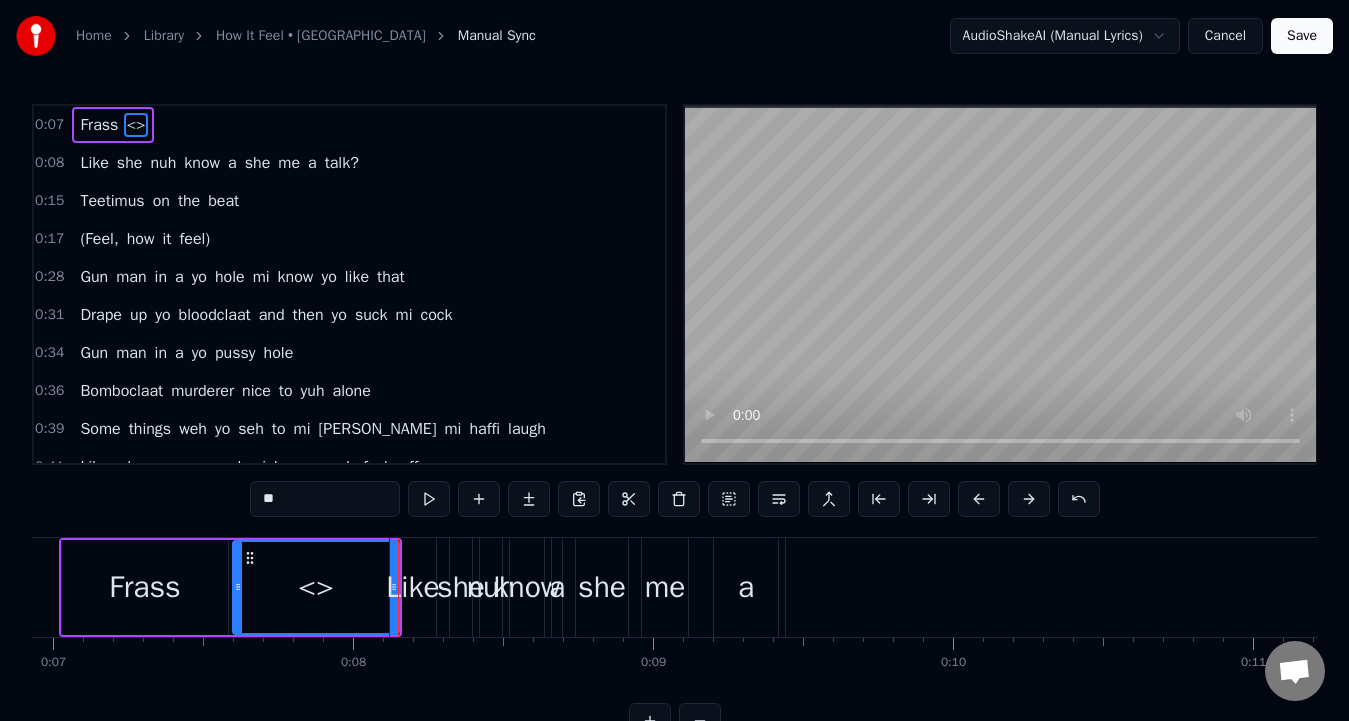 click at bounding box center (429, 499) 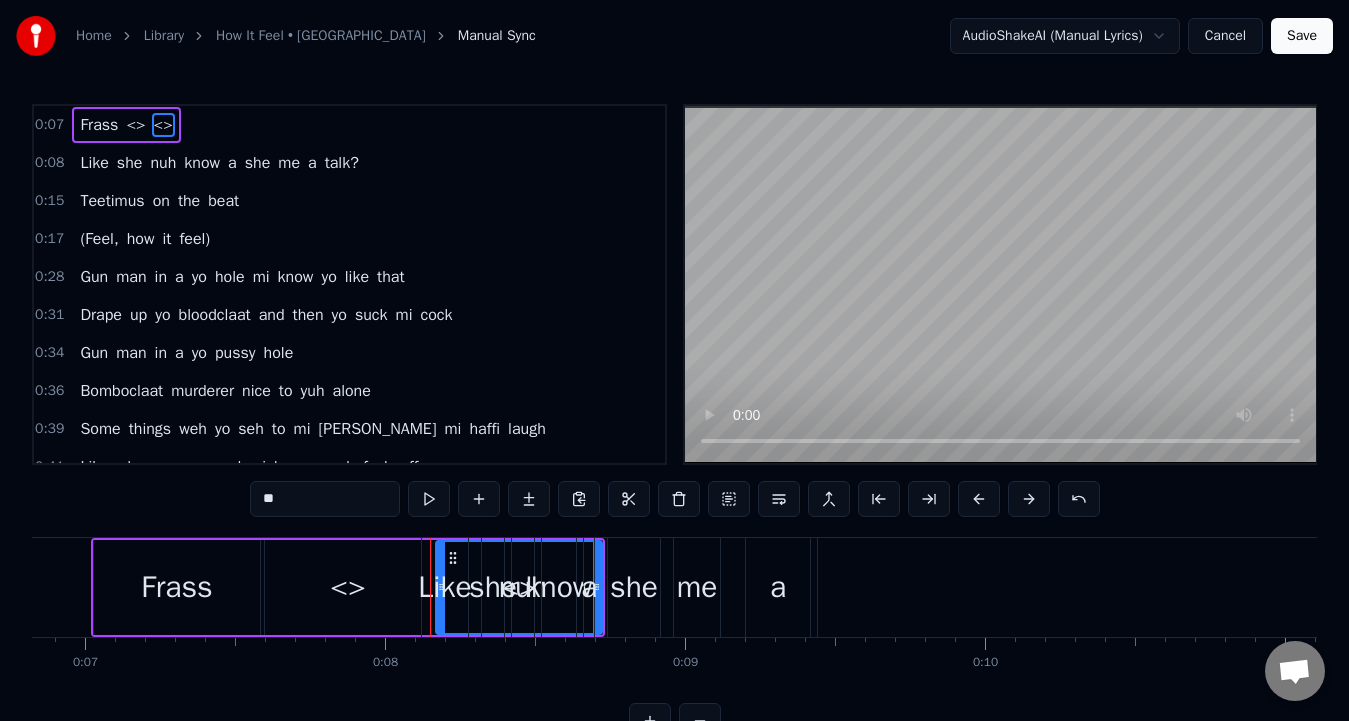 scroll, scrollTop: 0, scrollLeft: 2046, axis: horizontal 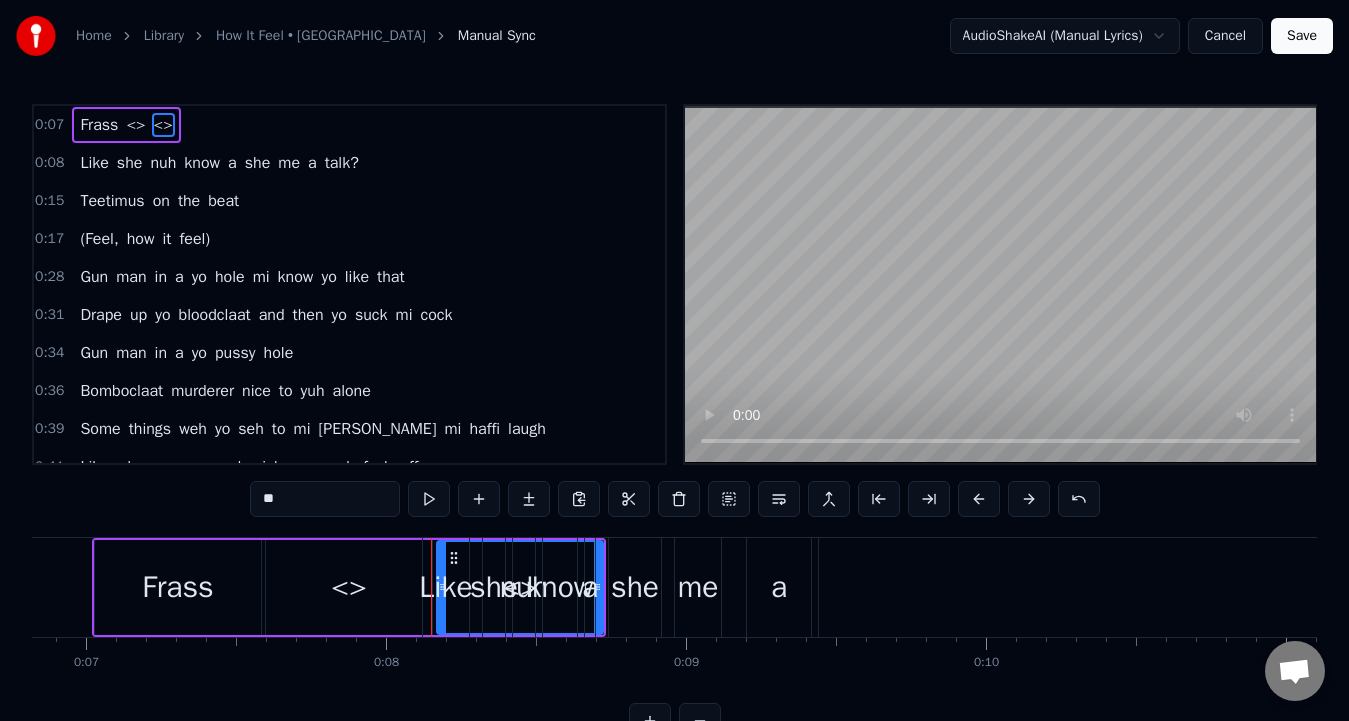 click at bounding box center [429, 499] 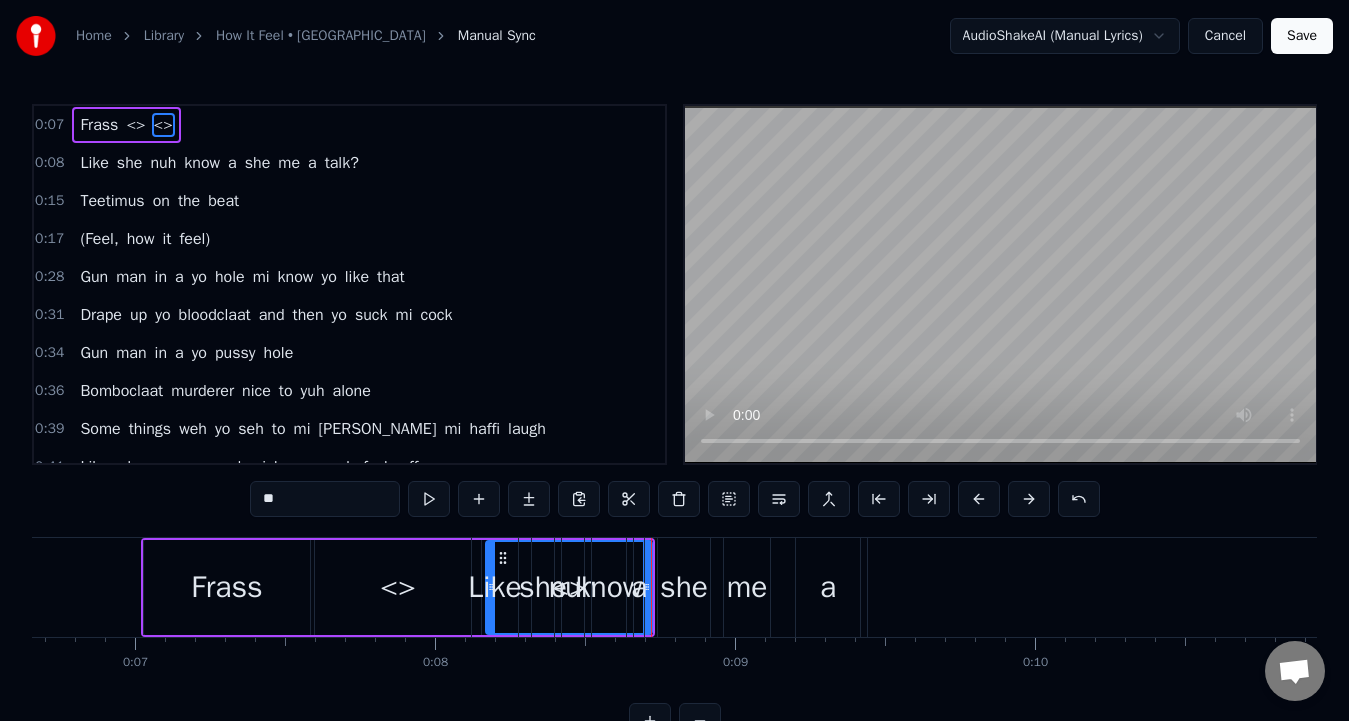scroll, scrollTop: 0, scrollLeft: 1967, axis: horizontal 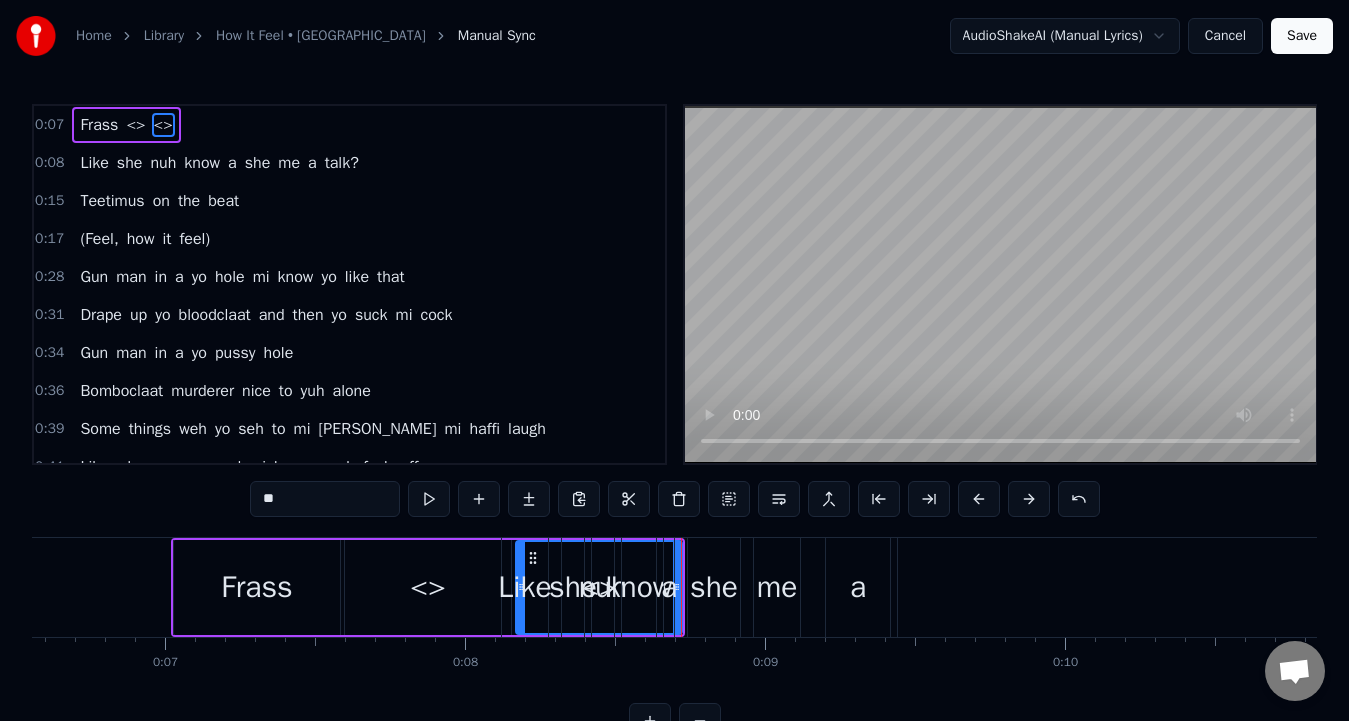 click at bounding box center (429, 499) 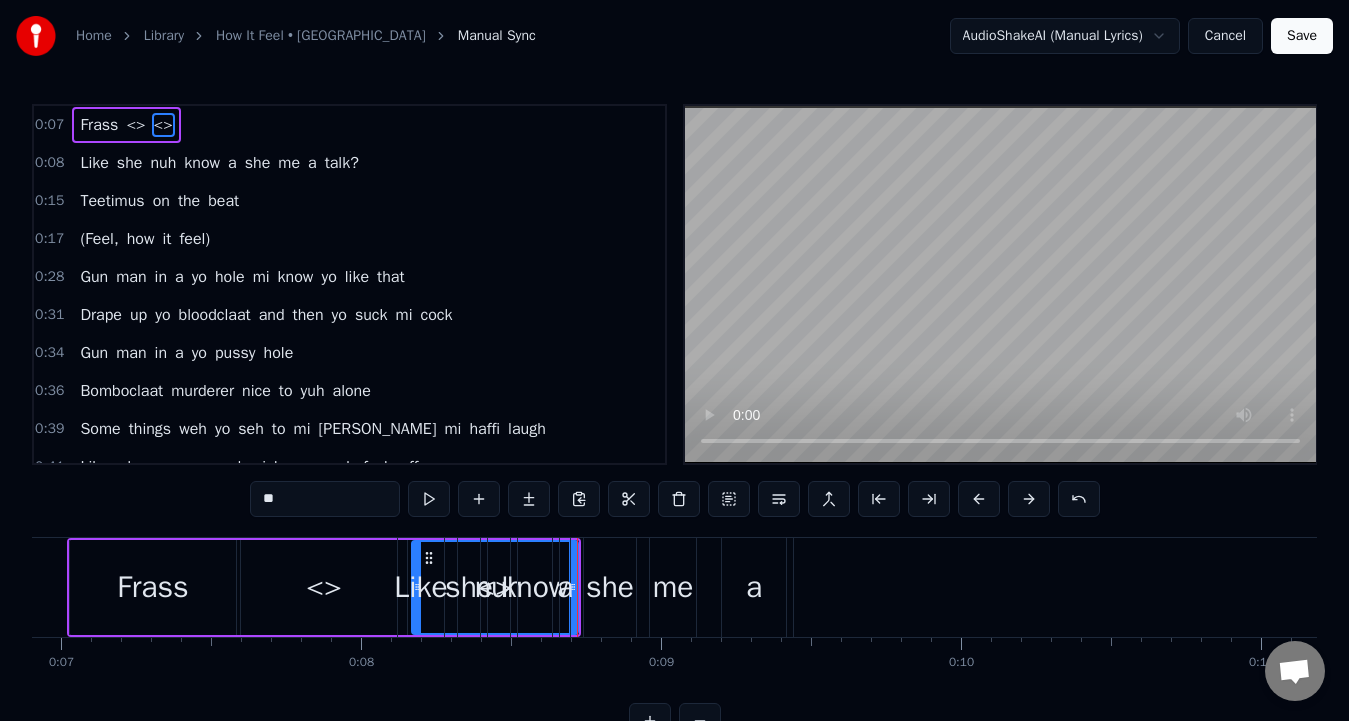 scroll, scrollTop: 0, scrollLeft: 2083, axis: horizontal 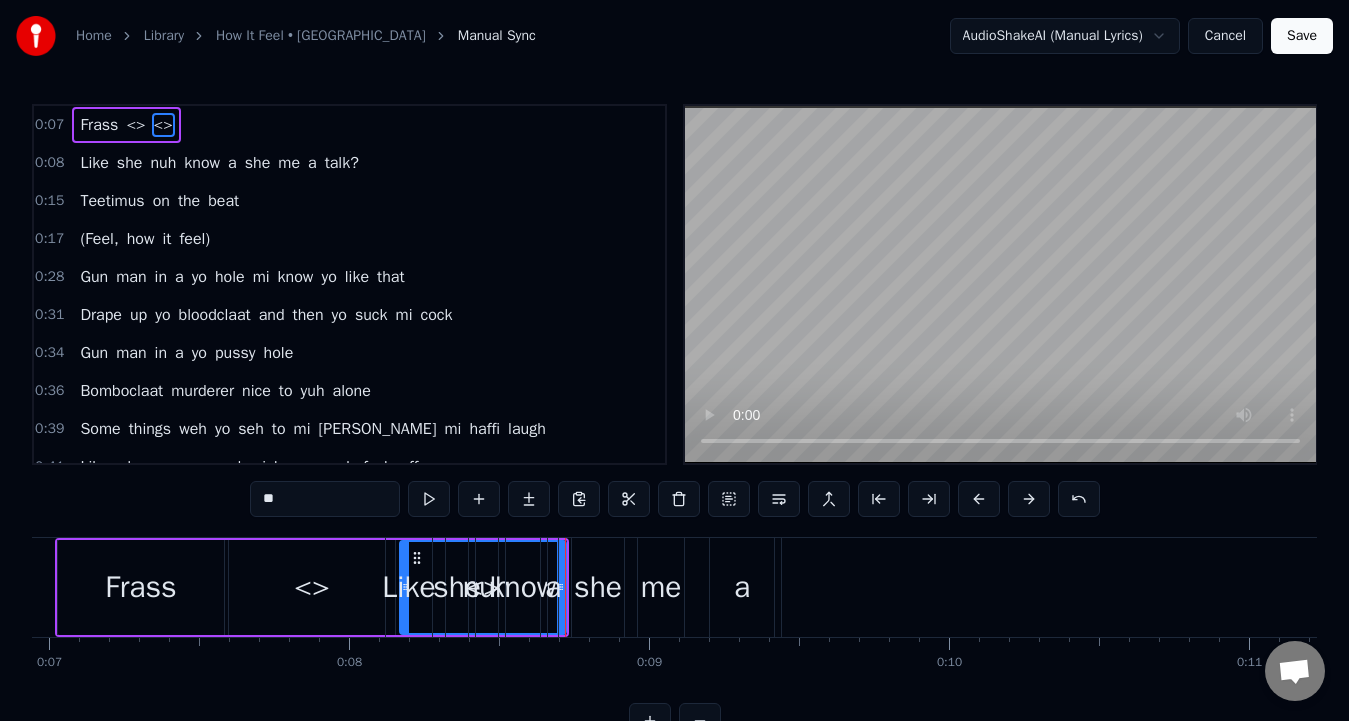 click at bounding box center [679, 499] 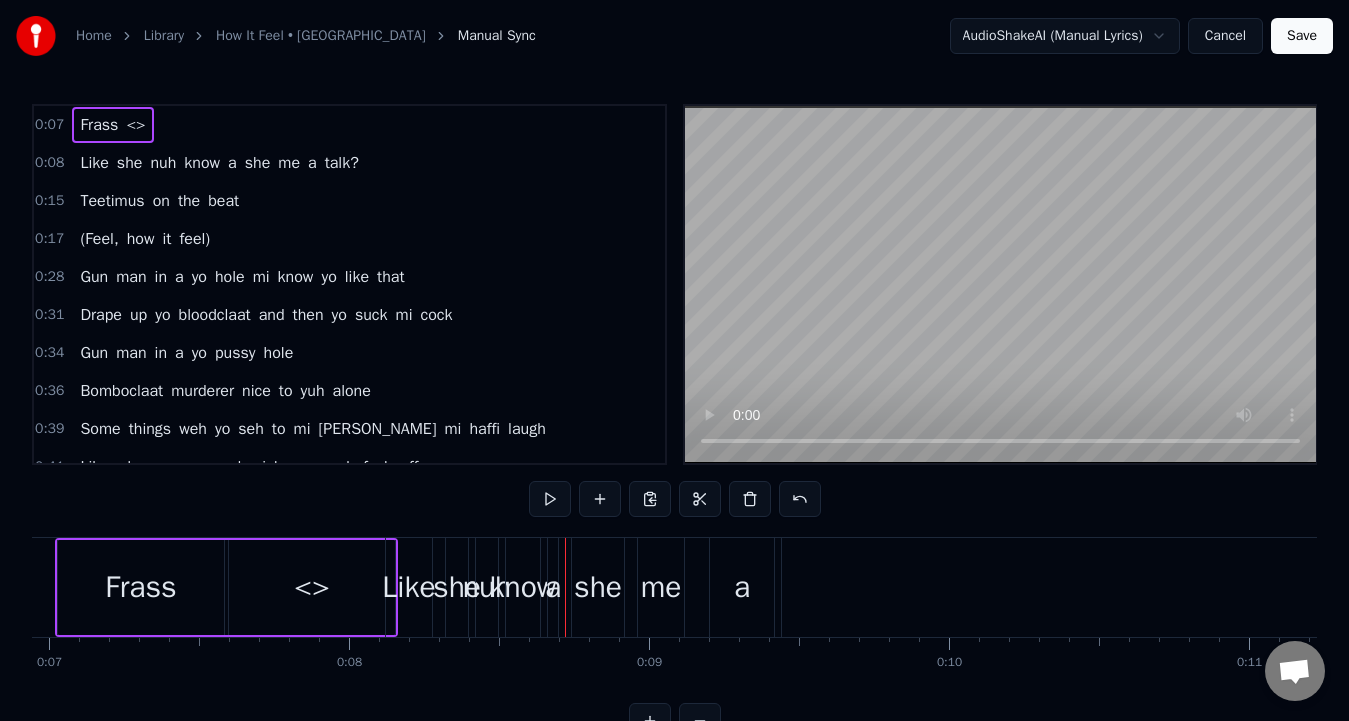 click on "<>" at bounding box center [312, 587] 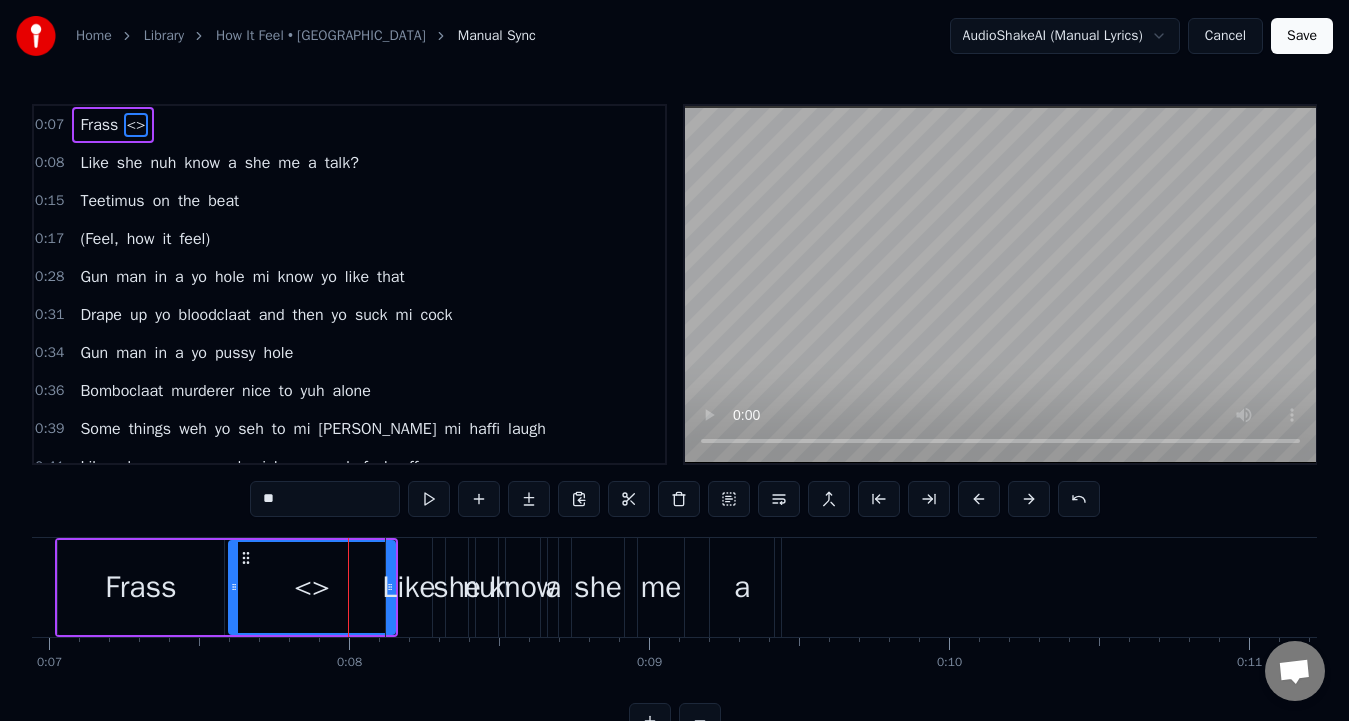 click at bounding box center [679, 499] 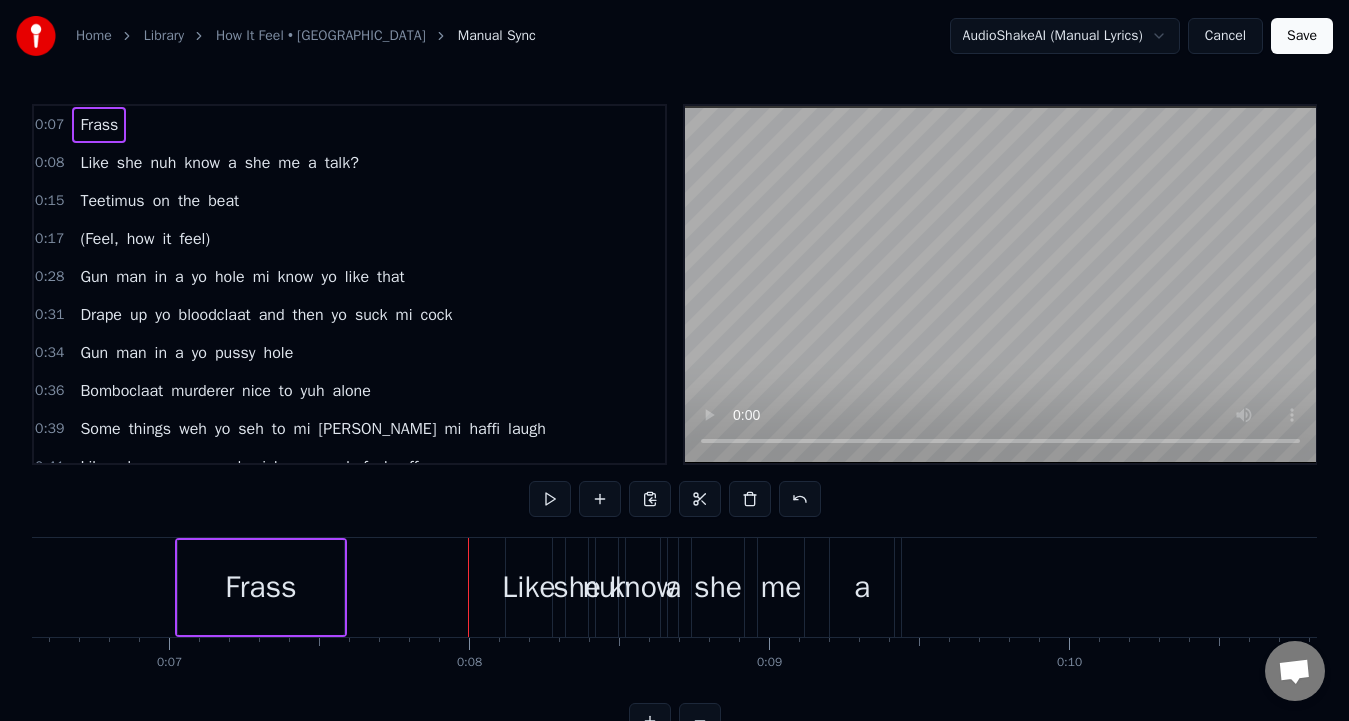scroll, scrollTop: 0, scrollLeft: 1953, axis: horizontal 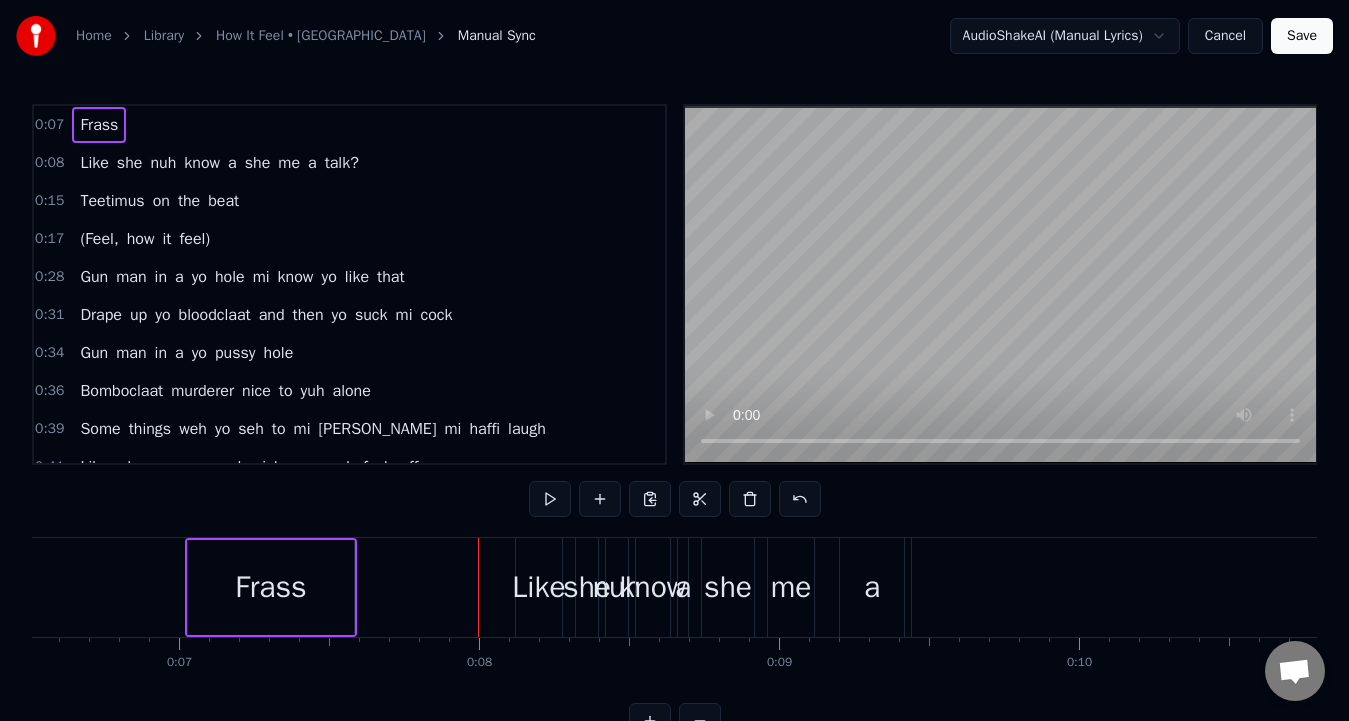 click at bounding box center [550, 499] 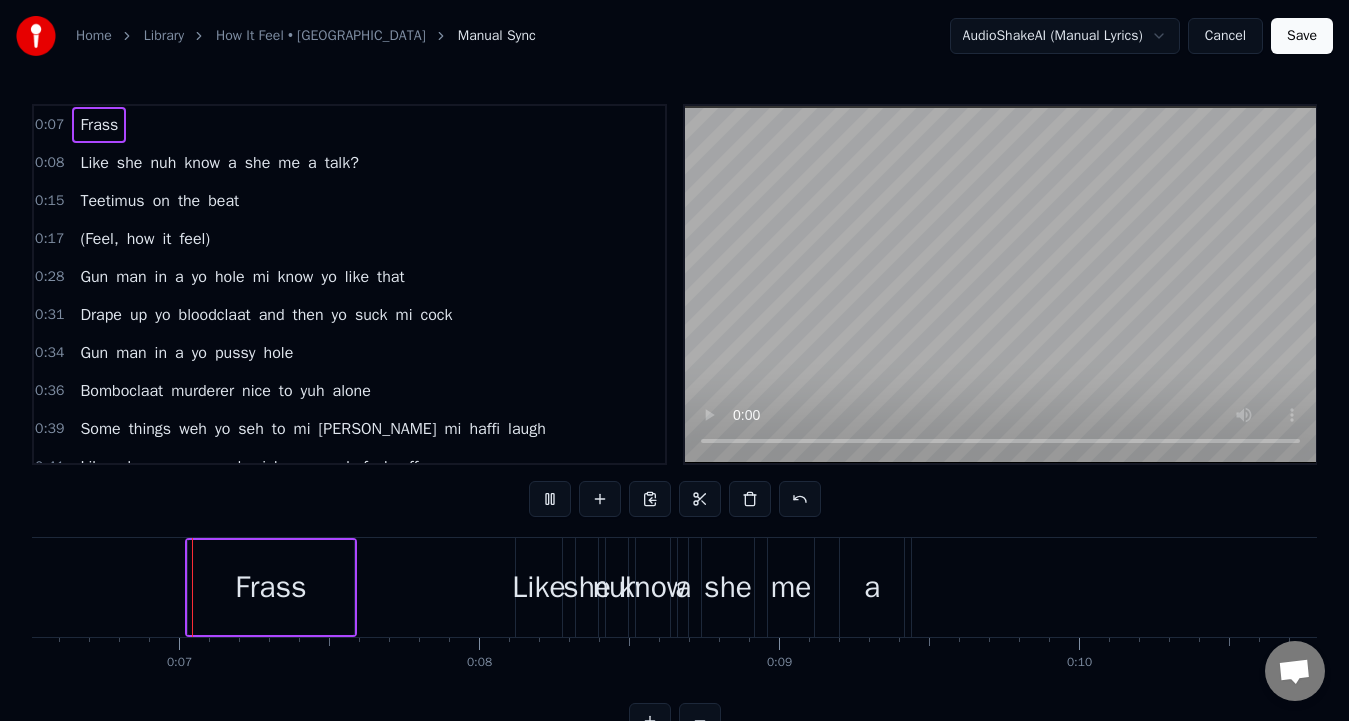 click at bounding box center (550, 499) 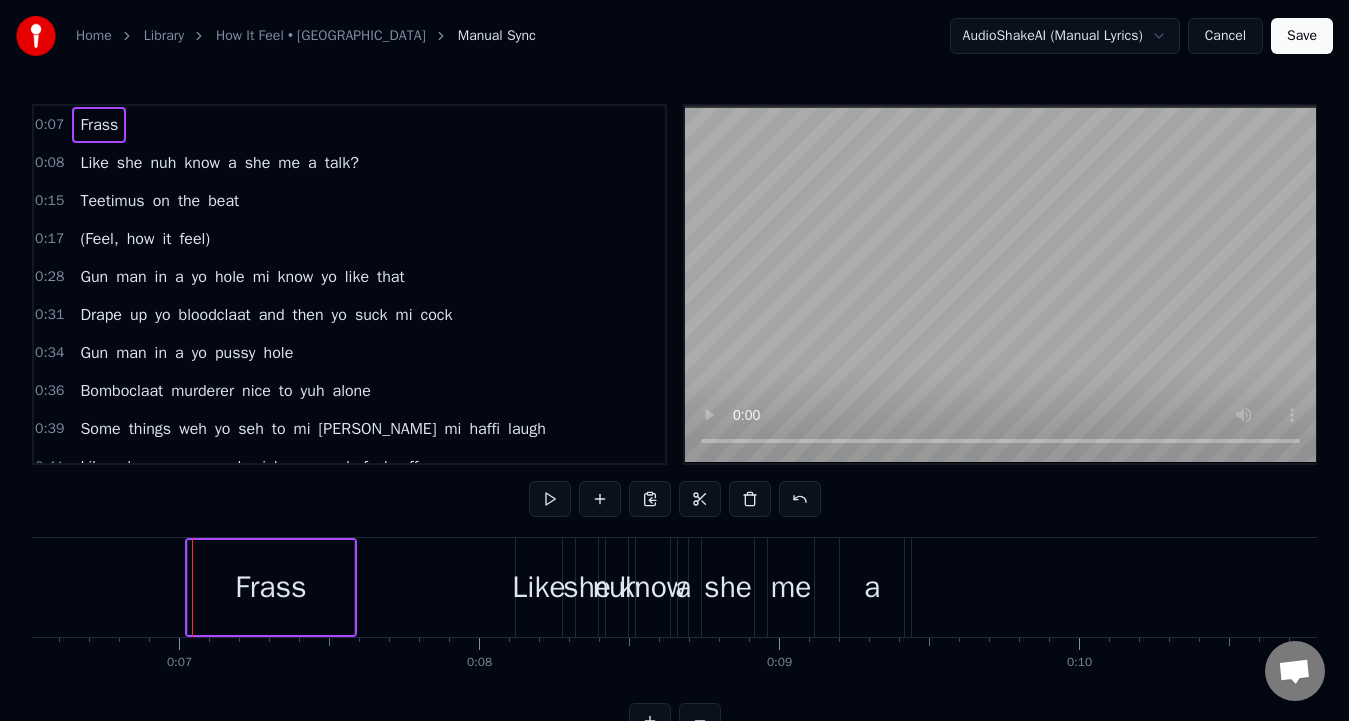 click at bounding box center [550, 499] 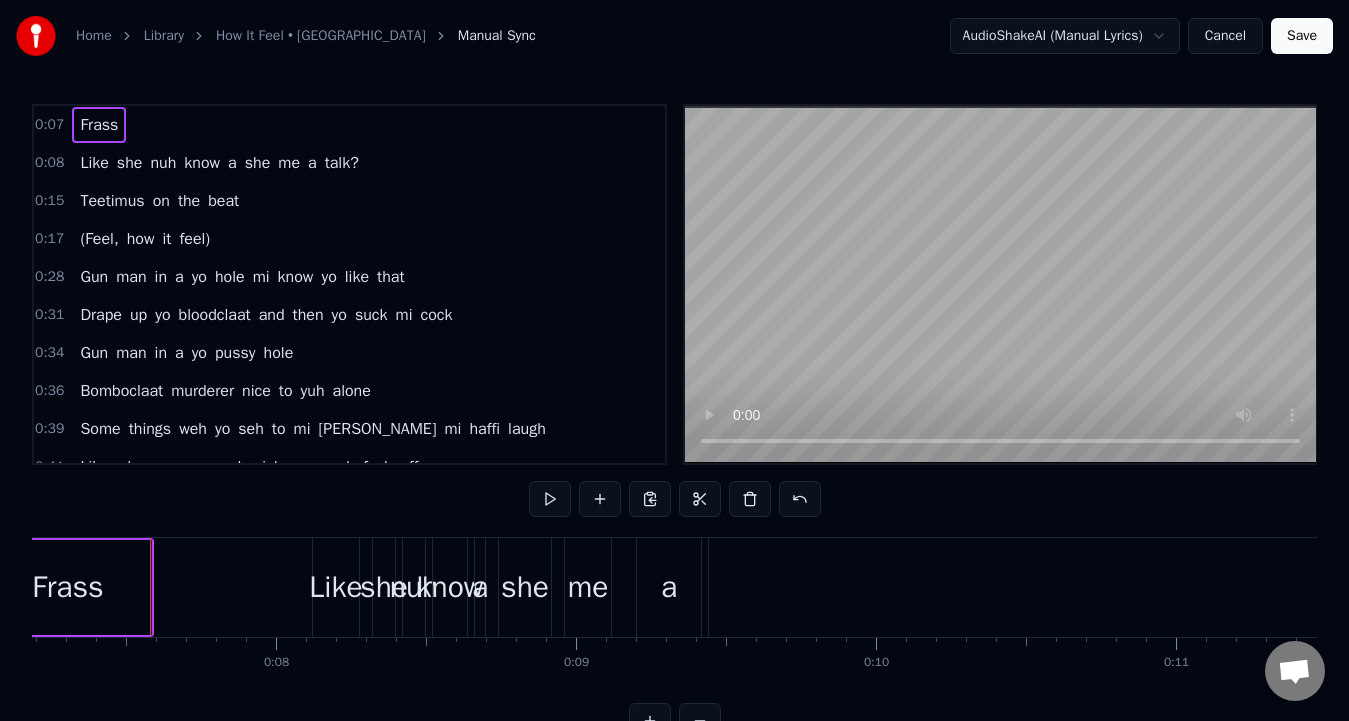 scroll, scrollTop: 0, scrollLeft: 2163, axis: horizontal 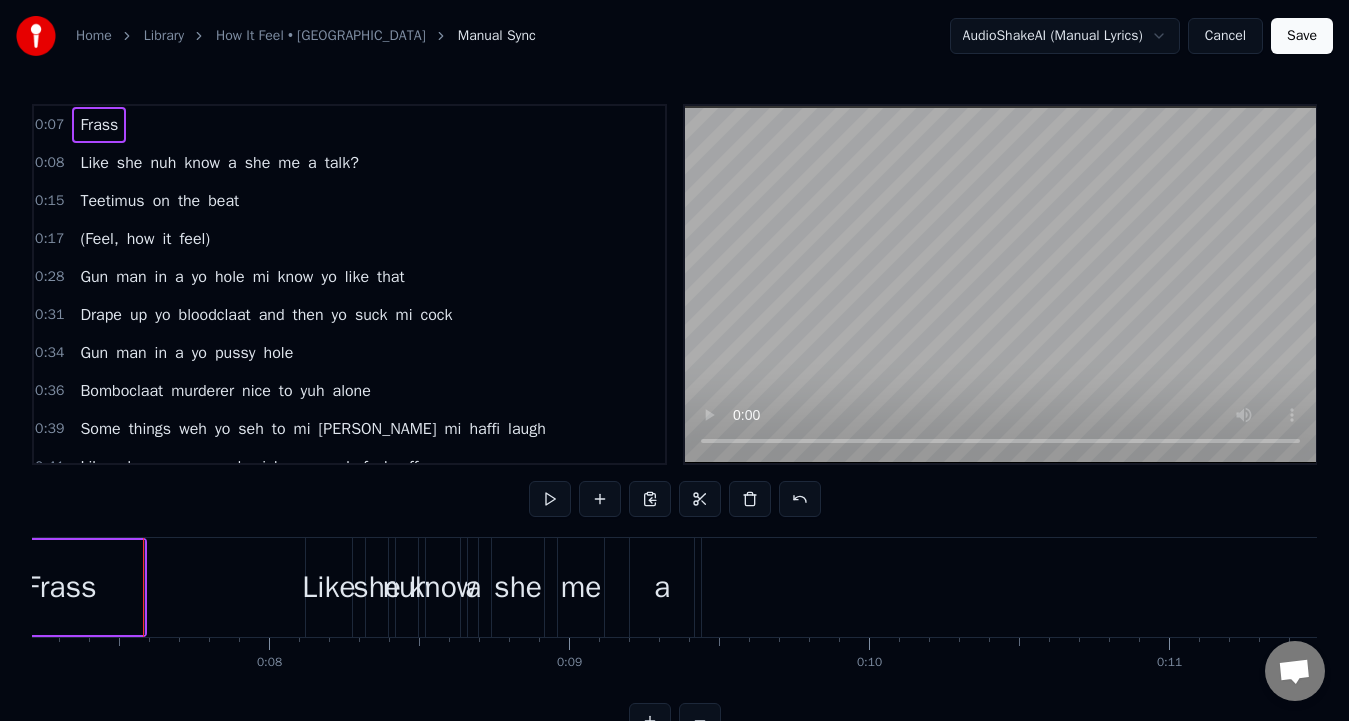 click at bounding box center (650, 499) 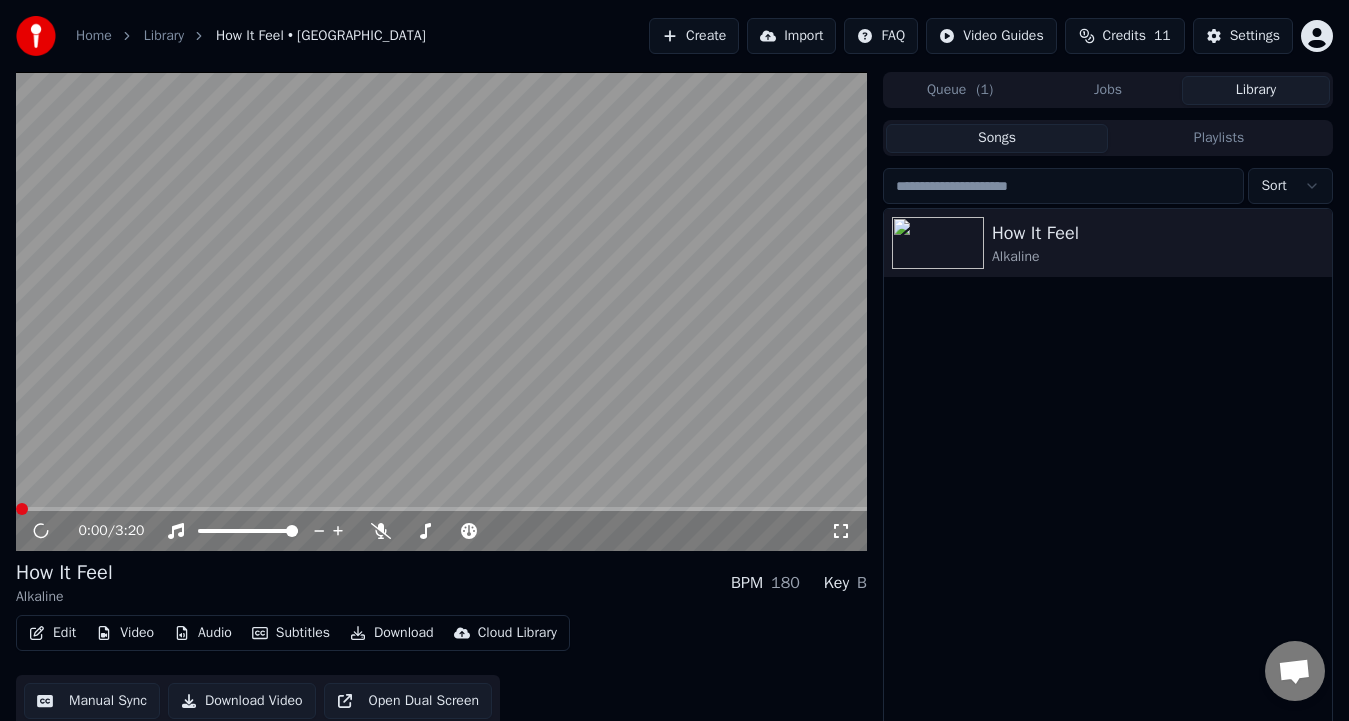 click 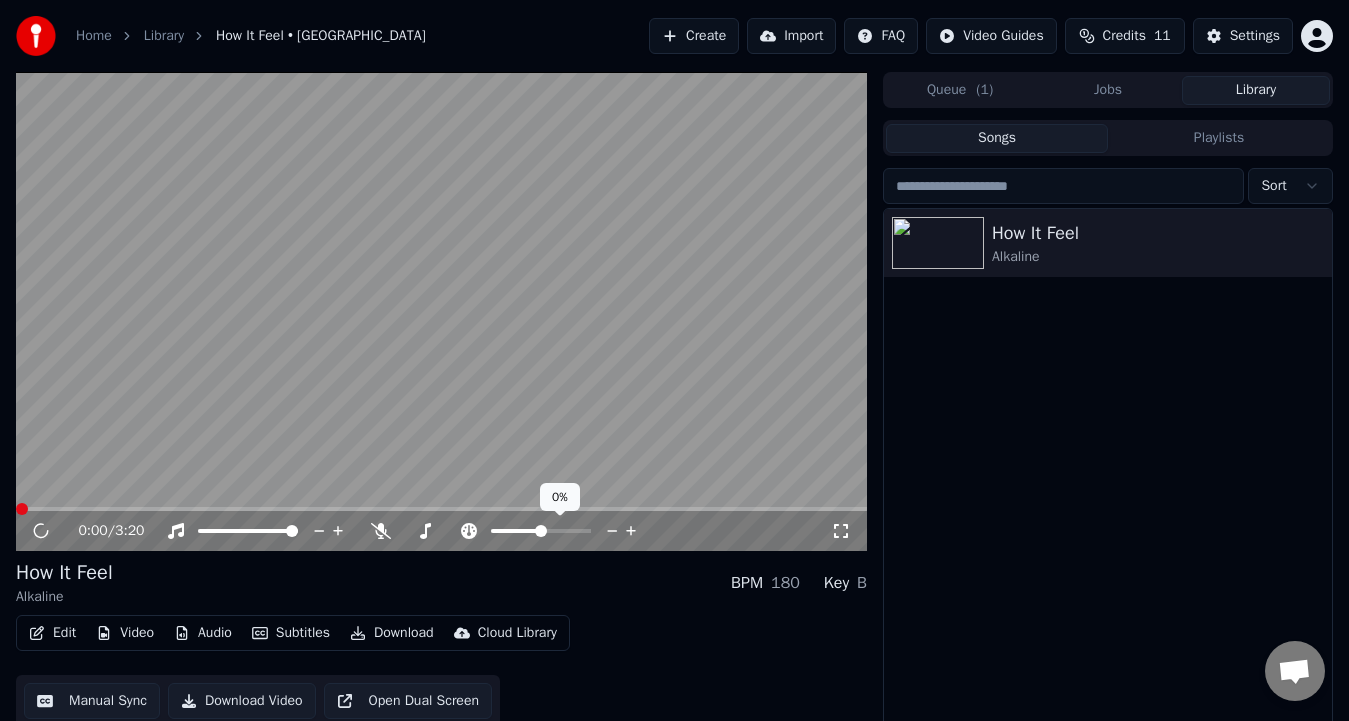 click 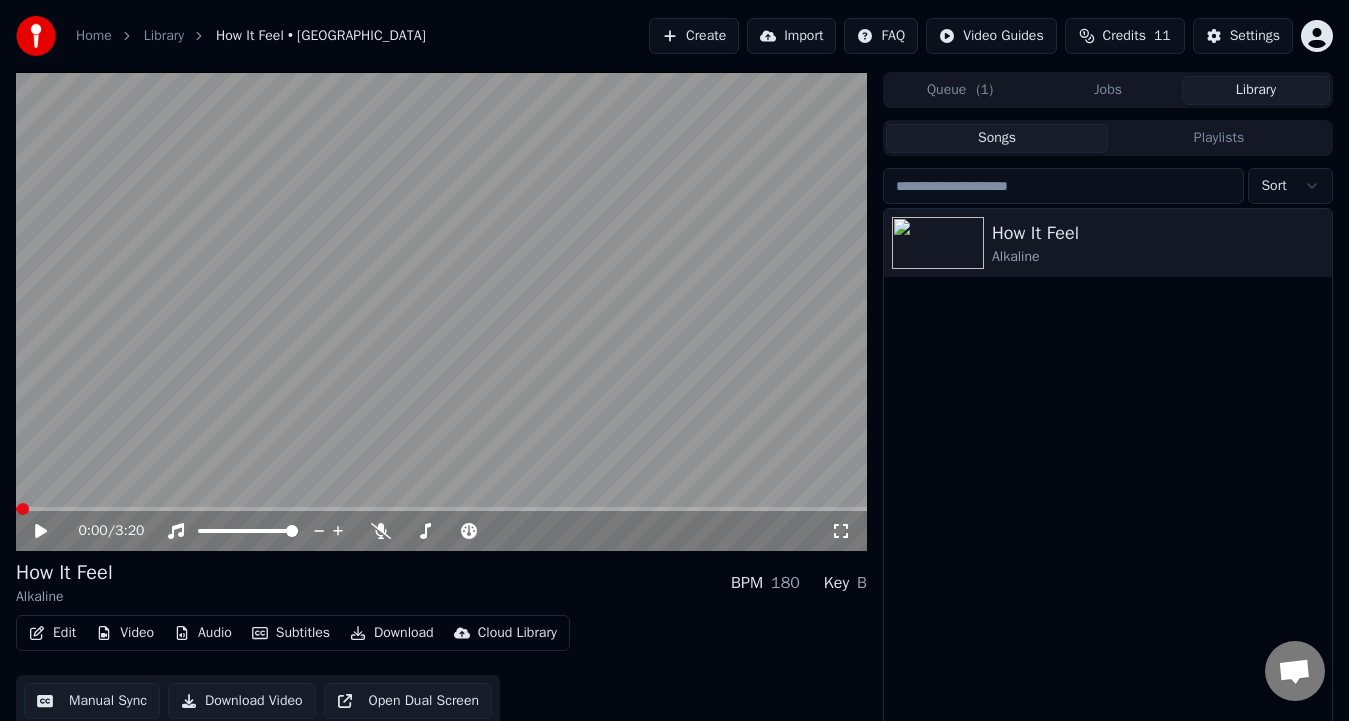 click on "0:00  /  3:20" at bounding box center [441, 531] 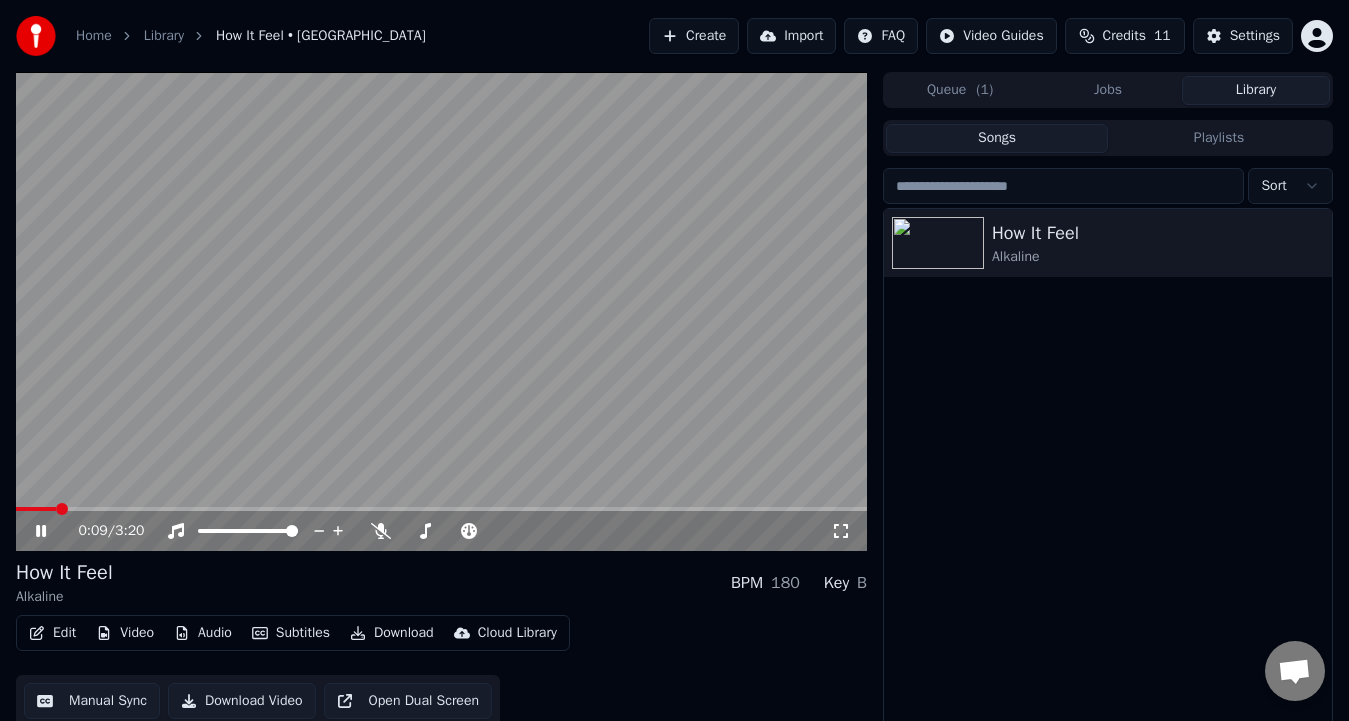 click 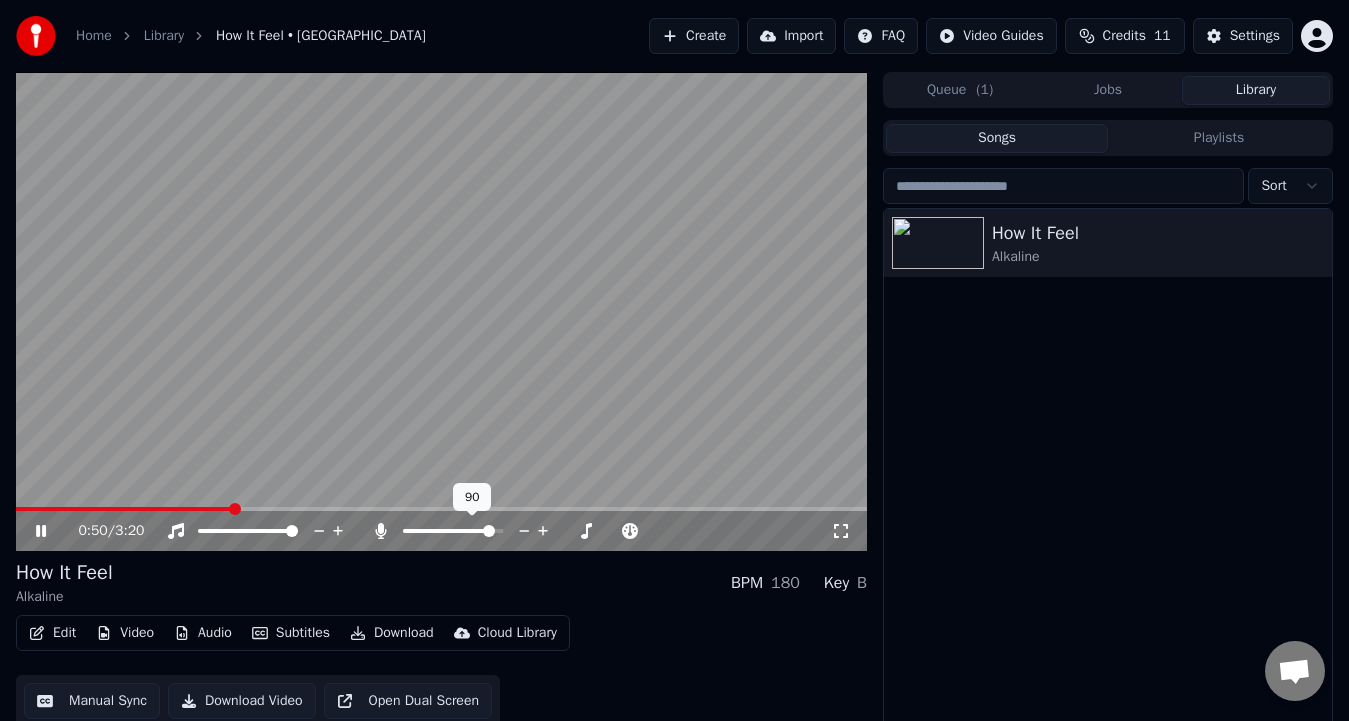click 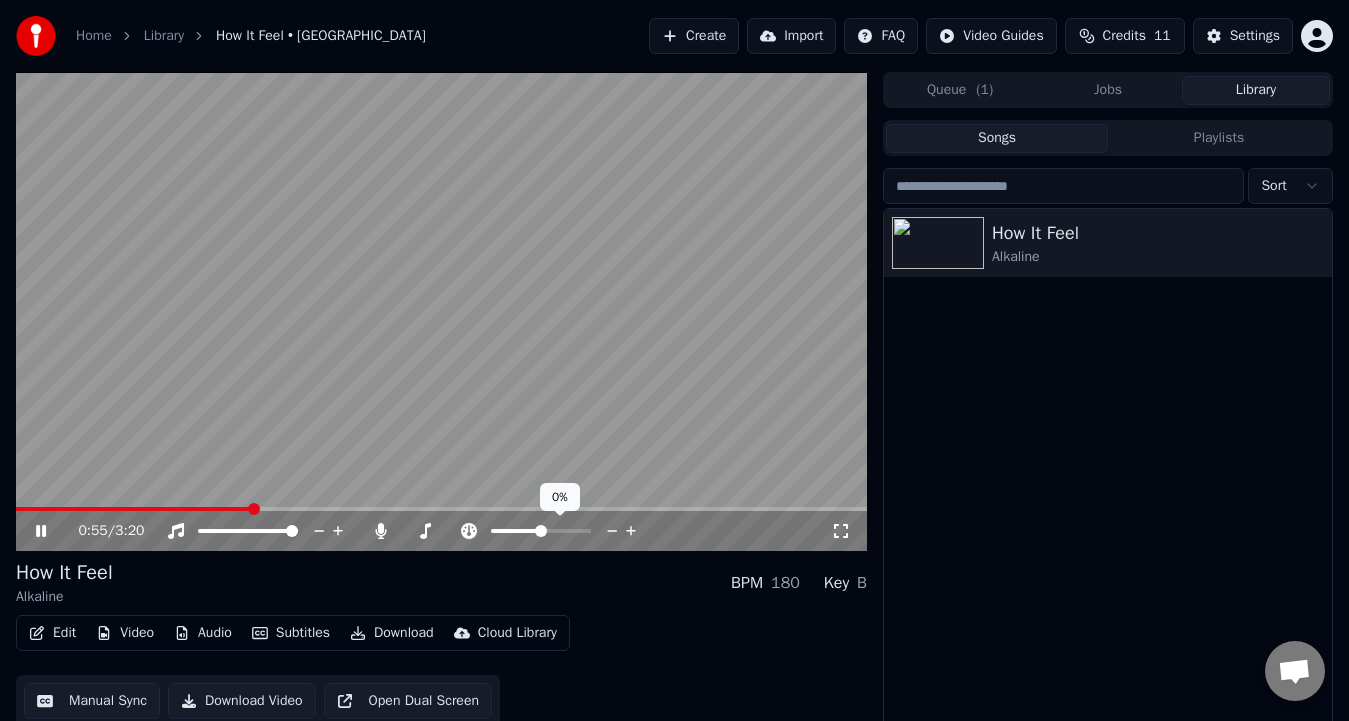 click 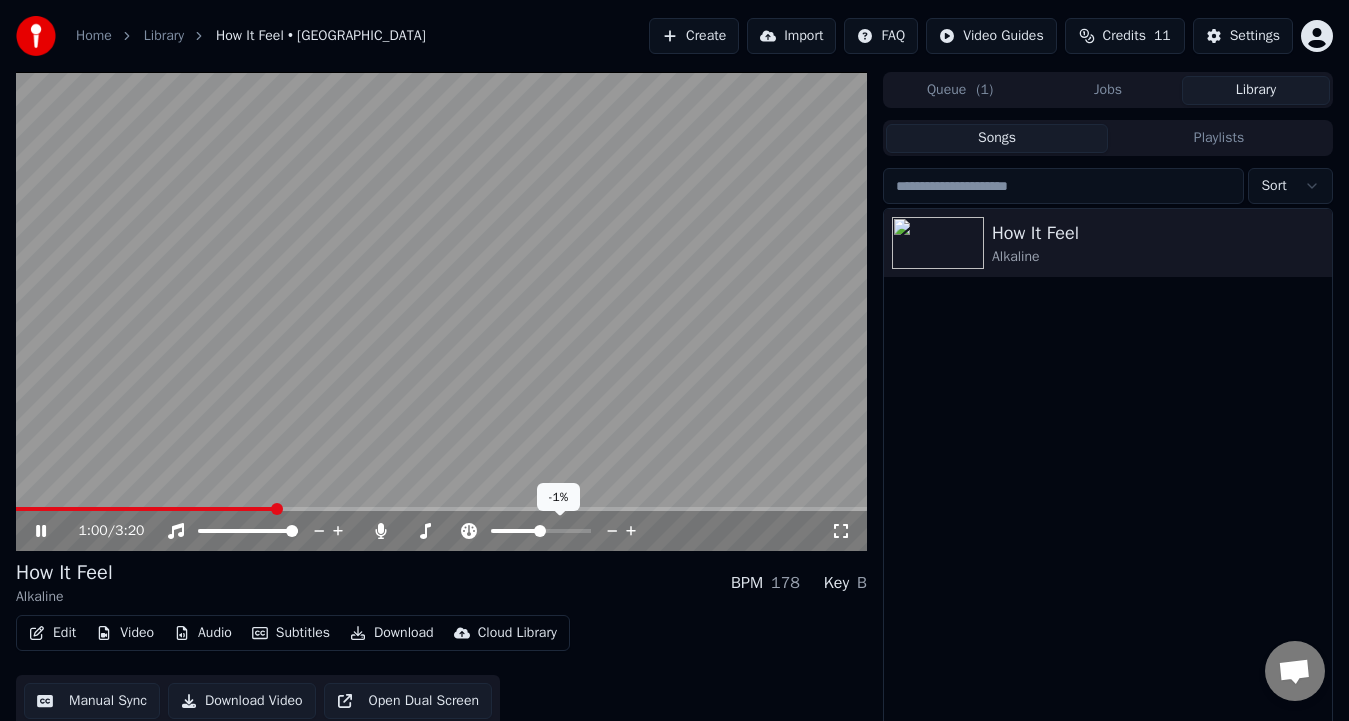 click on "1:00  /  3:20" at bounding box center [441, 531] 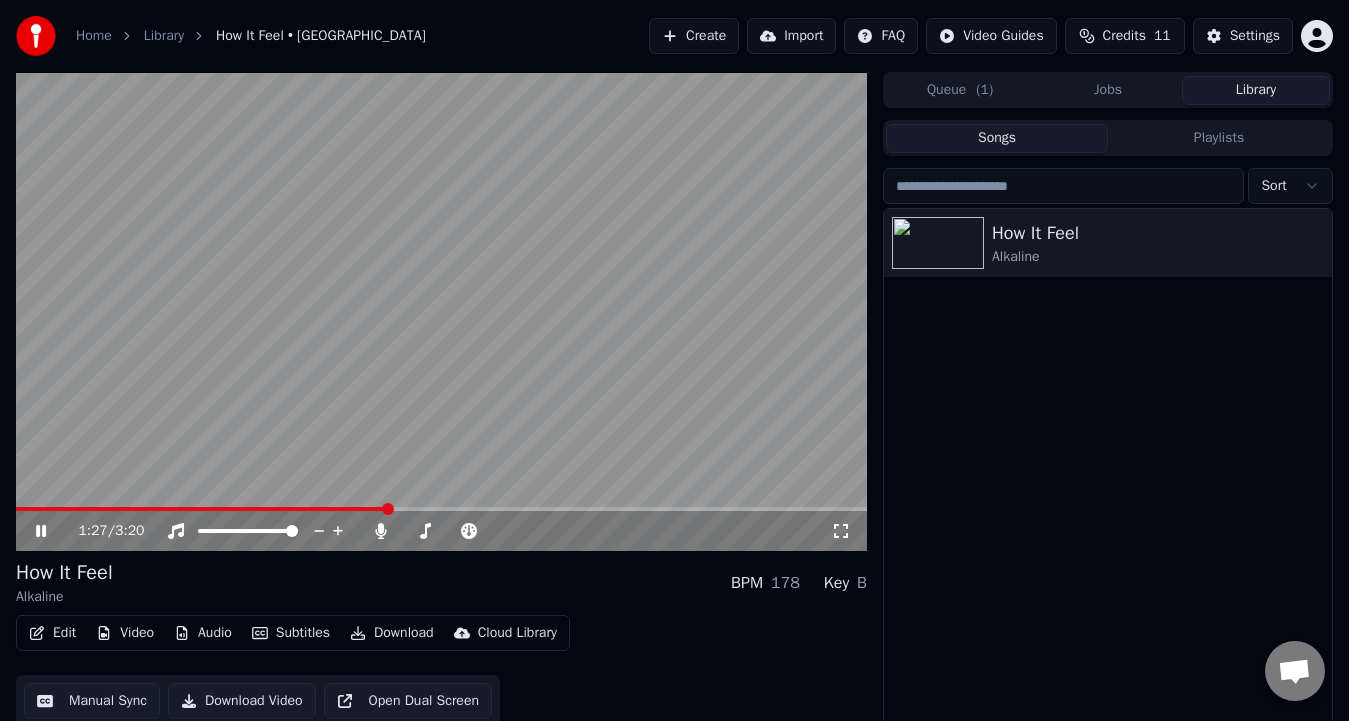 click on "Video" at bounding box center (125, 633) 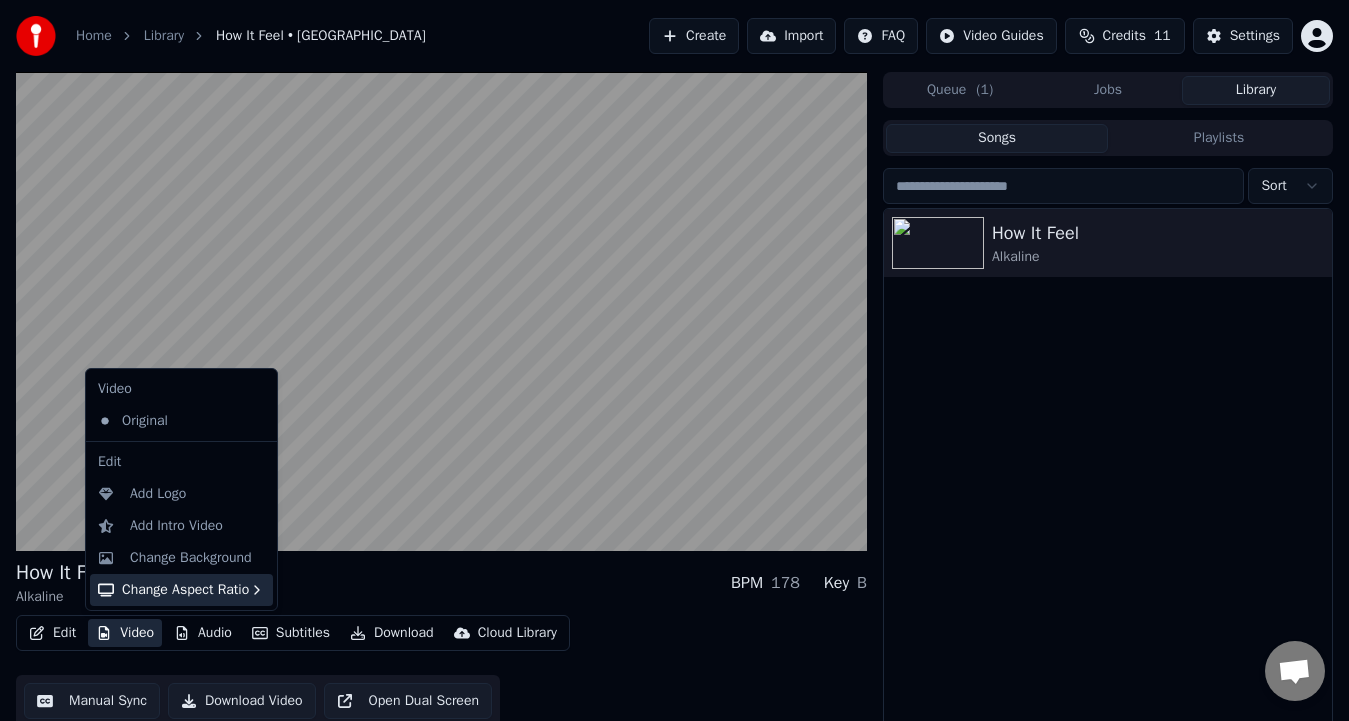 click on "Change Aspect Ratio" at bounding box center (181, 590) 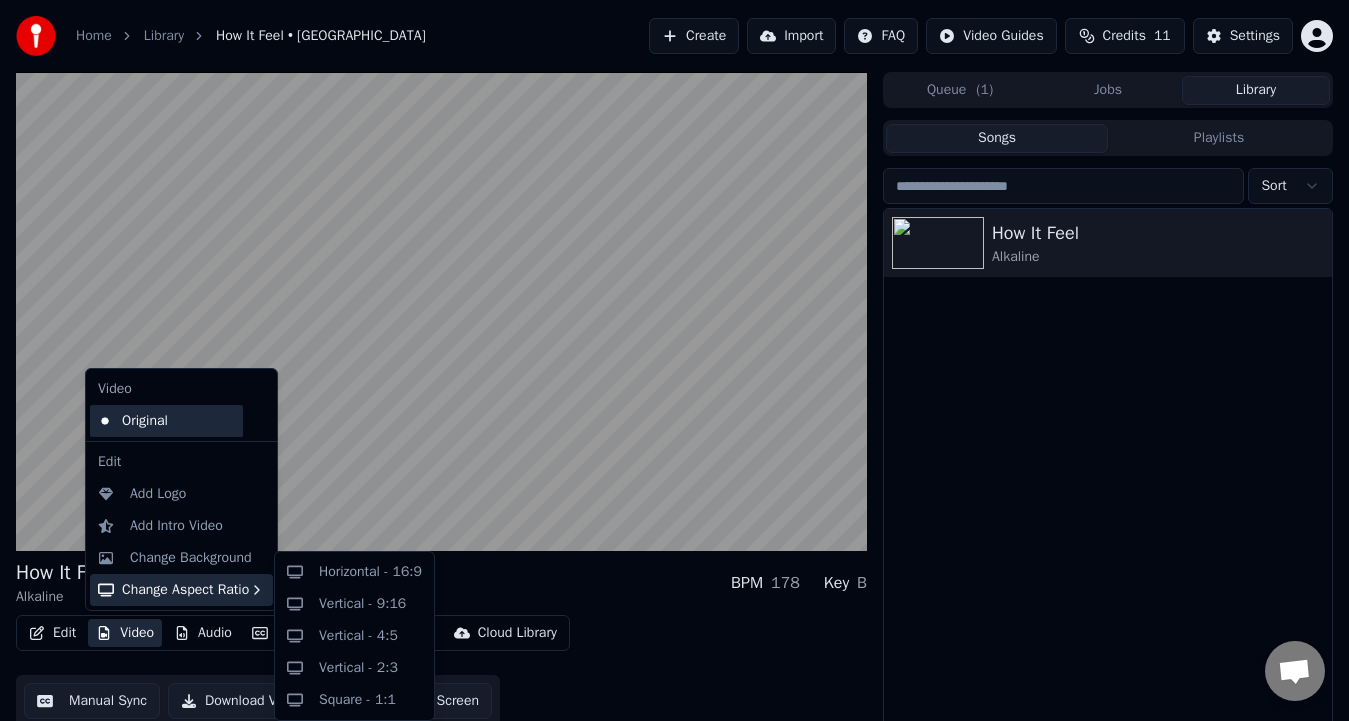 click on "Original" at bounding box center (166, 421) 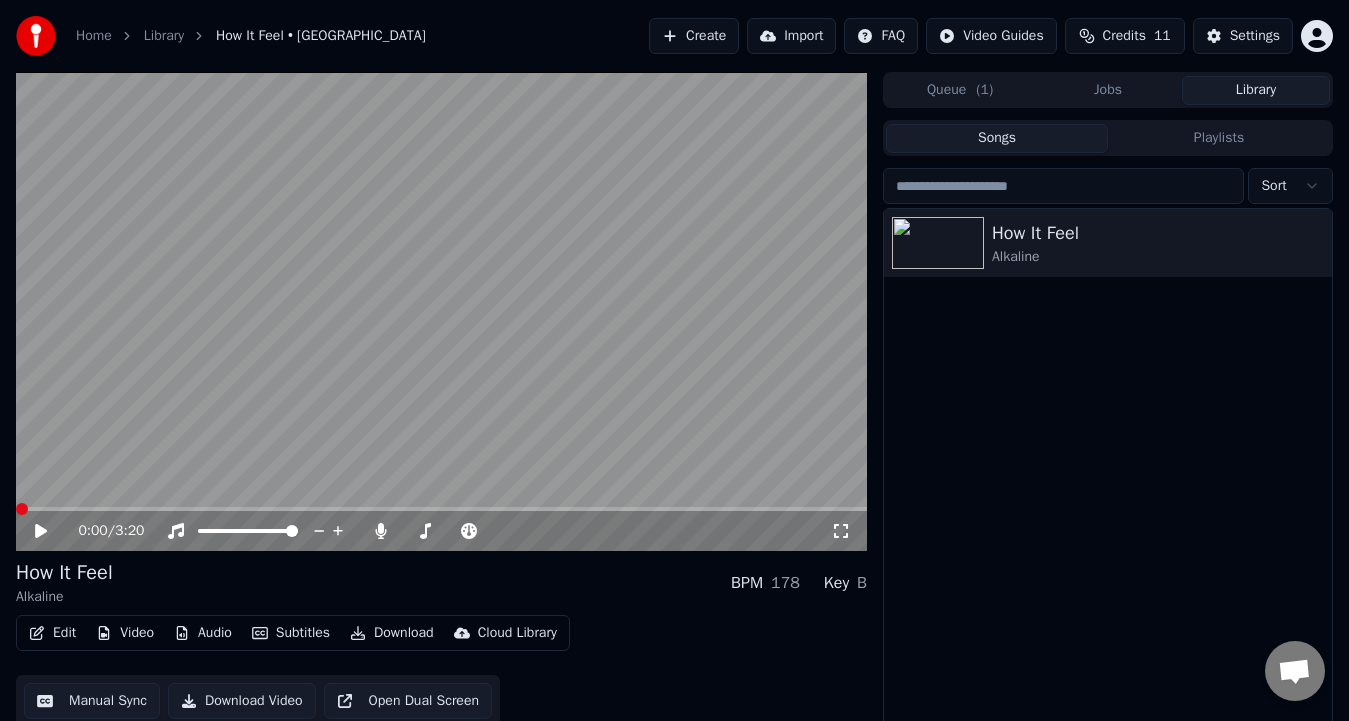 click 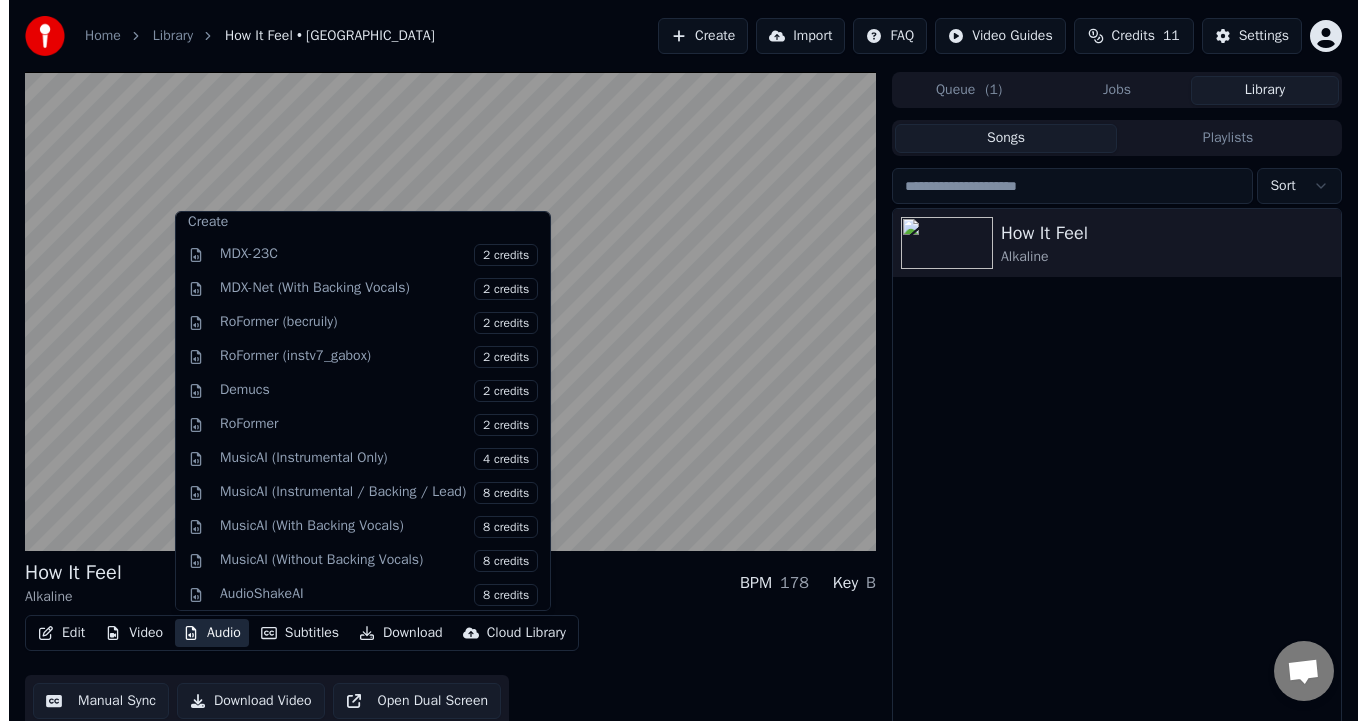 scroll, scrollTop: 203, scrollLeft: 0, axis: vertical 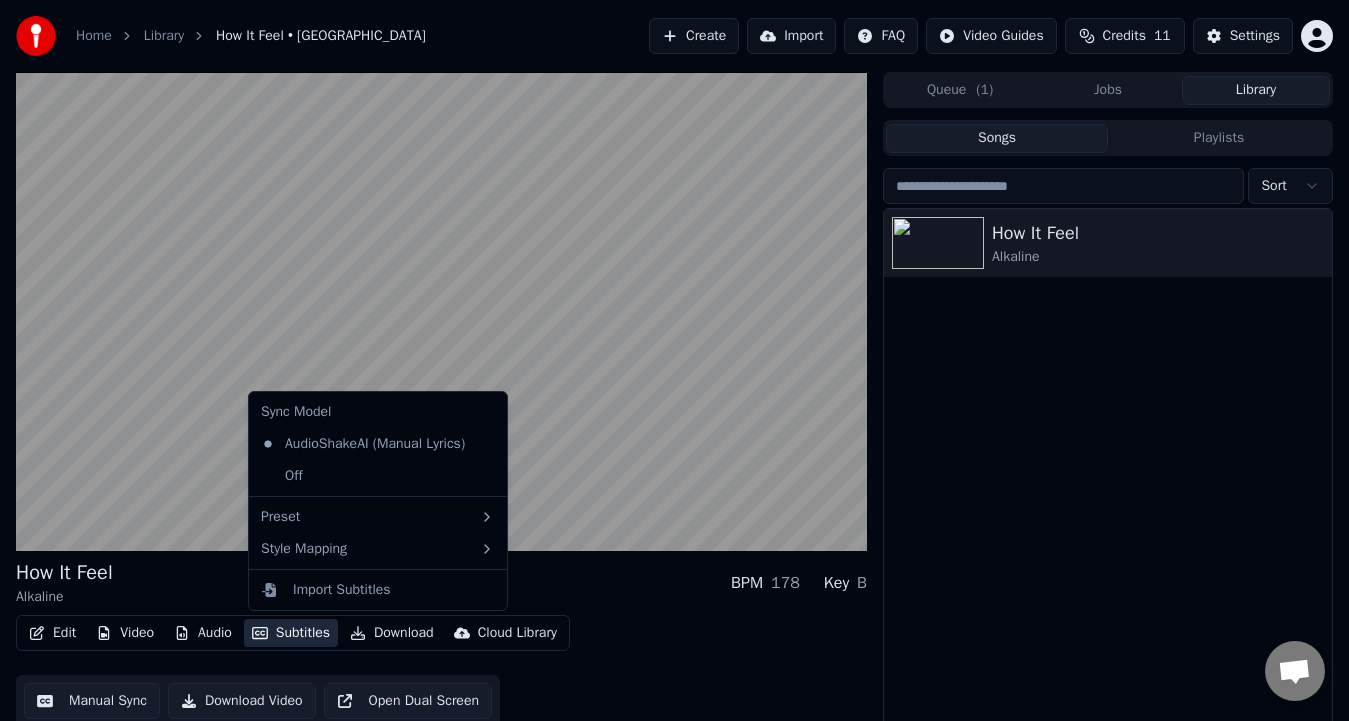 click on "Subtitles" at bounding box center (291, 633) 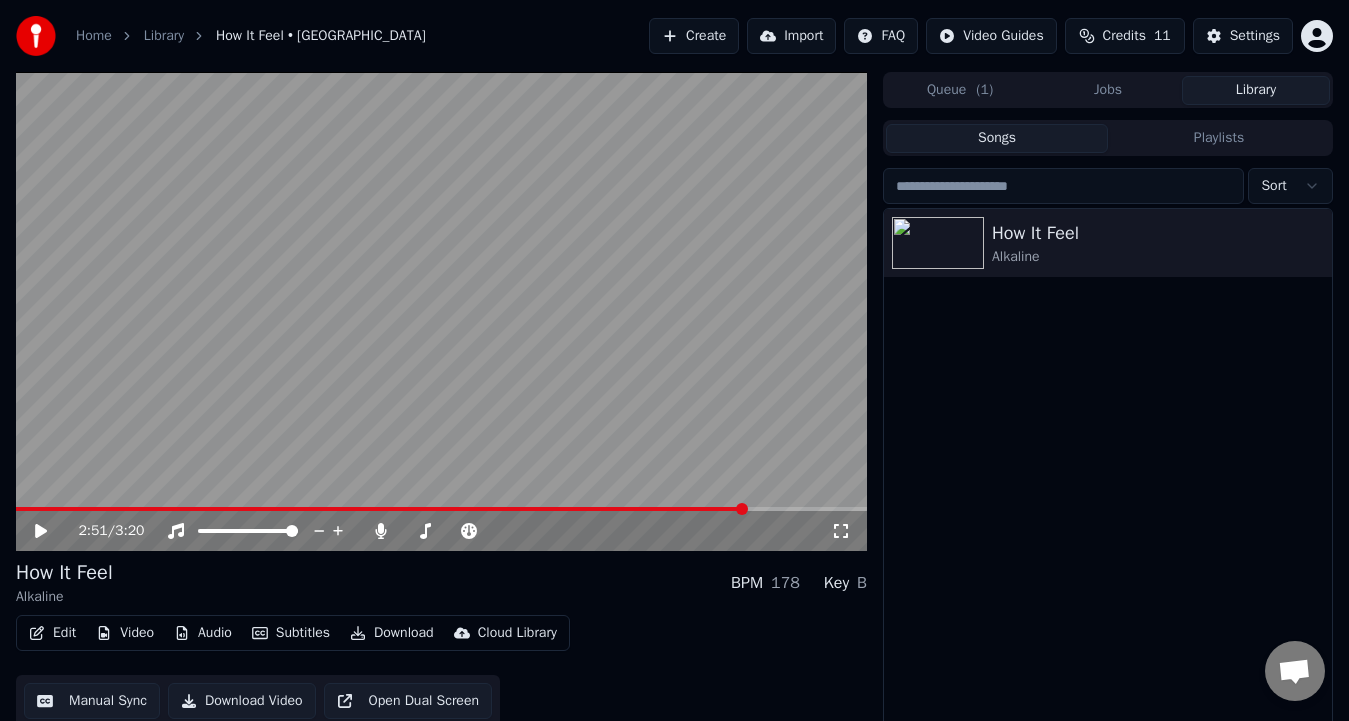 click on "2:51  /  3:20" at bounding box center [441, 531] 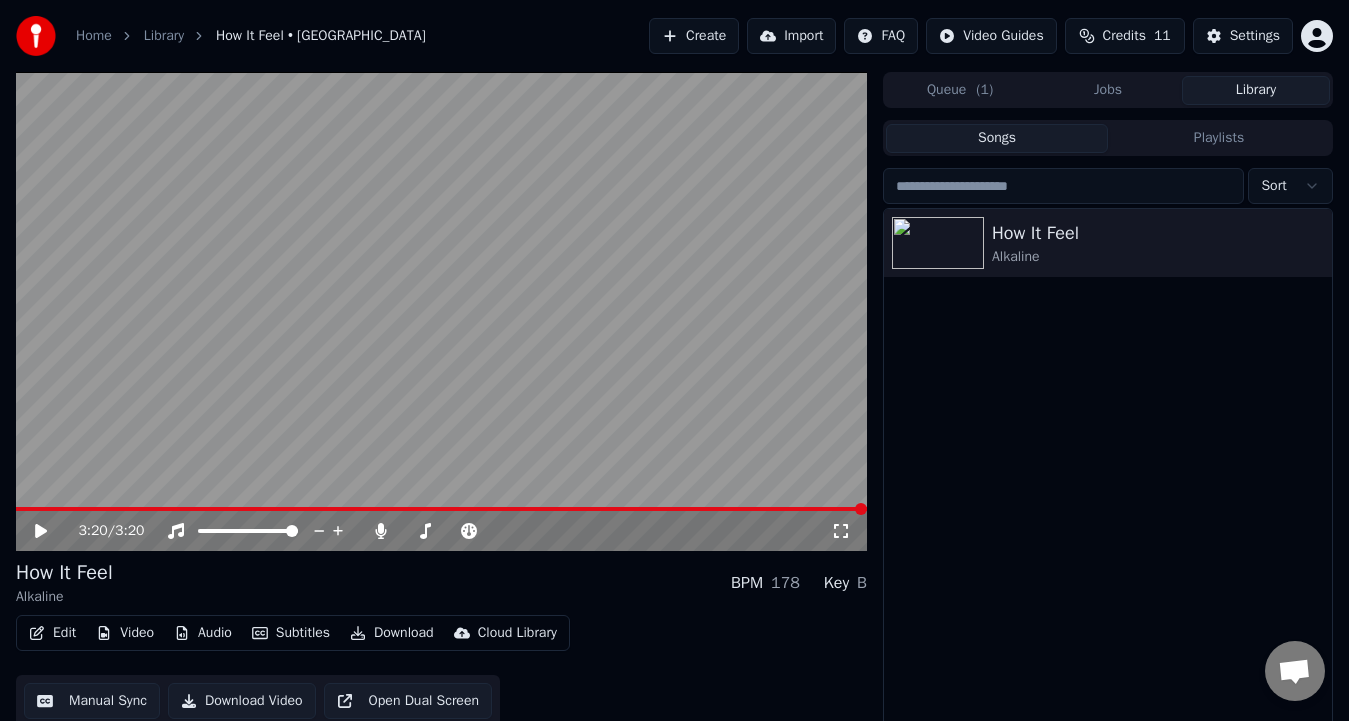 click on "3:20  /  3:20" at bounding box center [441, 531] 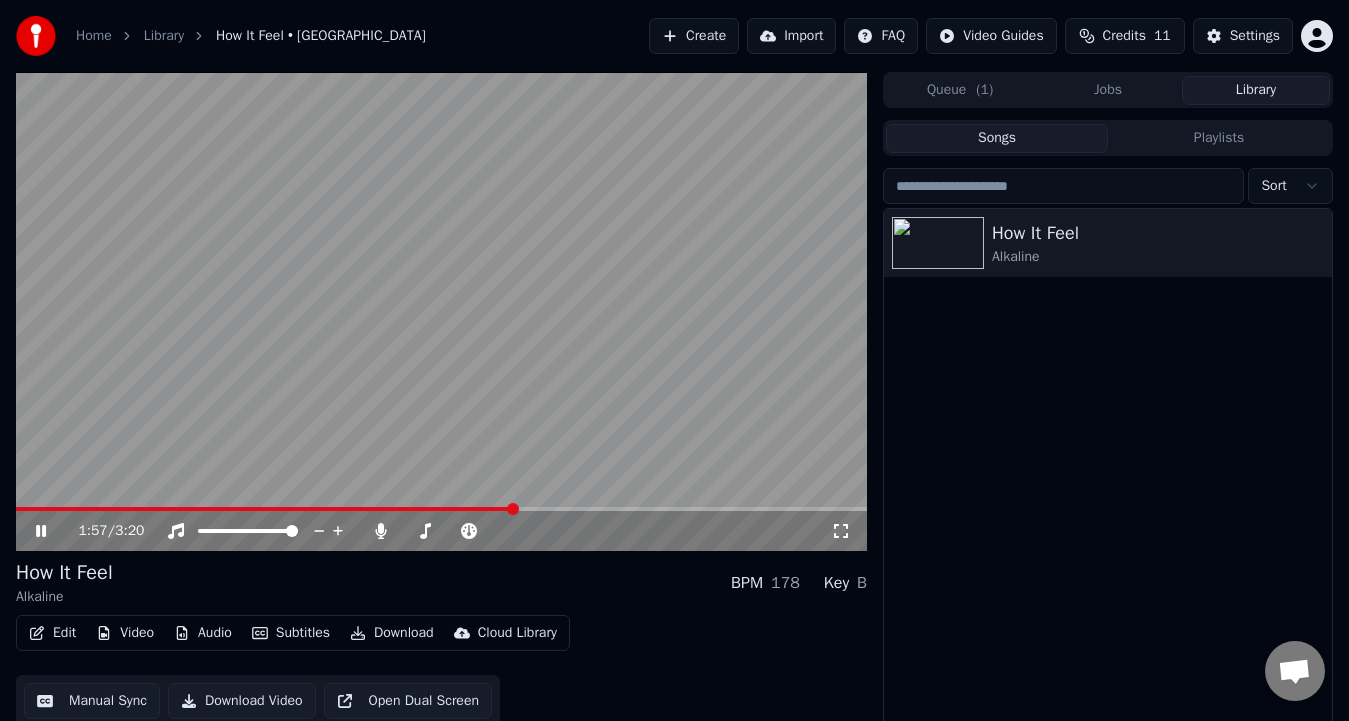 click on "Edit" at bounding box center [52, 633] 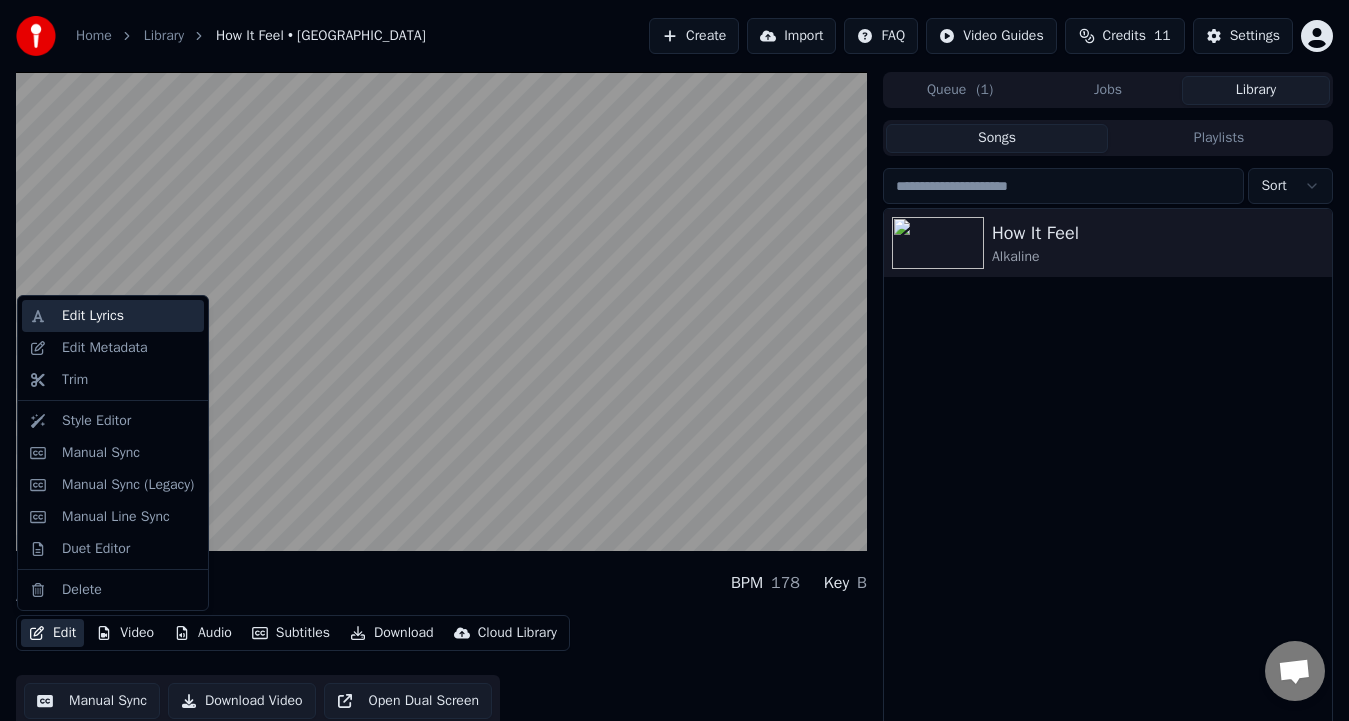 click on "Edit Lyrics" at bounding box center [93, 316] 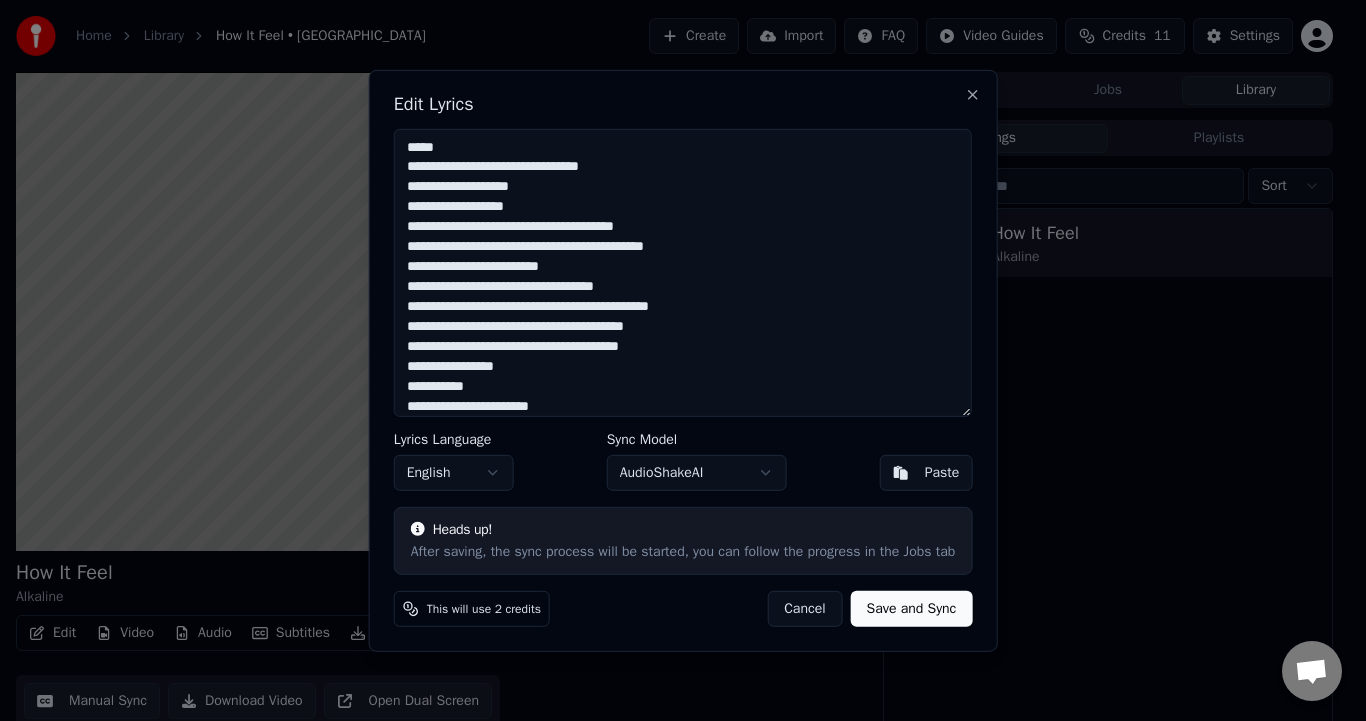 click at bounding box center [683, 272] 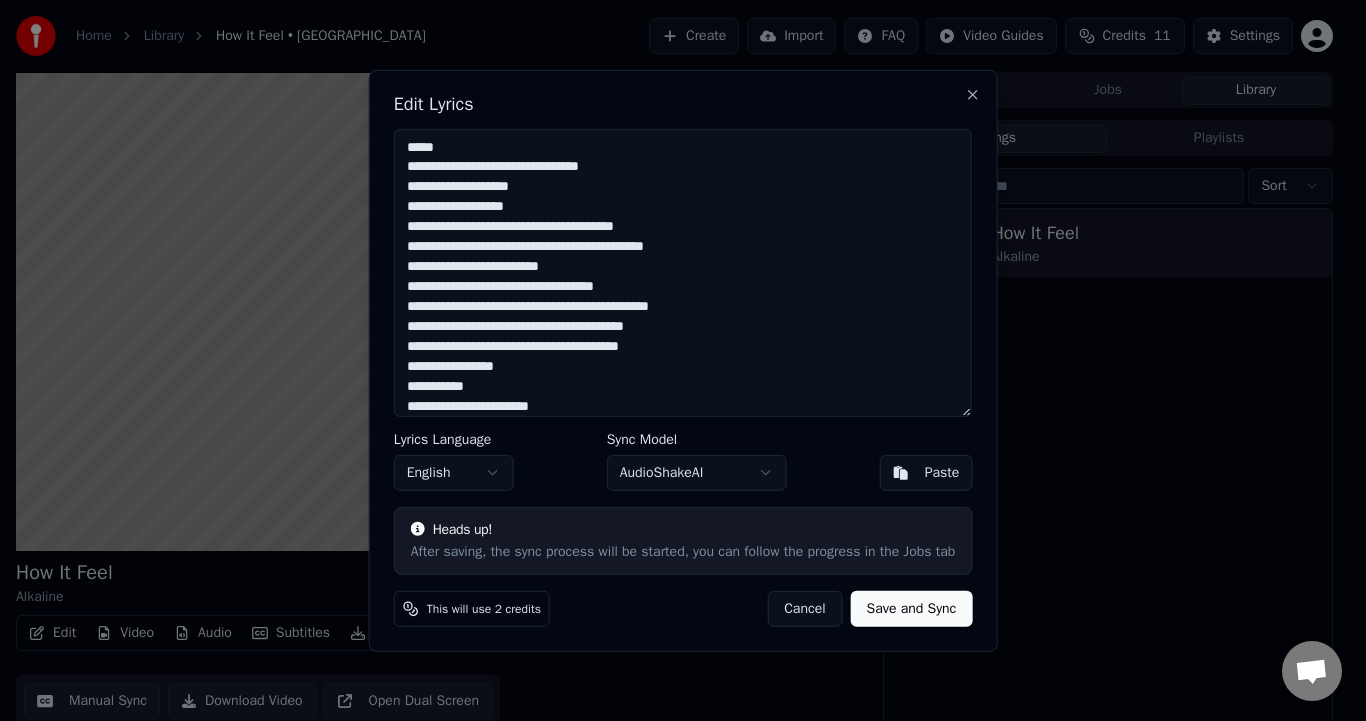 click at bounding box center [683, 272] 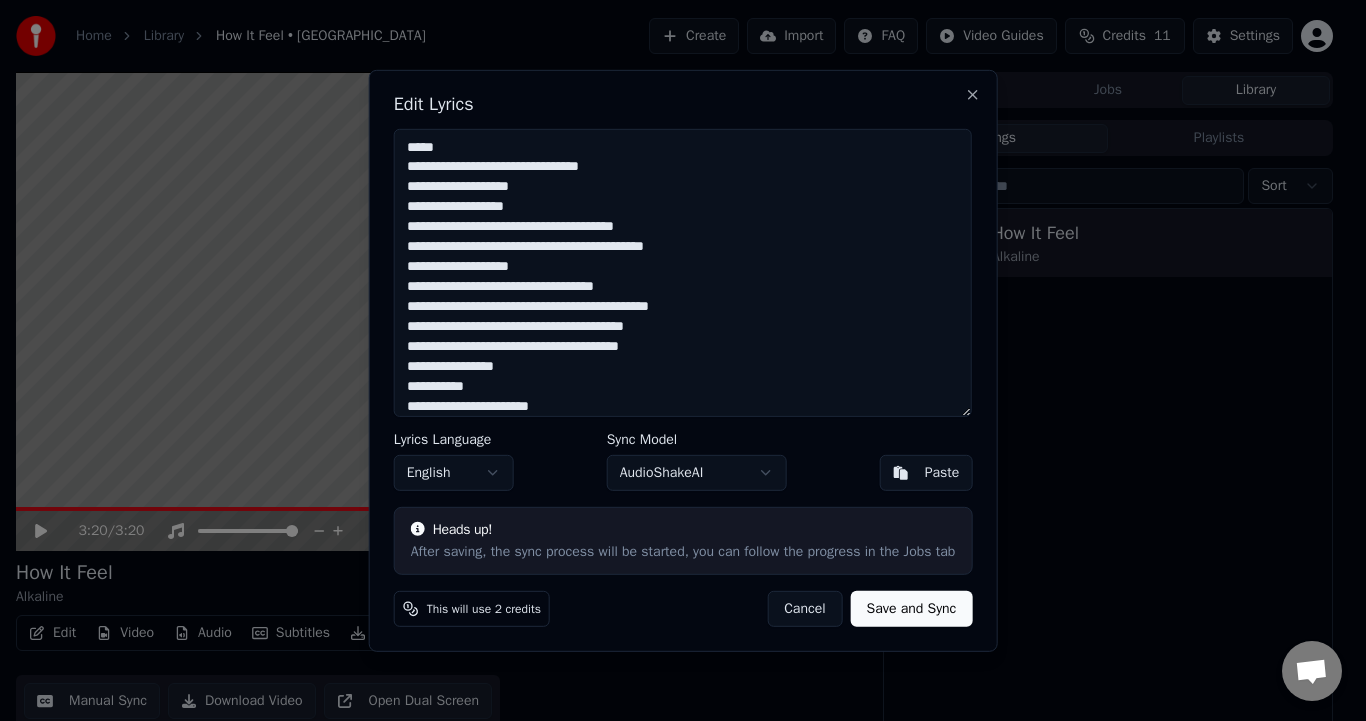 click at bounding box center (683, 272) 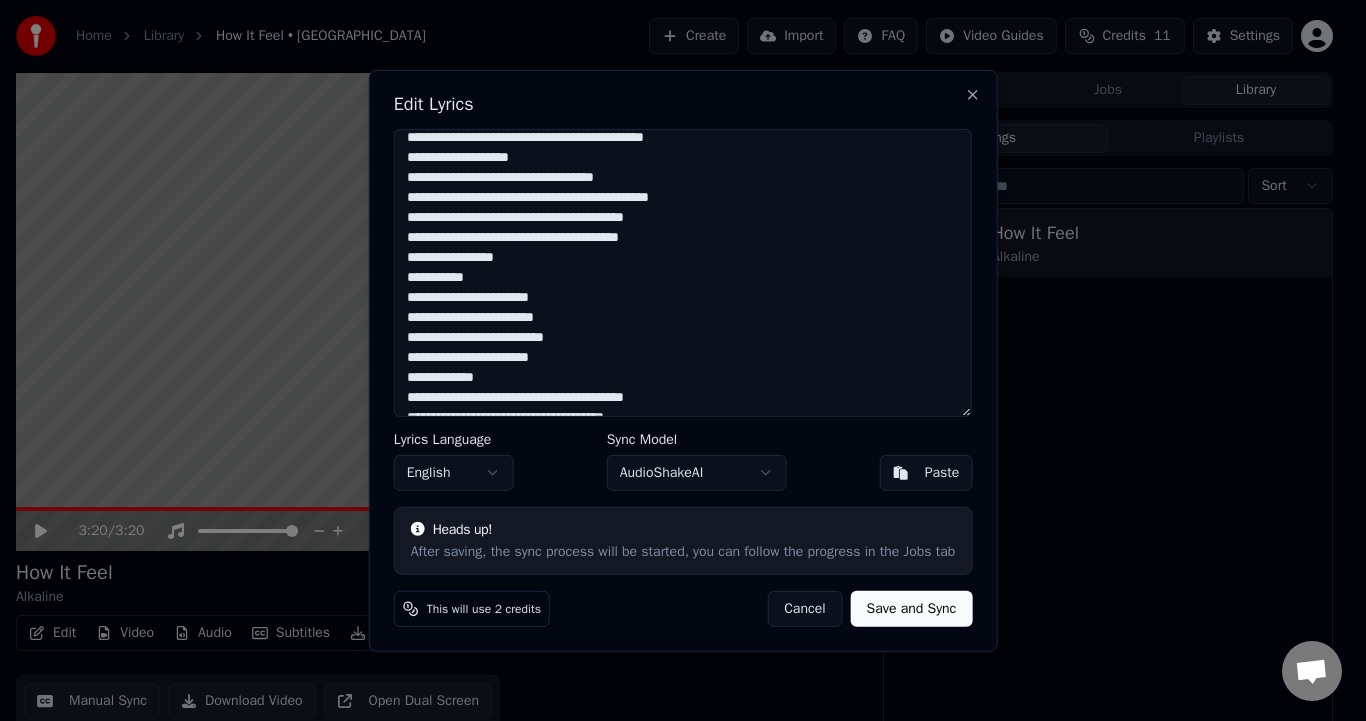 scroll, scrollTop: 110, scrollLeft: 0, axis: vertical 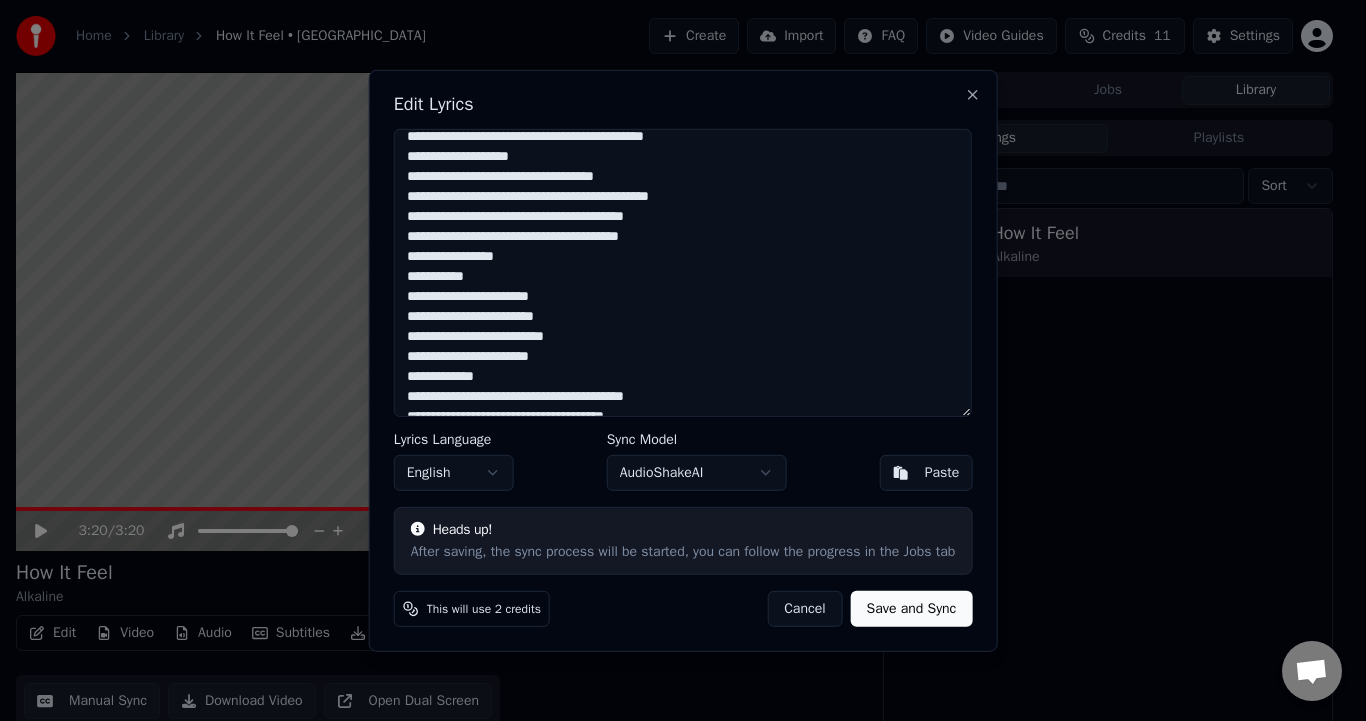 click at bounding box center (683, 272) 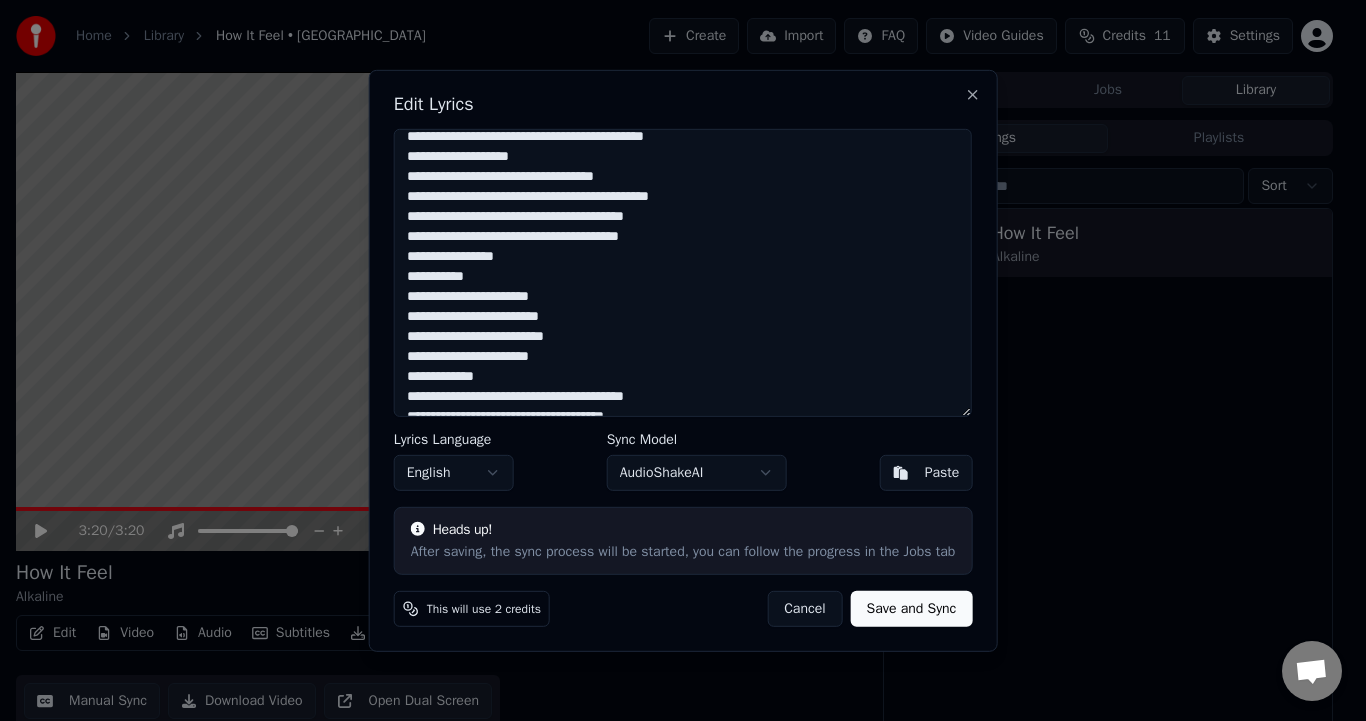 scroll, scrollTop: 131, scrollLeft: 0, axis: vertical 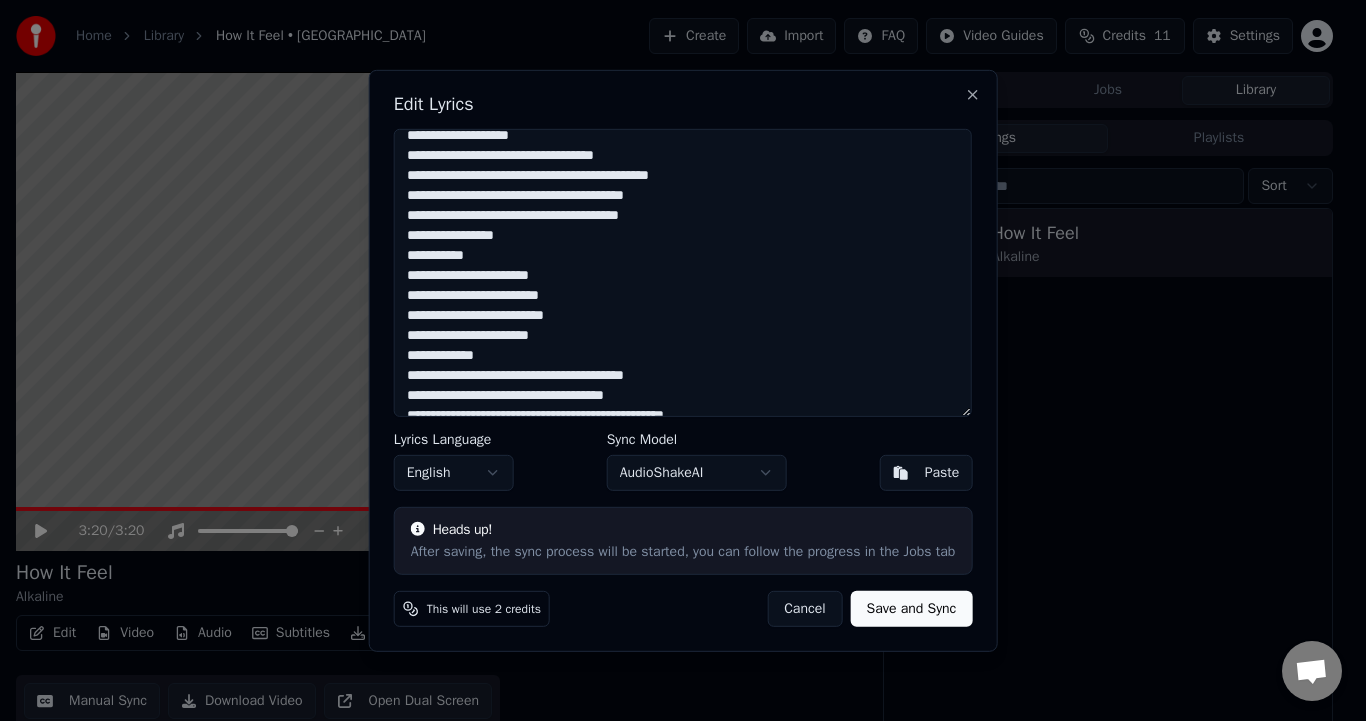 click at bounding box center [683, 272] 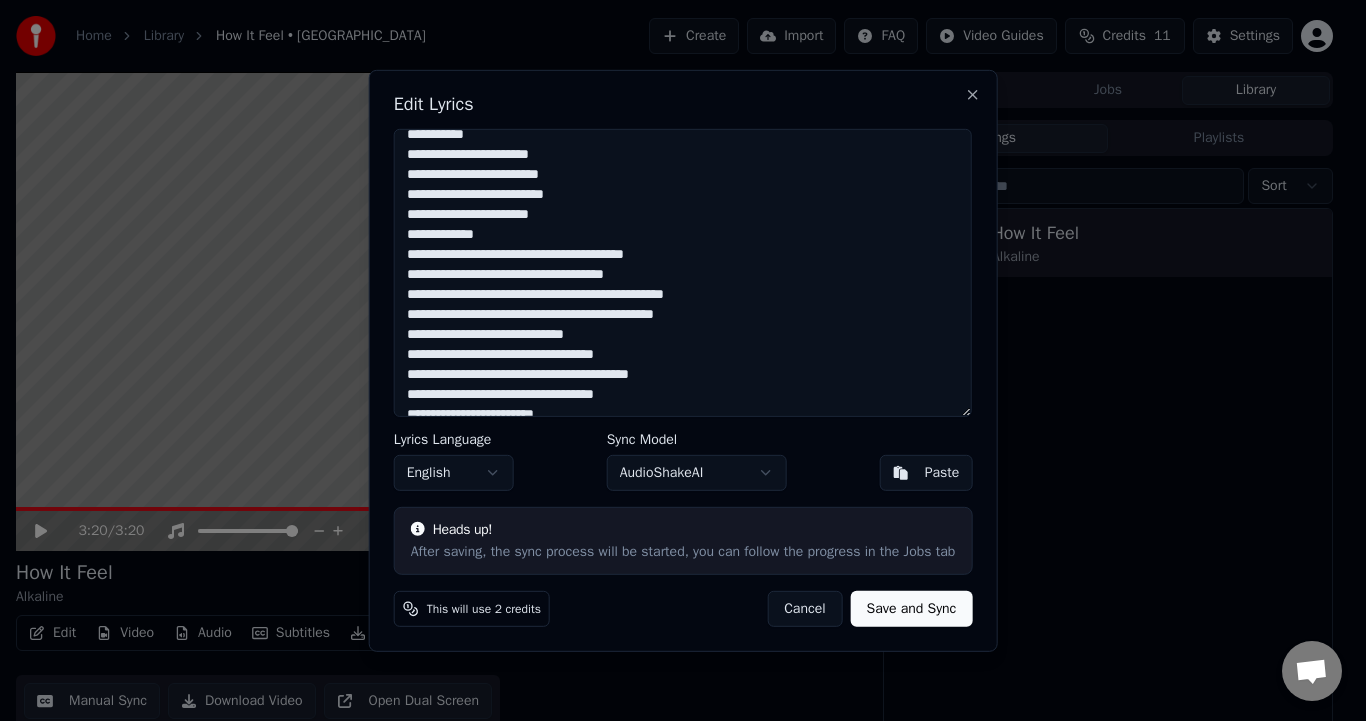scroll, scrollTop: 300, scrollLeft: 0, axis: vertical 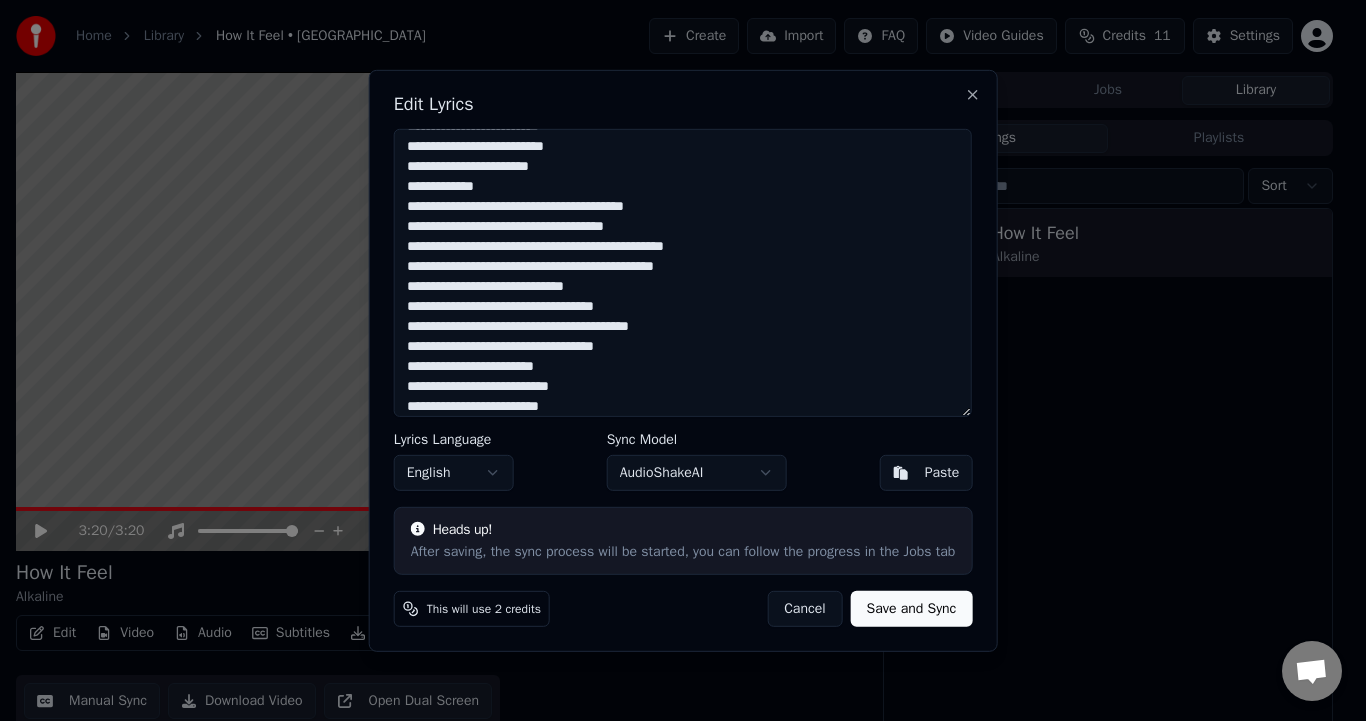 click at bounding box center [683, 272] 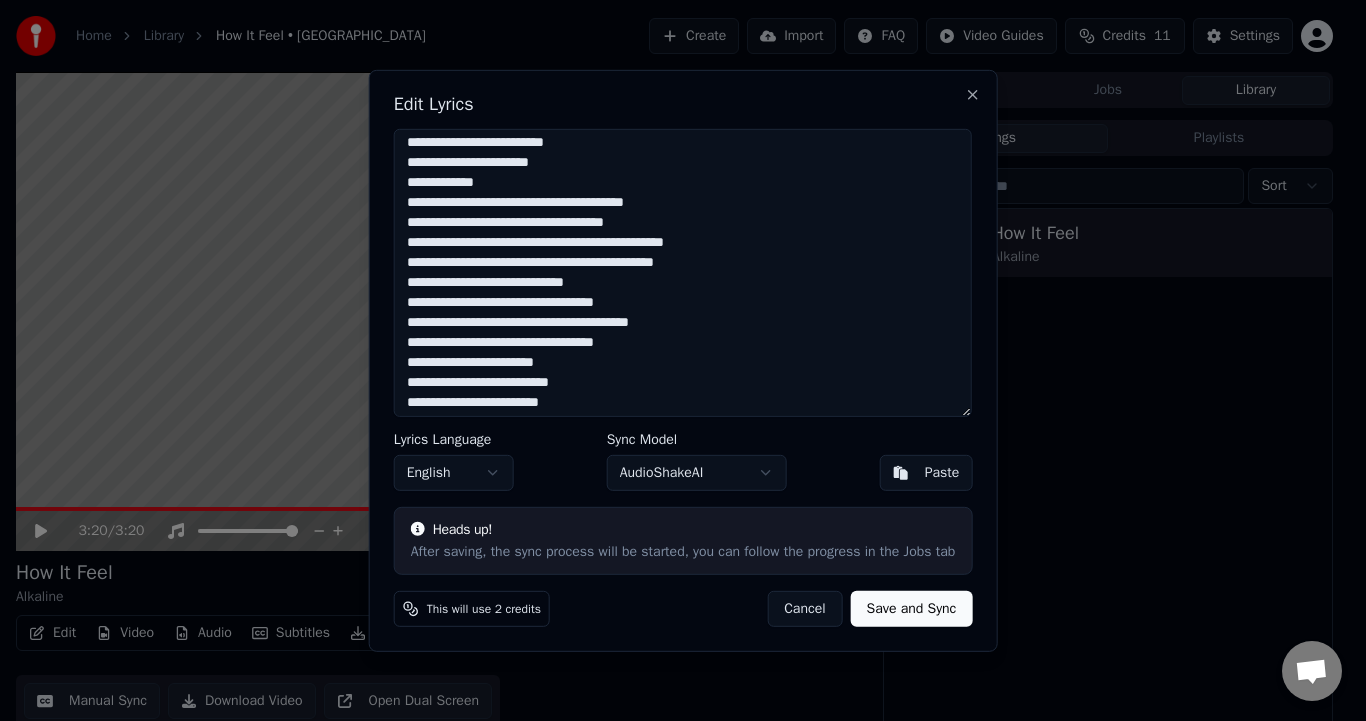scroll, scrollTop: 329, scrollLeft: 0, axis: vertical 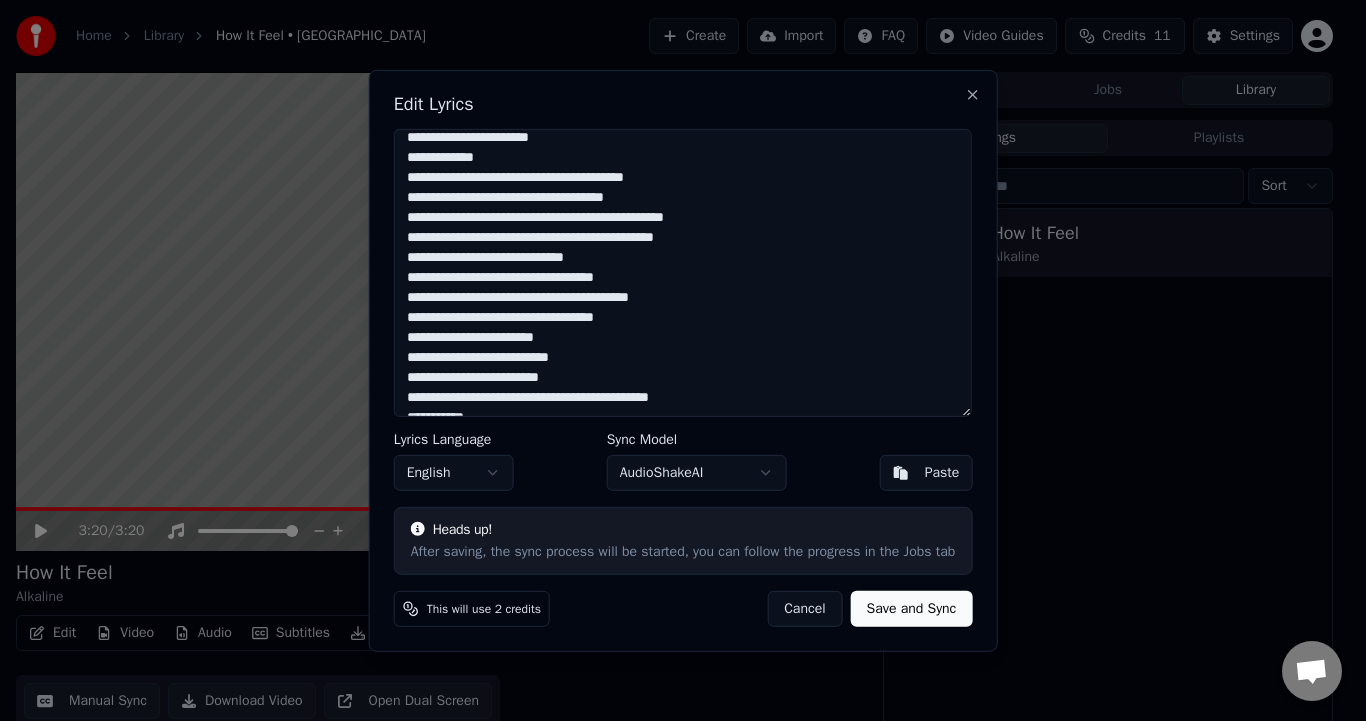 click at bounding box center (683, 272) 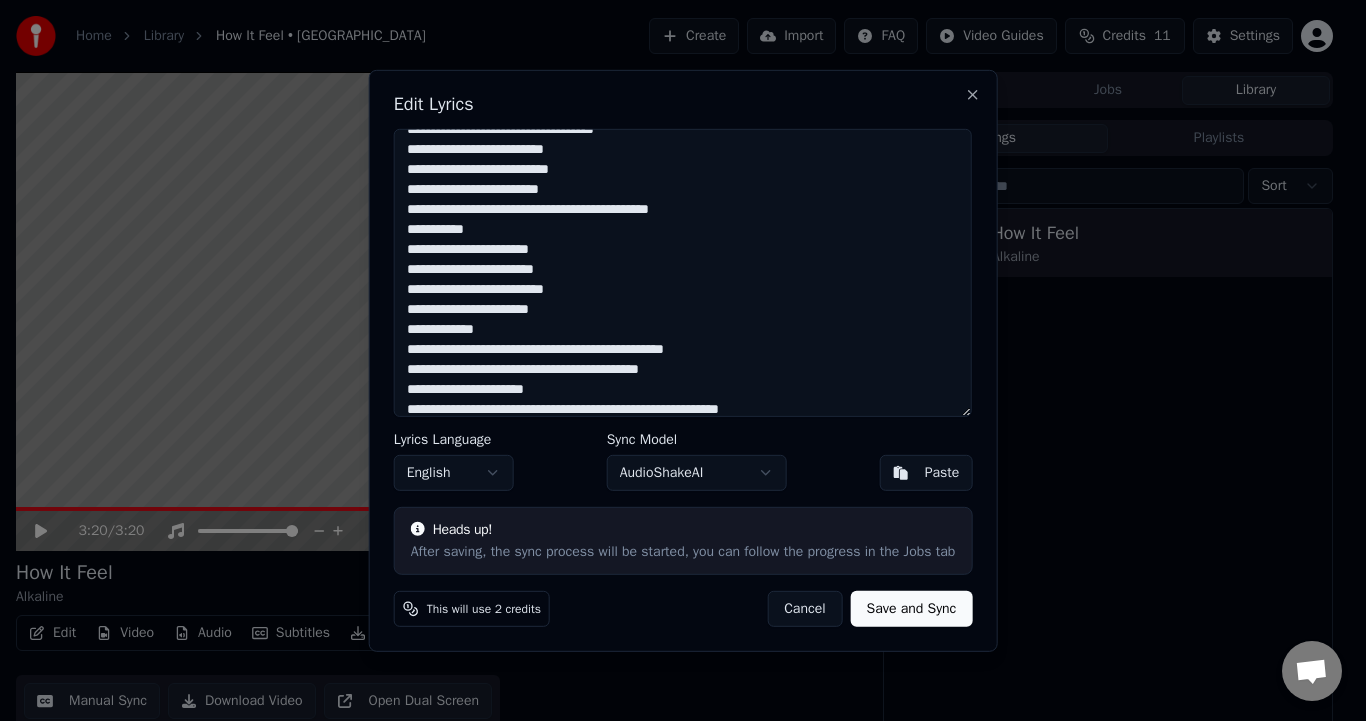 scroll, scrollTop: 522, scrollLeft: 0, axis: vertical 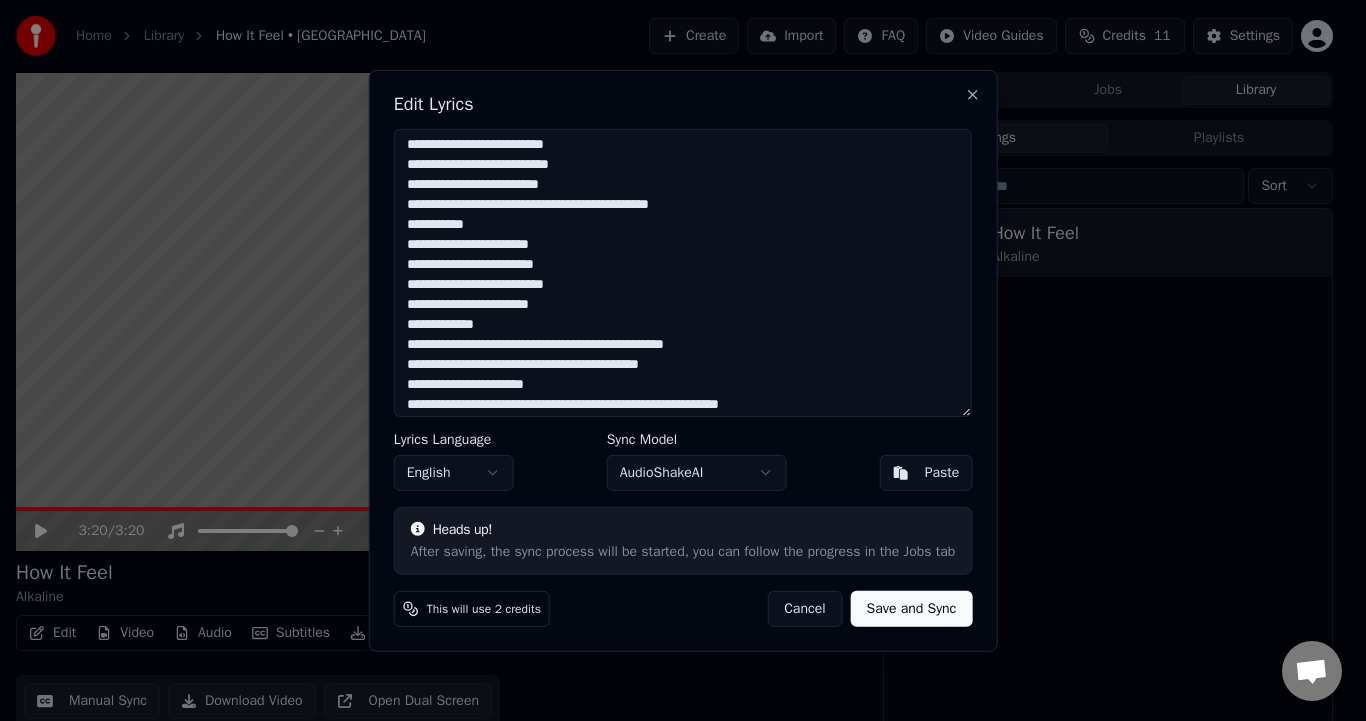 click at bounding box center [683, 272] 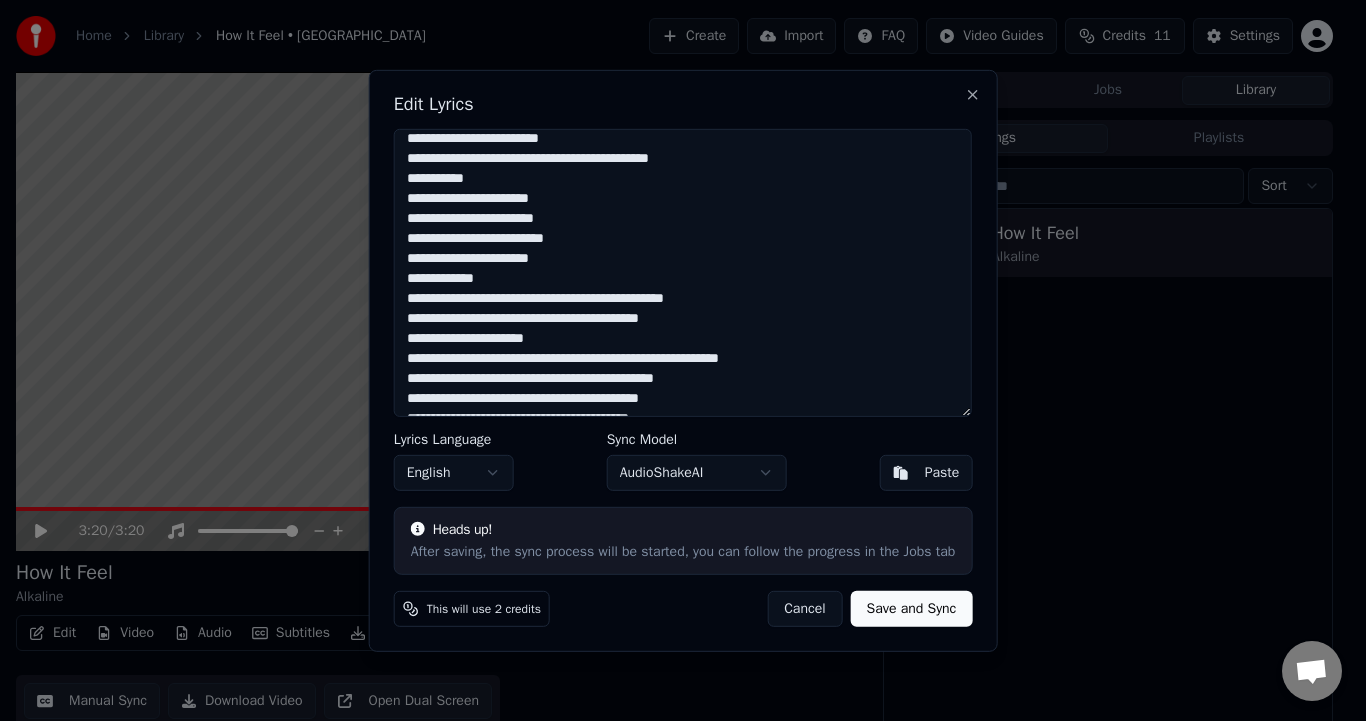 scroll, scrollTop: 569, scrollLeft: 0, axis: vertical 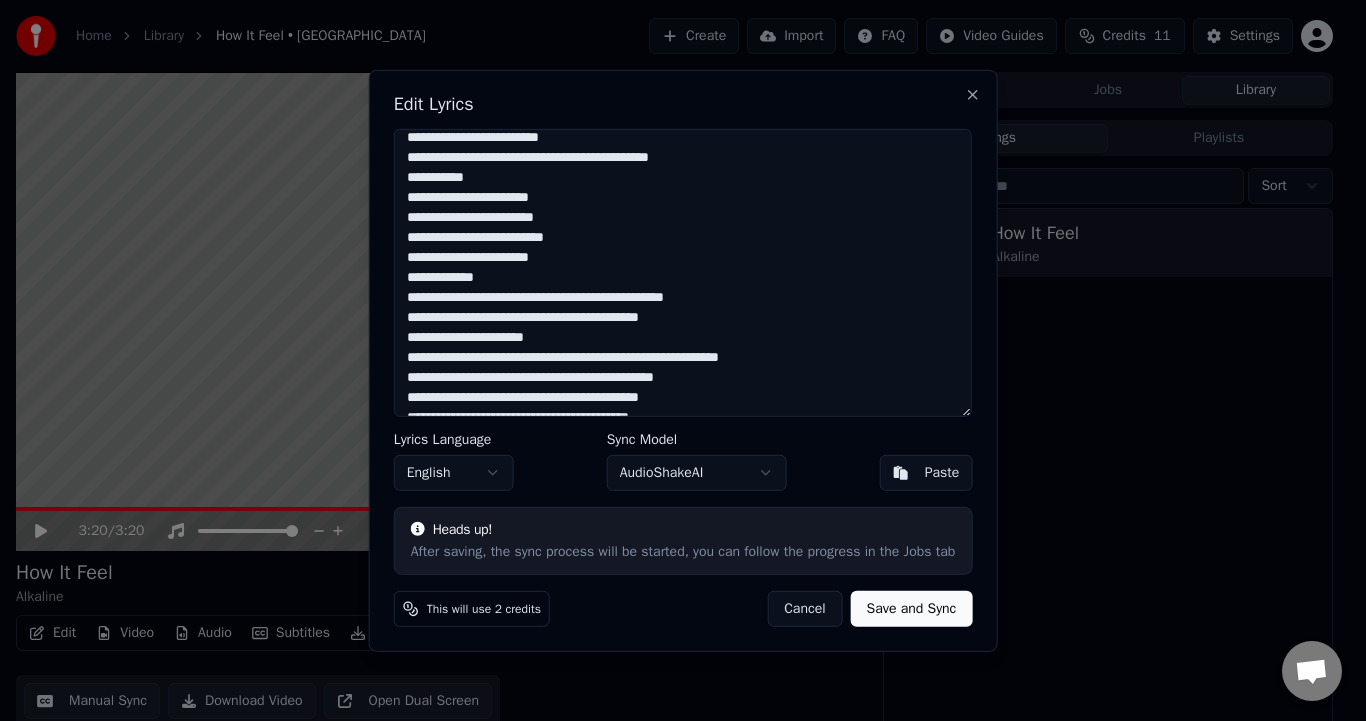 click at bounding box center (683, 272) 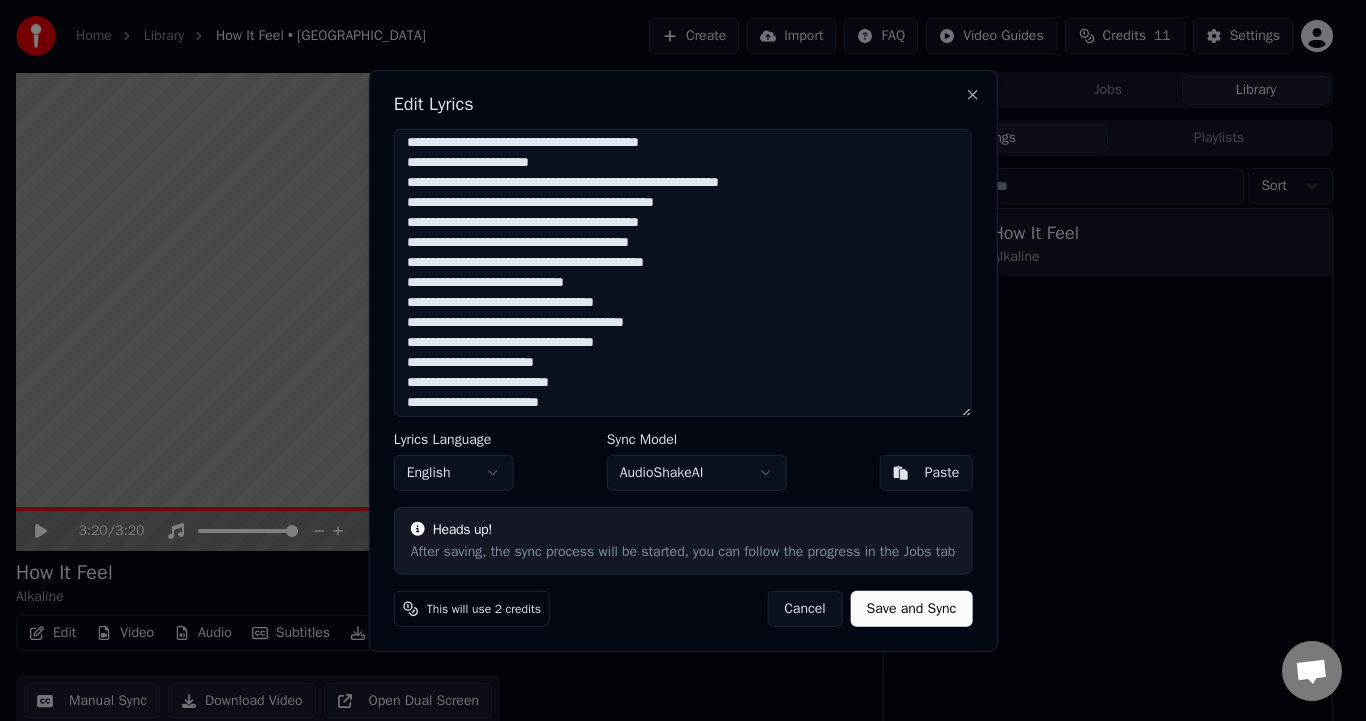 scroll, scrollTop: 745, scrollLeft: 0, axis: vertical 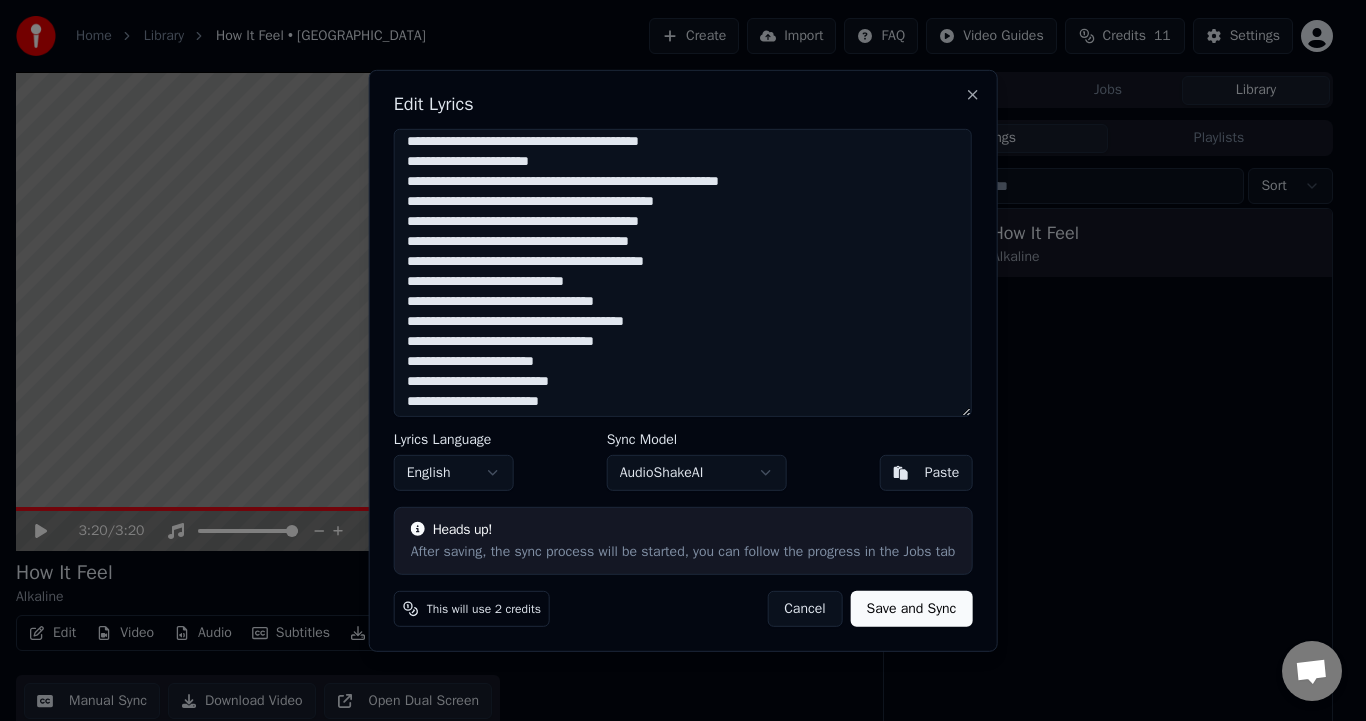 click at bounding box center (683, 272) 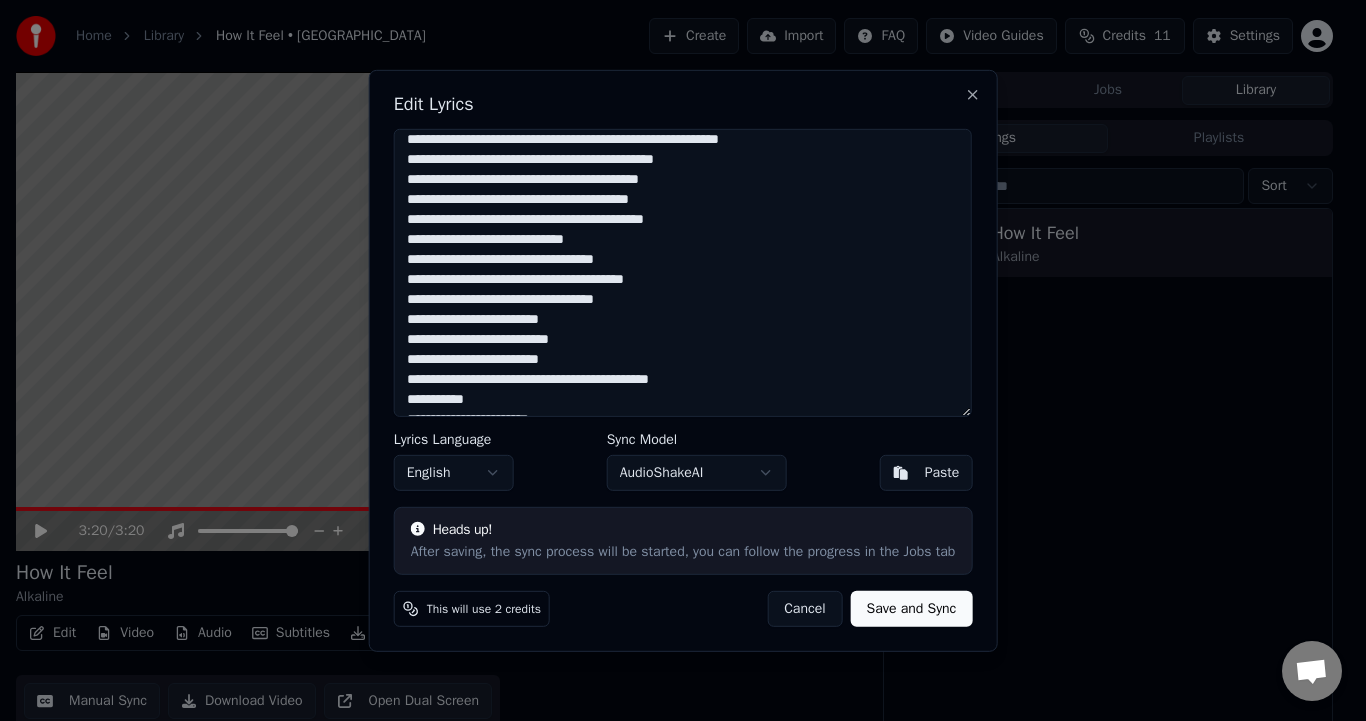 scroll, scrollTop: 797, scrollLeft: 0, axis: vertical 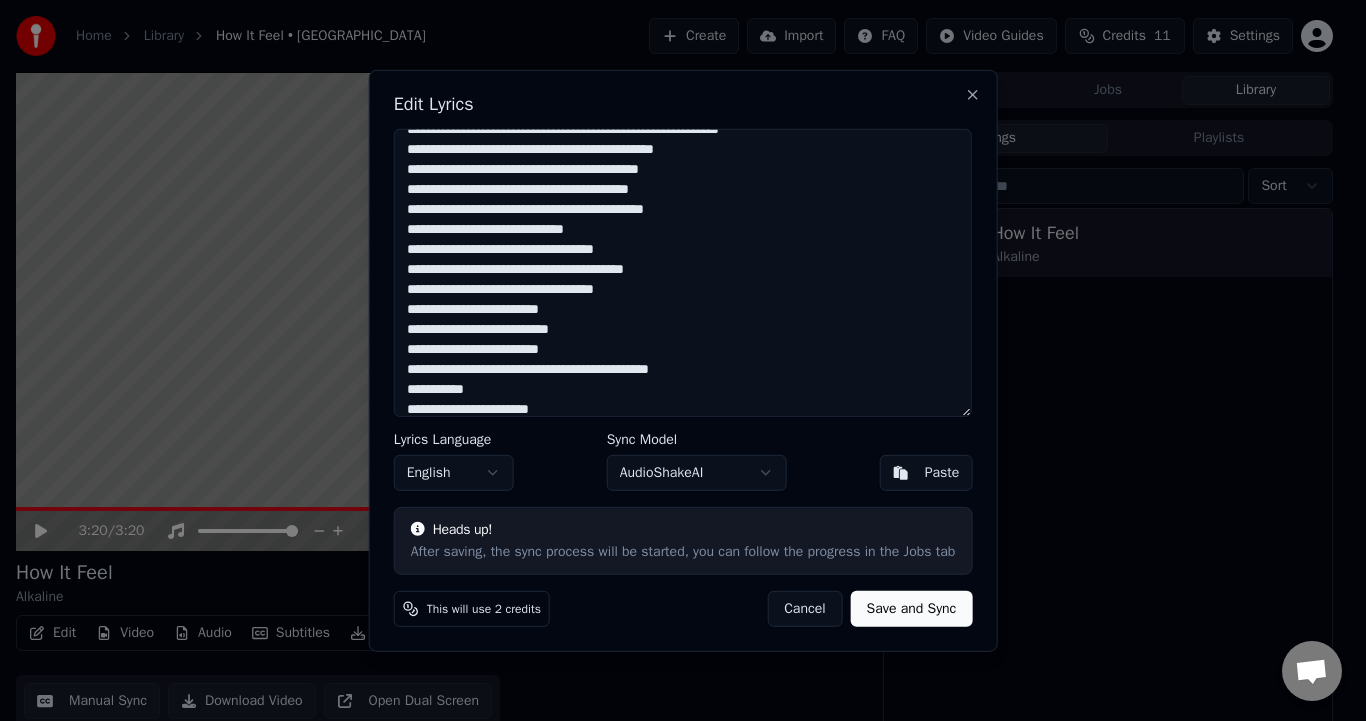 click at bounding box center [683, 272] 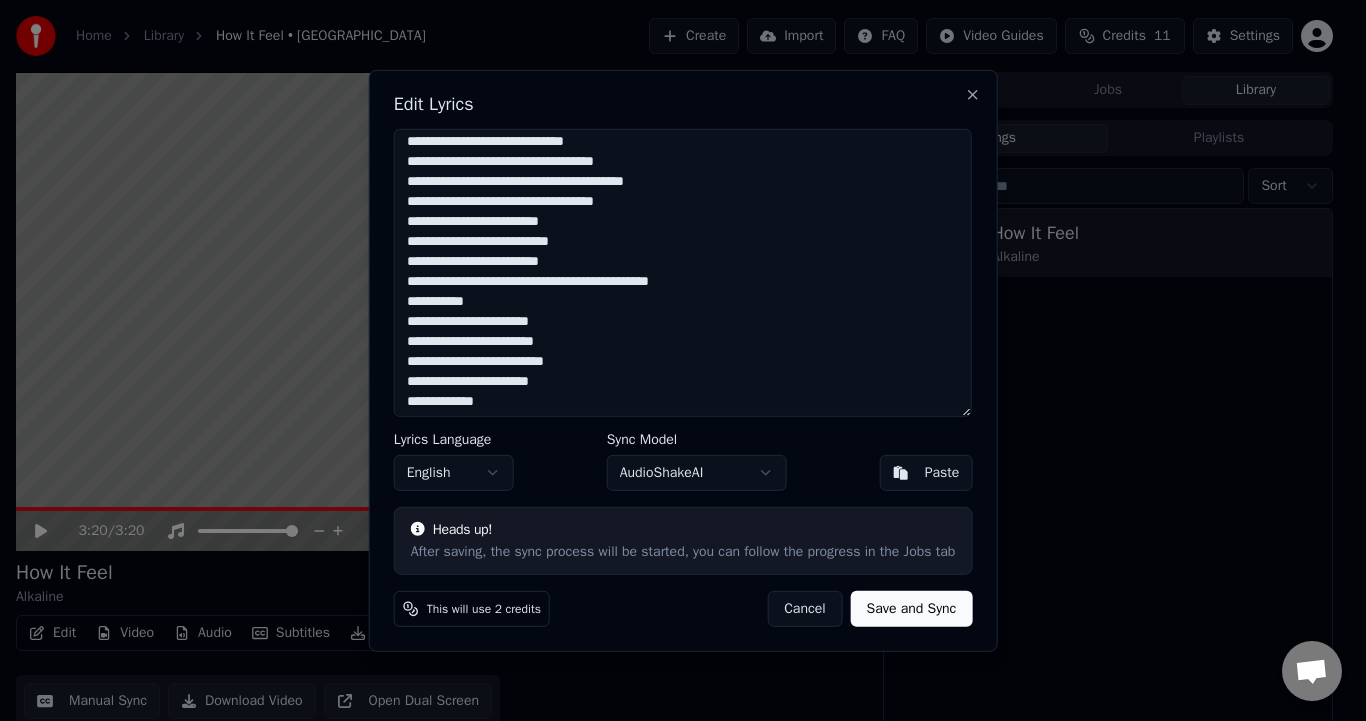 scroll, scrollTop: 889, scrollLeft: 0, axis: vertical 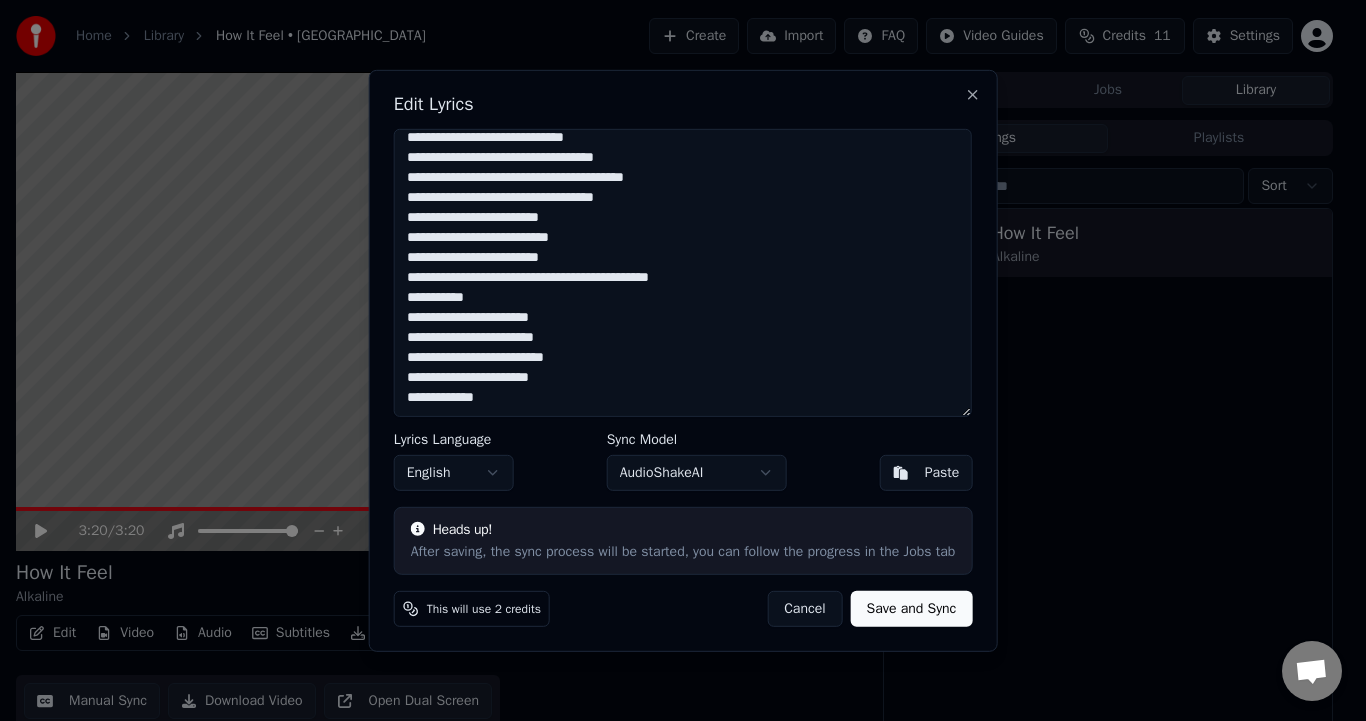 click at bounding box center (683, 272) 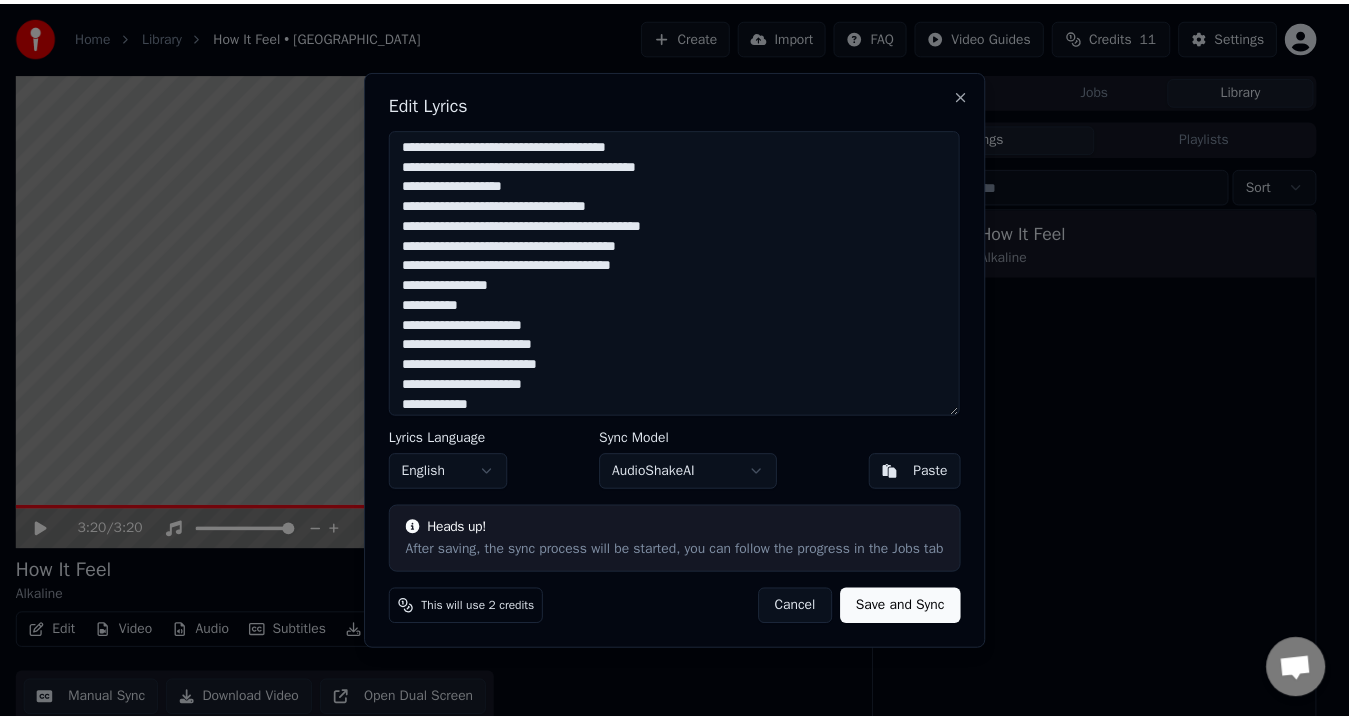 scroll, scrollTop: 0, scrollLeft: 0, axis: both 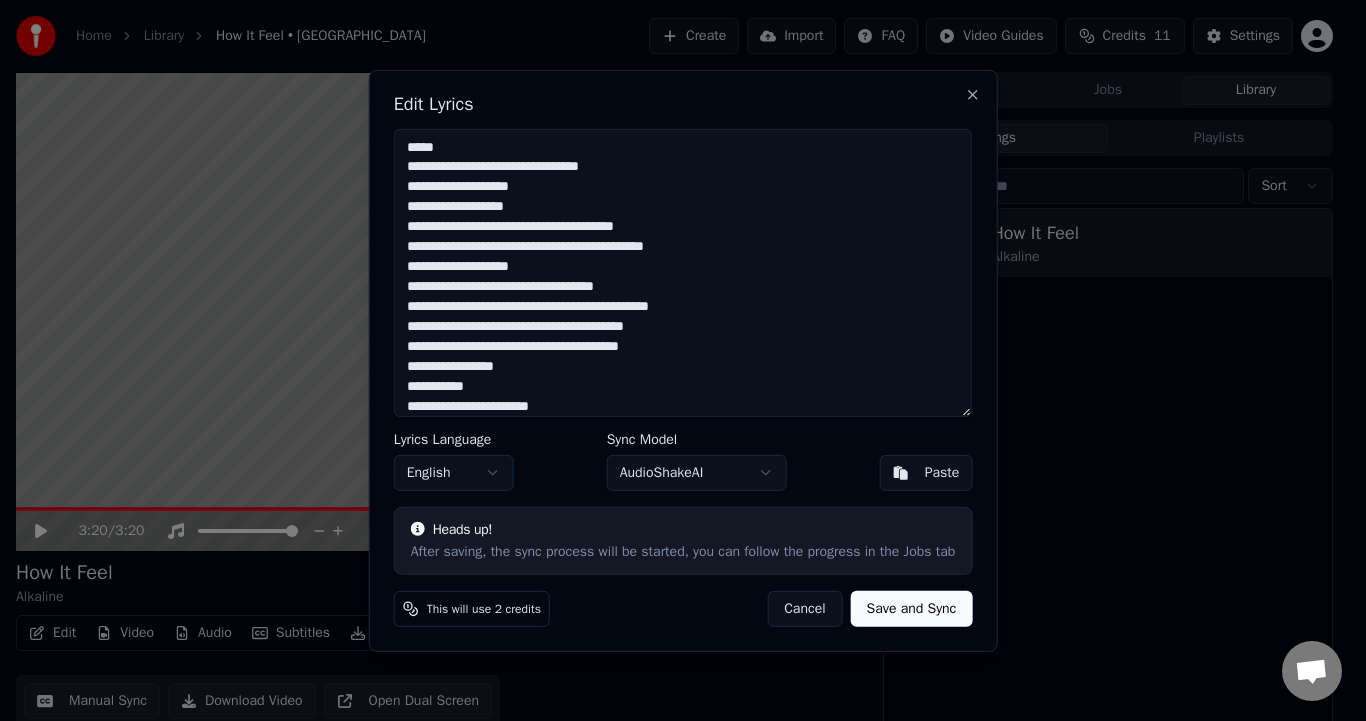 click at bounding box center [683, 272] 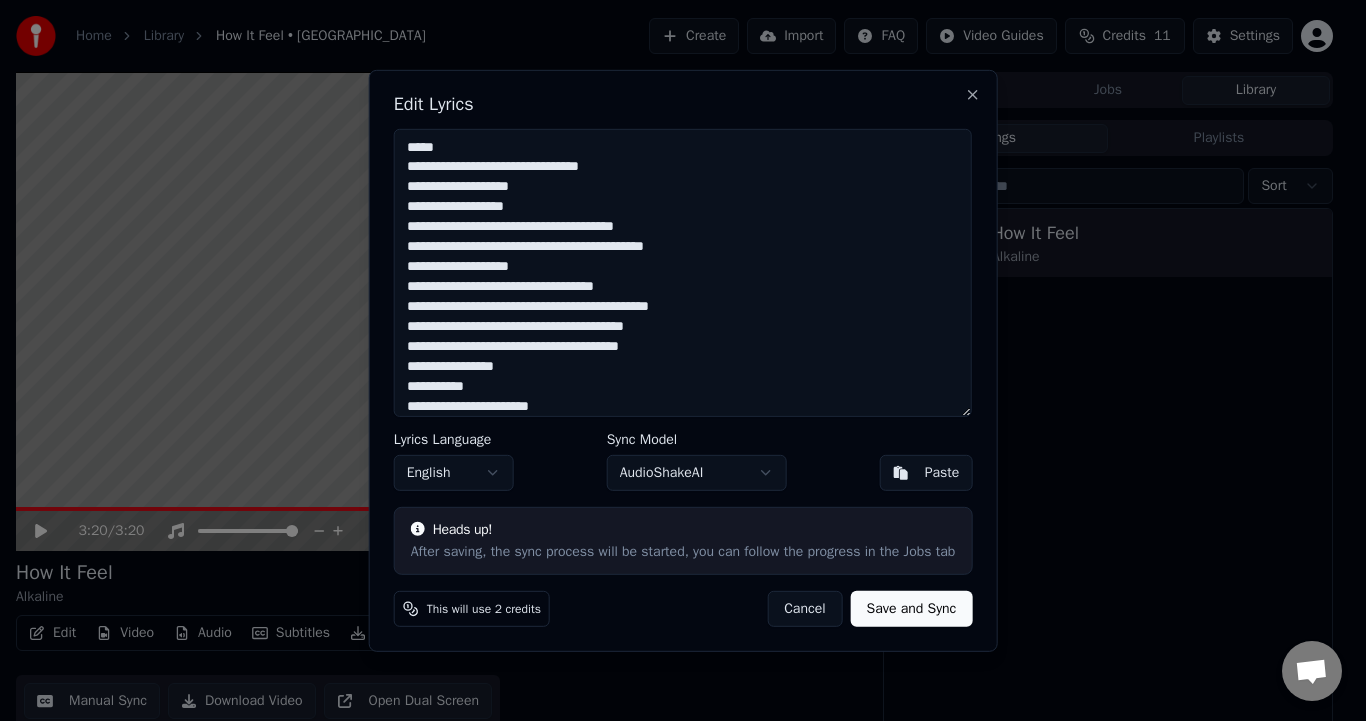 click at bounding box center (683, 272) 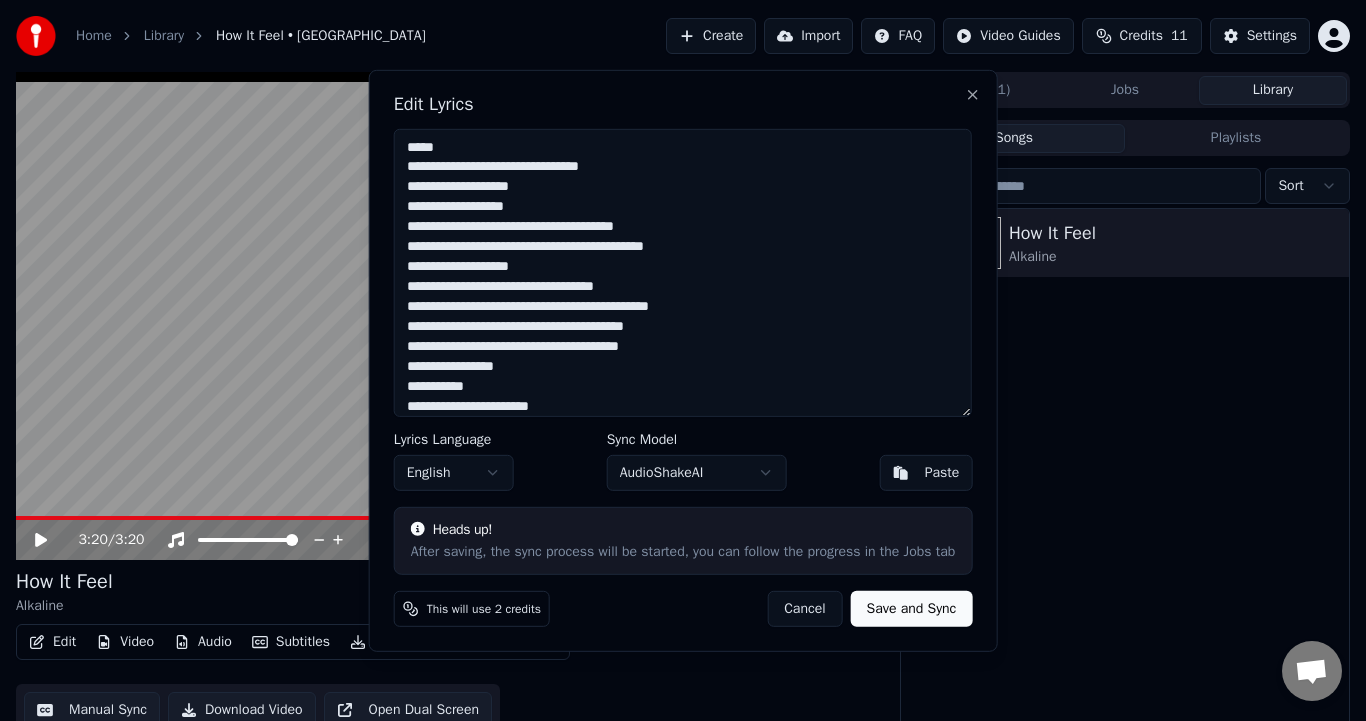 type on "**********" 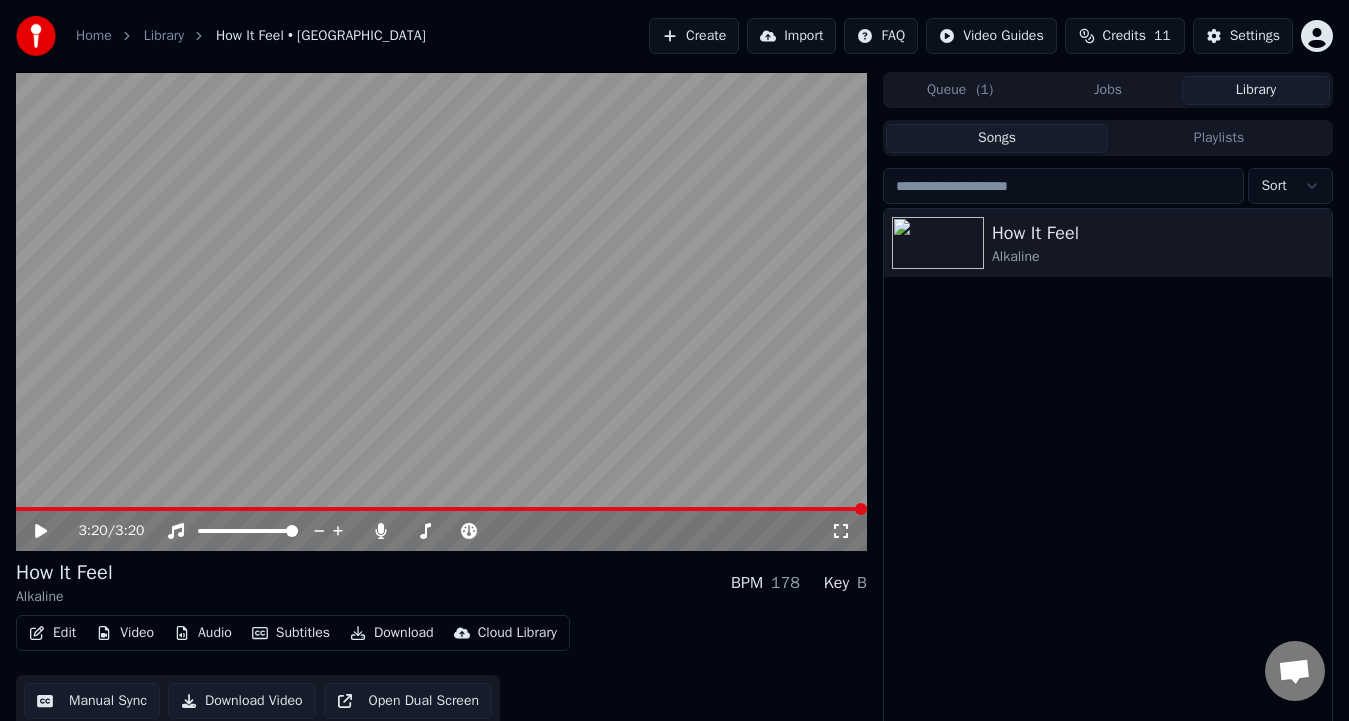 click on "3:20  /  3:20" at bounding box center (441, 531) 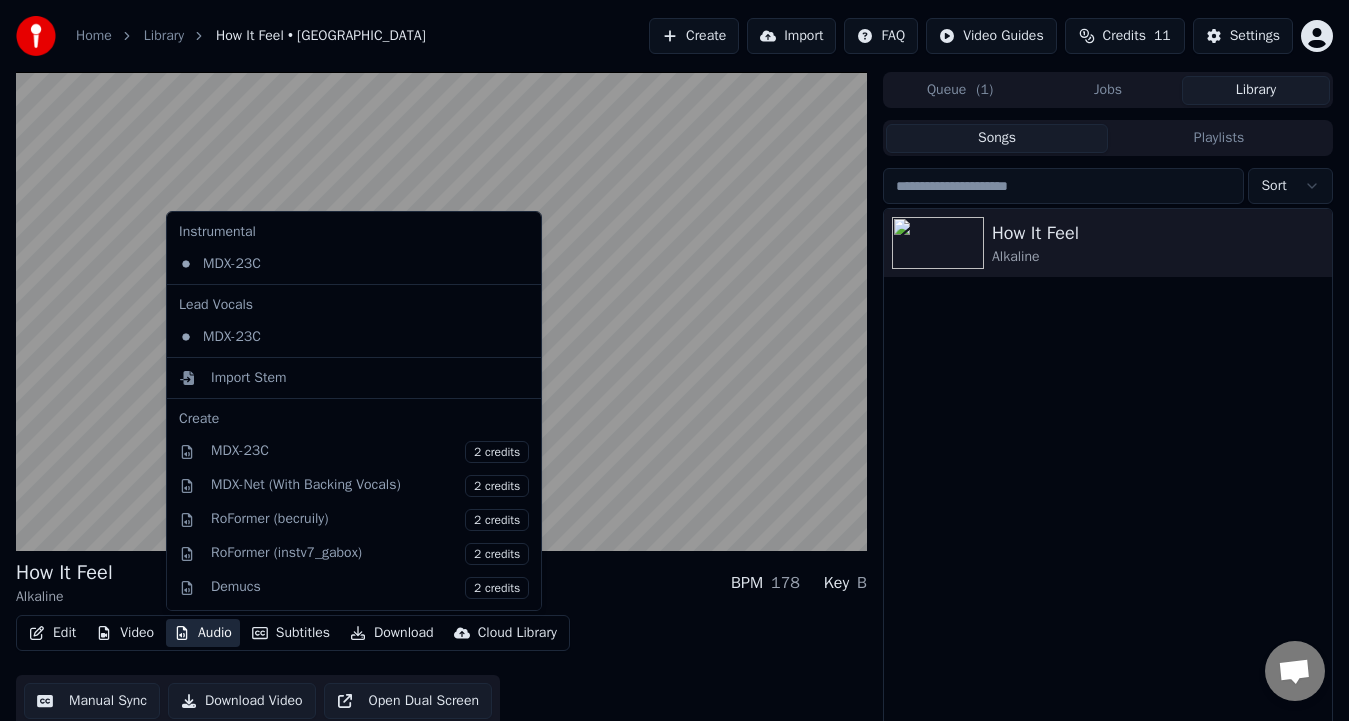 click 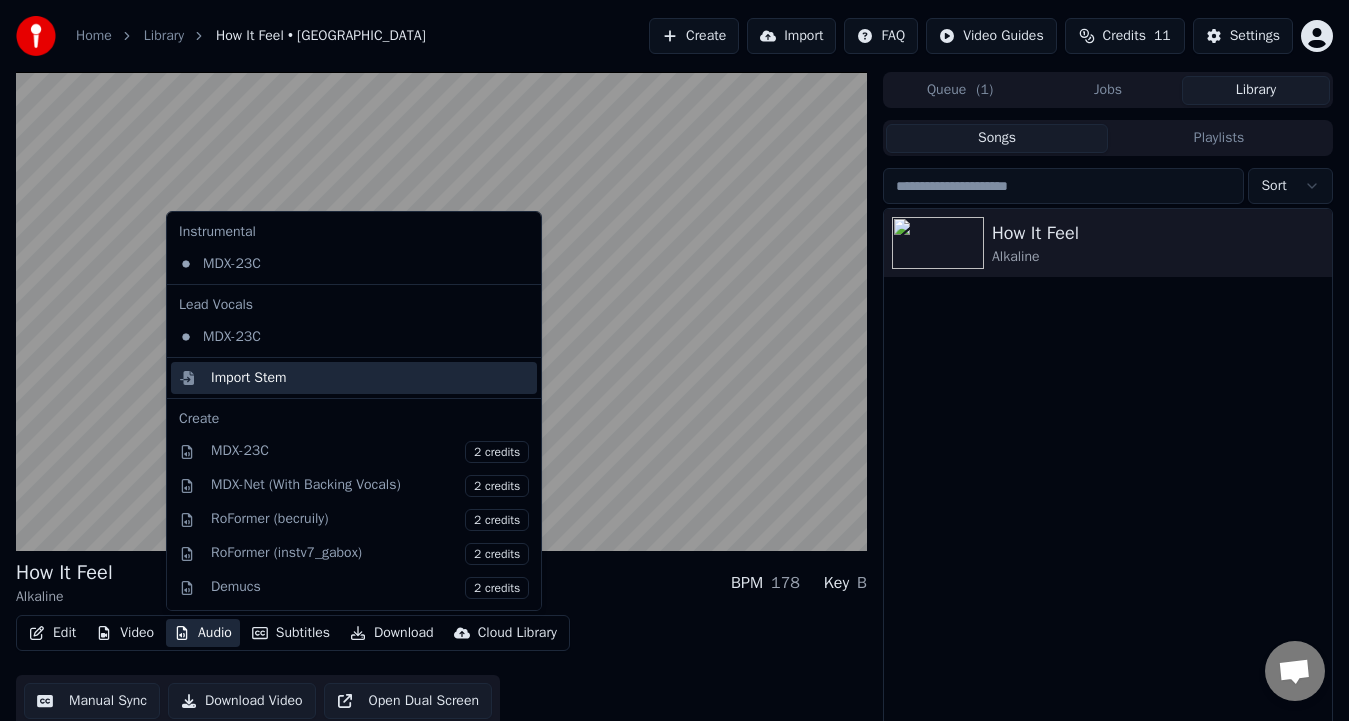 click on "Import Stem" at bounding box center [249, 378] 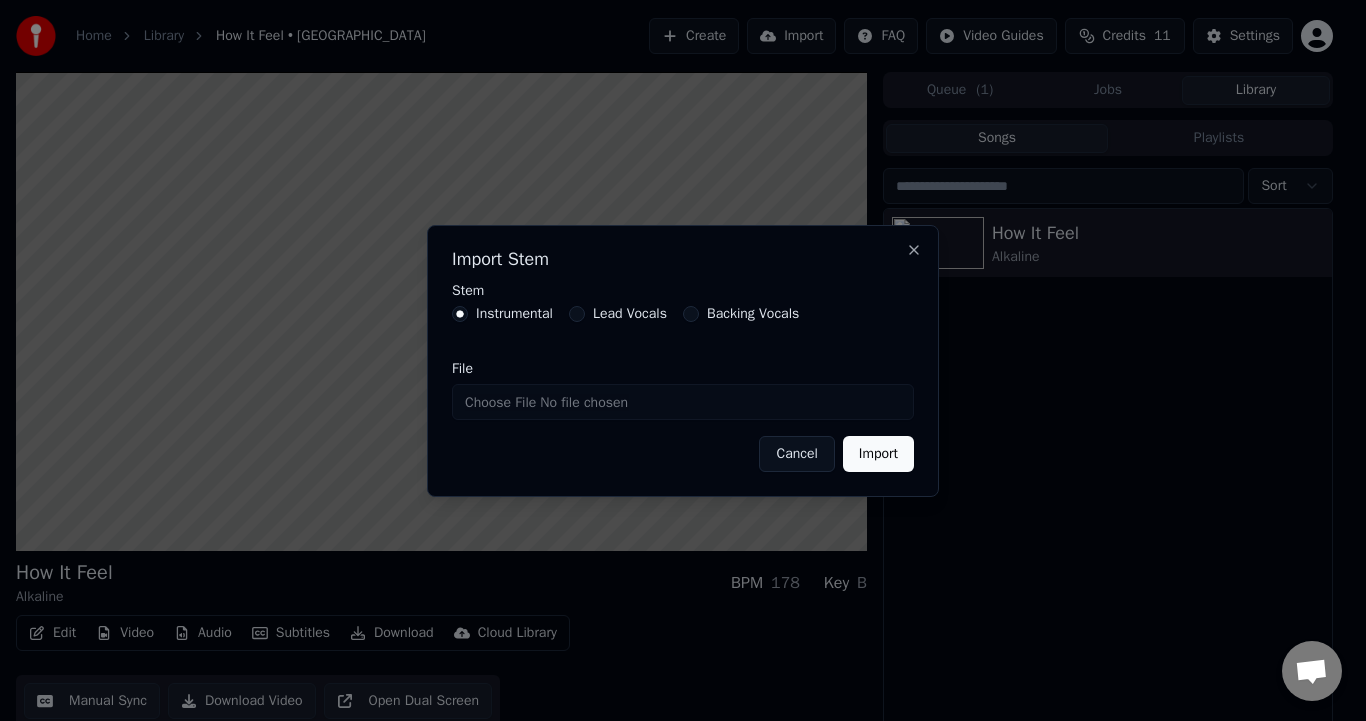 click on "File" at bounding box center [683, 402] 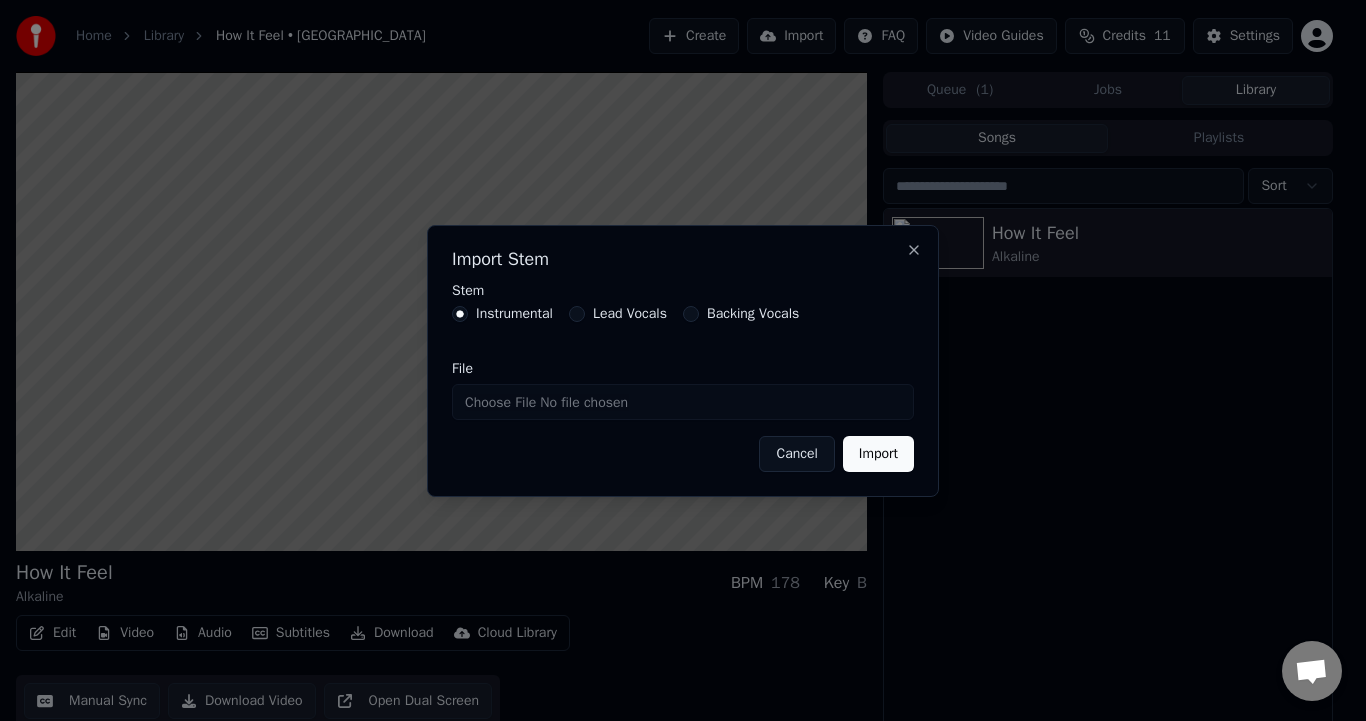 click on "Cancel" at bounding box center [796, 454] 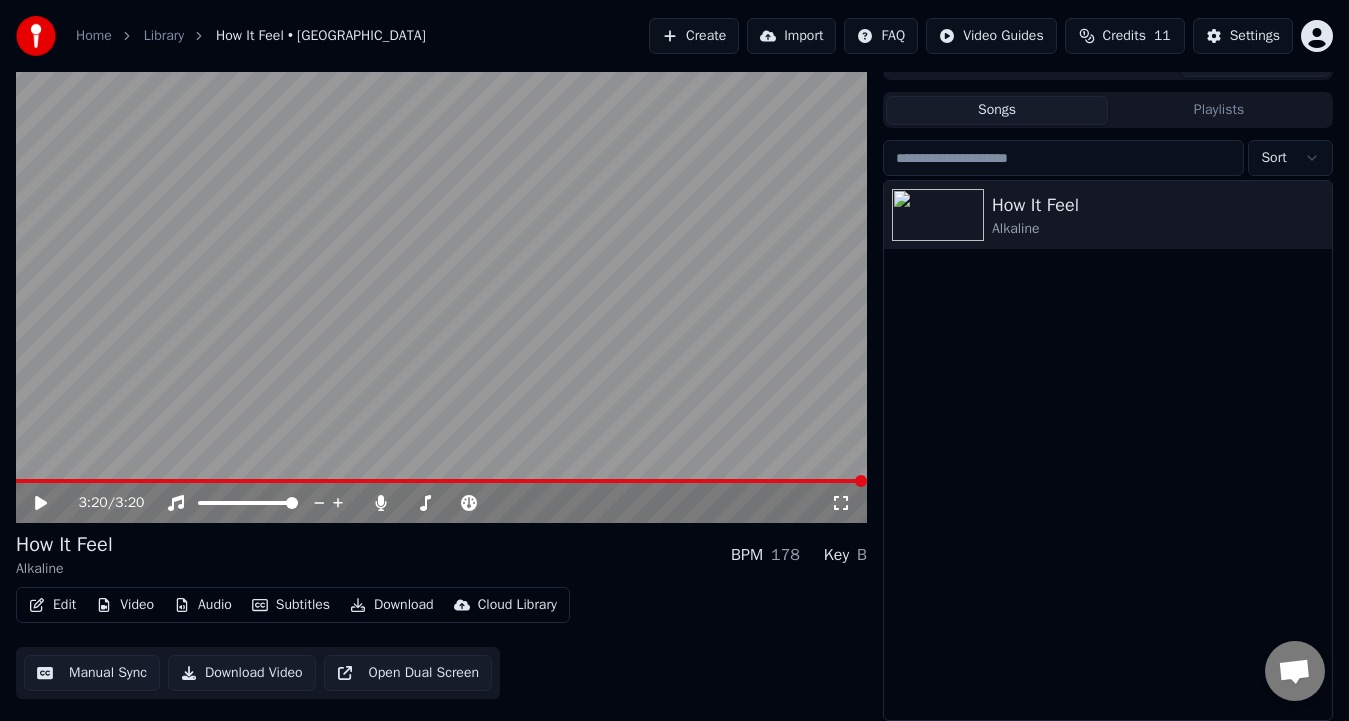 scroll, scrollTop: 0, scrollLeft: 0, axis: both 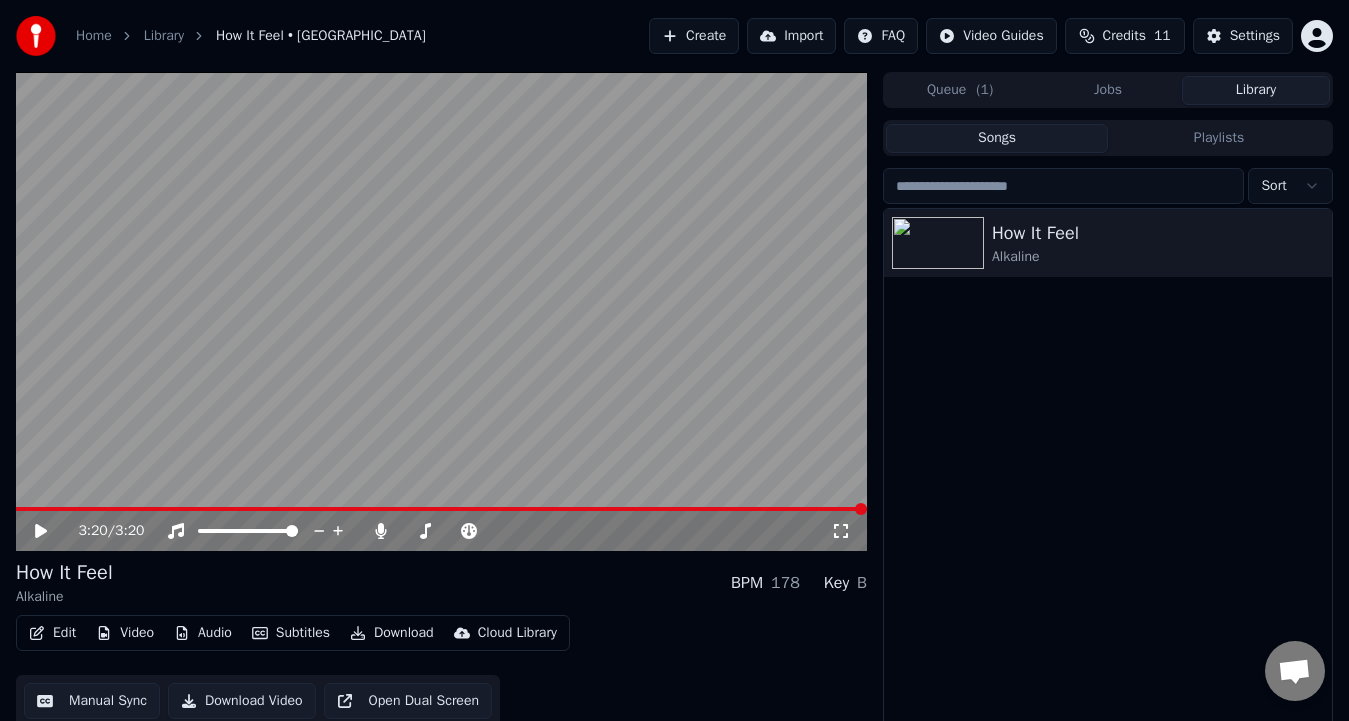 click on "3:20  /  3:20" at bounding box center (441, 531) 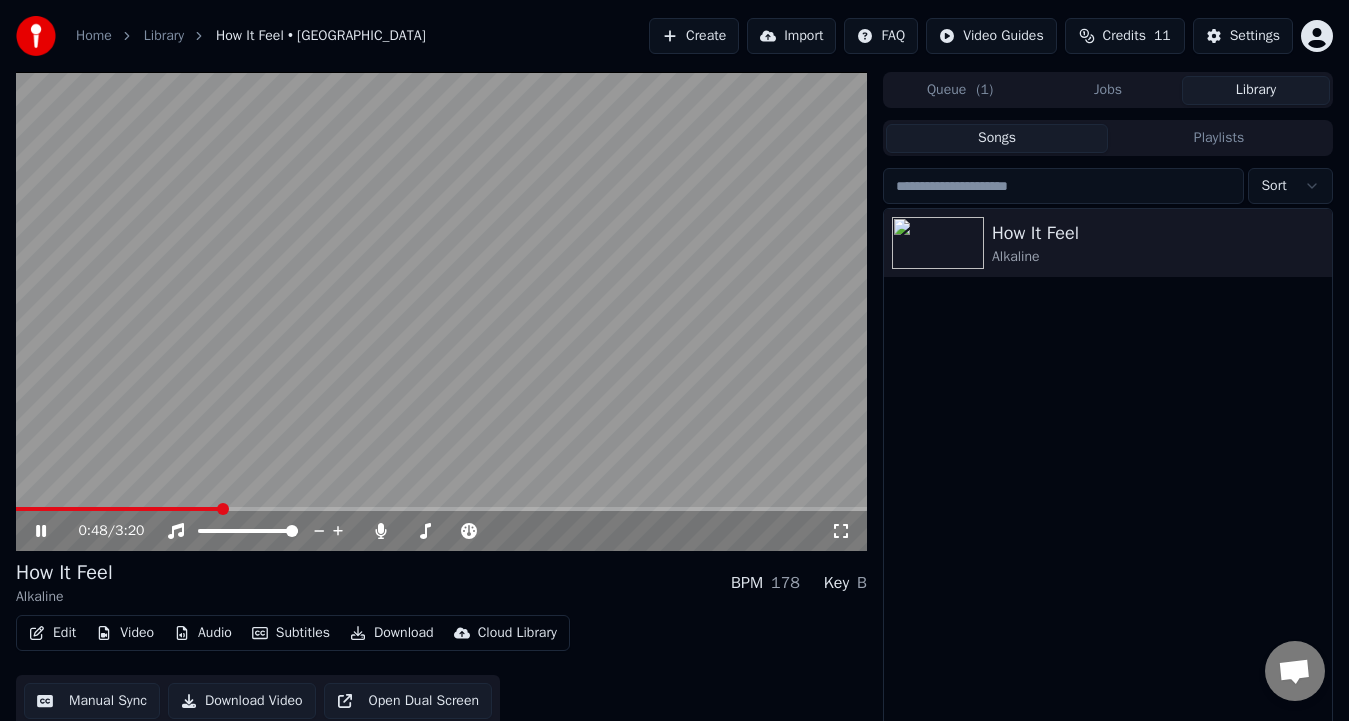 click on "0:48  /  3:20" at bounding box center [441, 531] 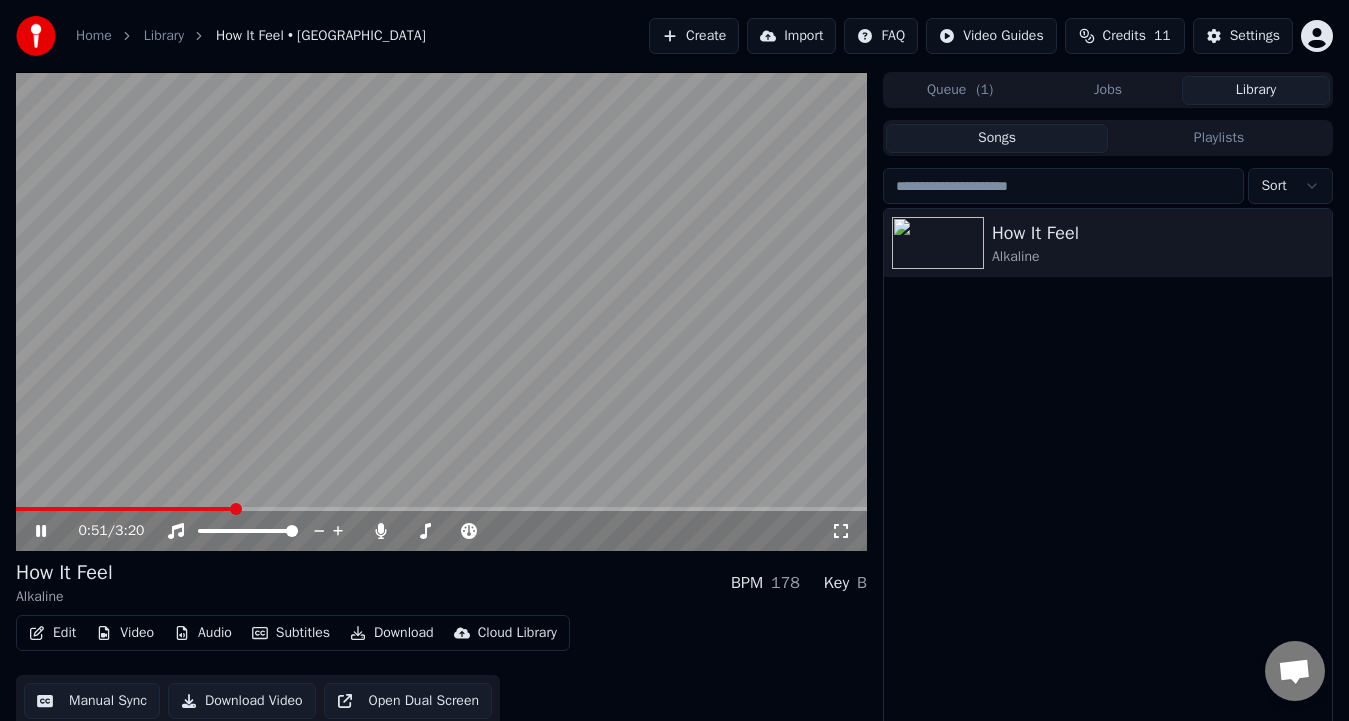 click 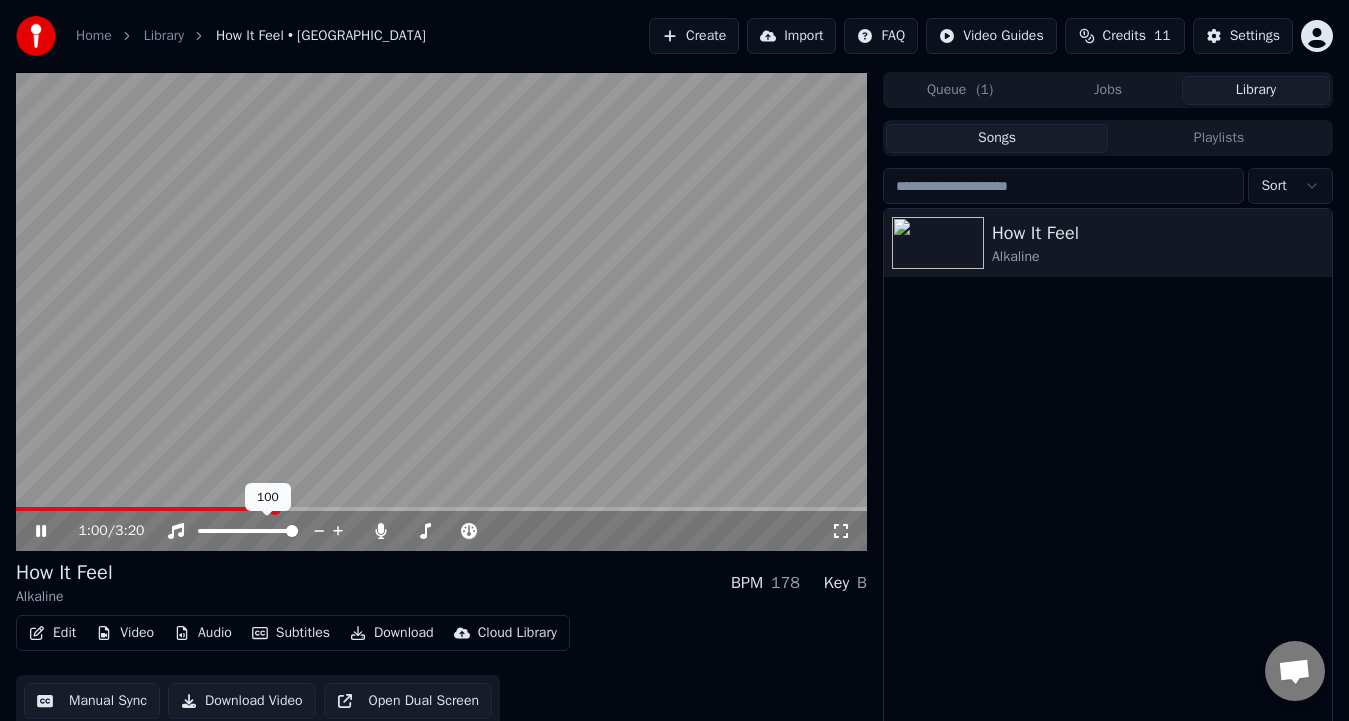 click 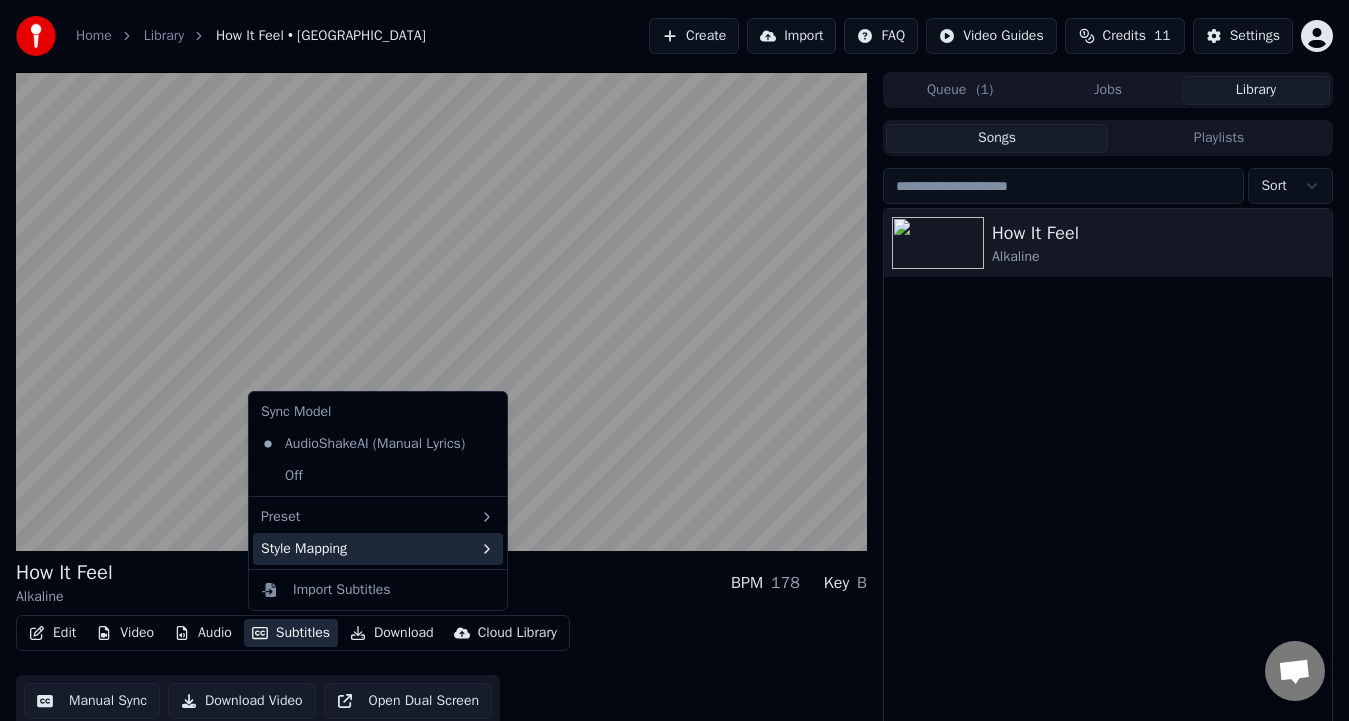 click on "Style Mapping" at bounding box center [378, 549] 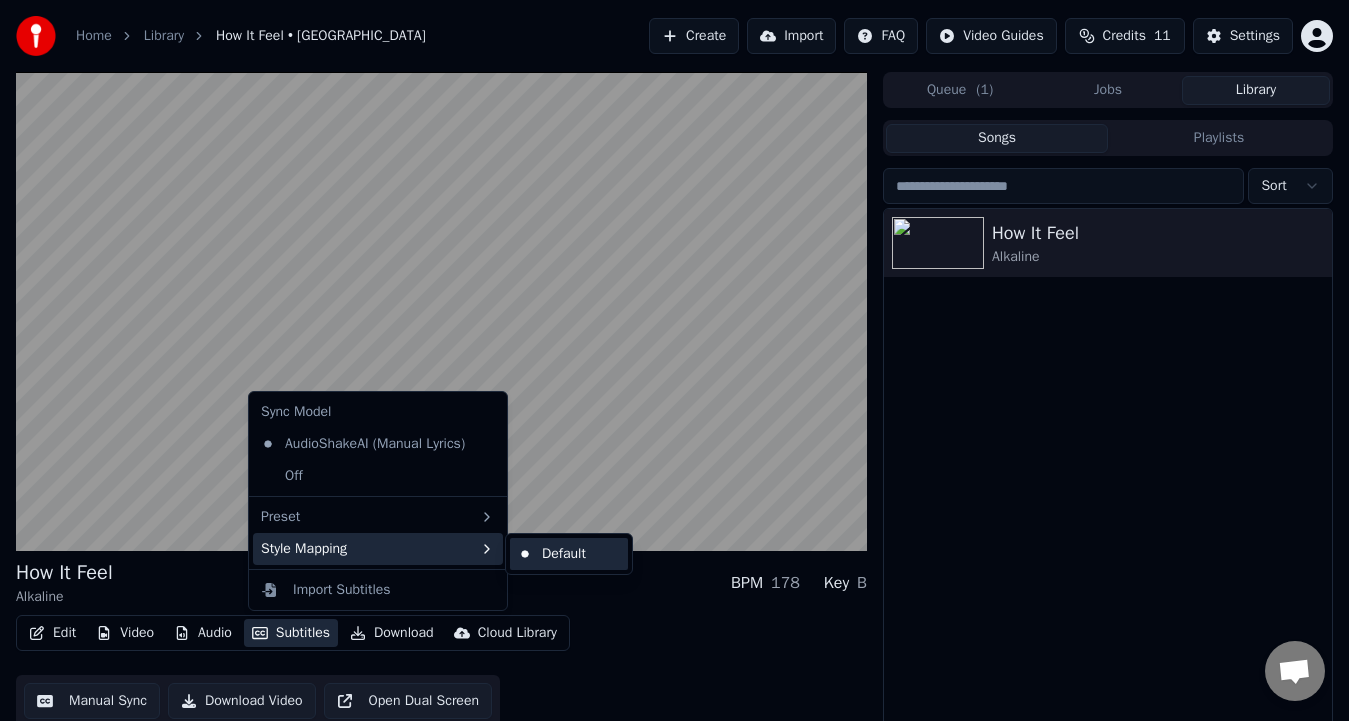 click on "Default" at bounding box center (569, 554) 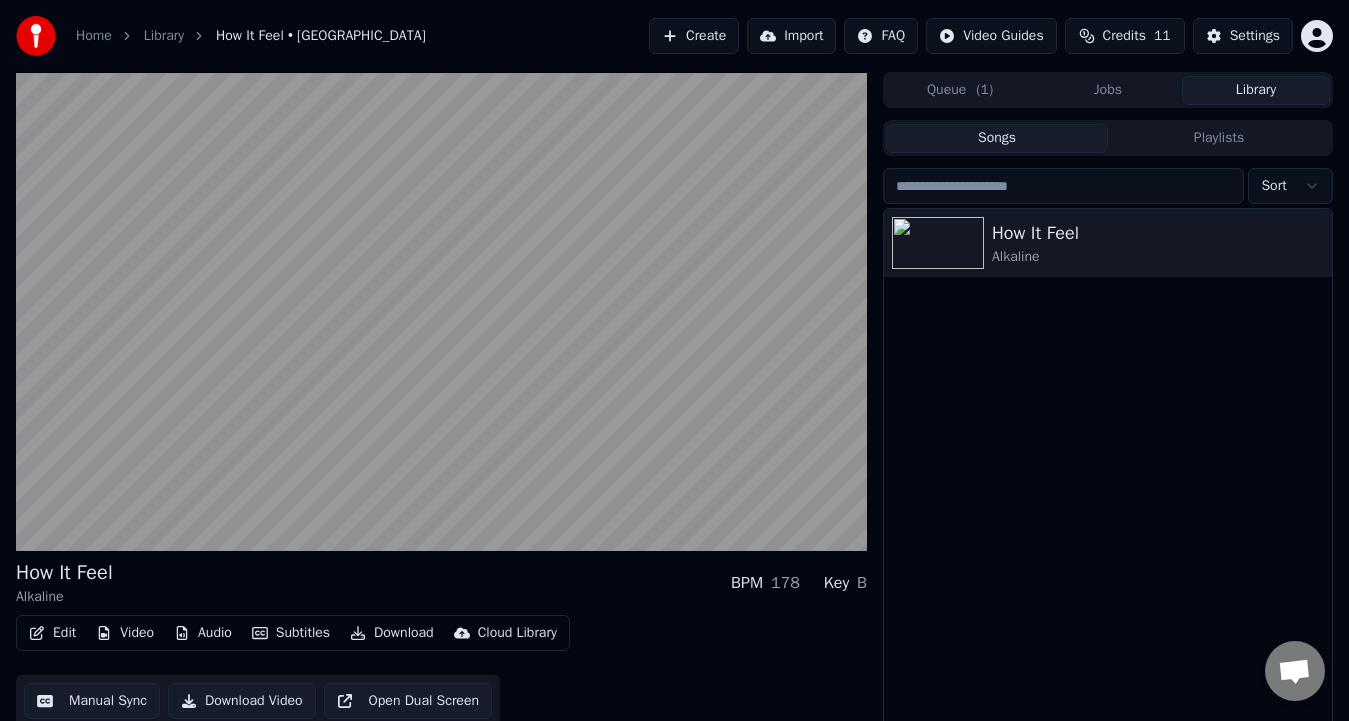 click at bounding box center (441, 311) 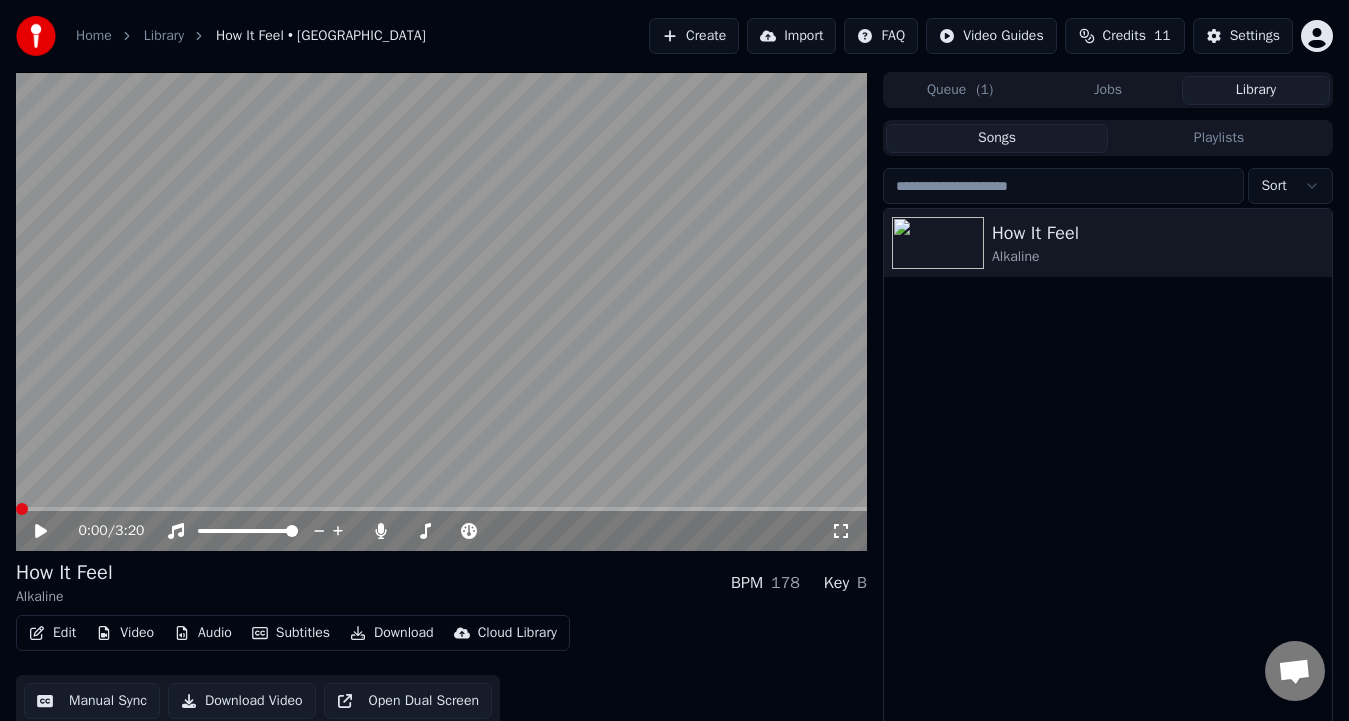 click 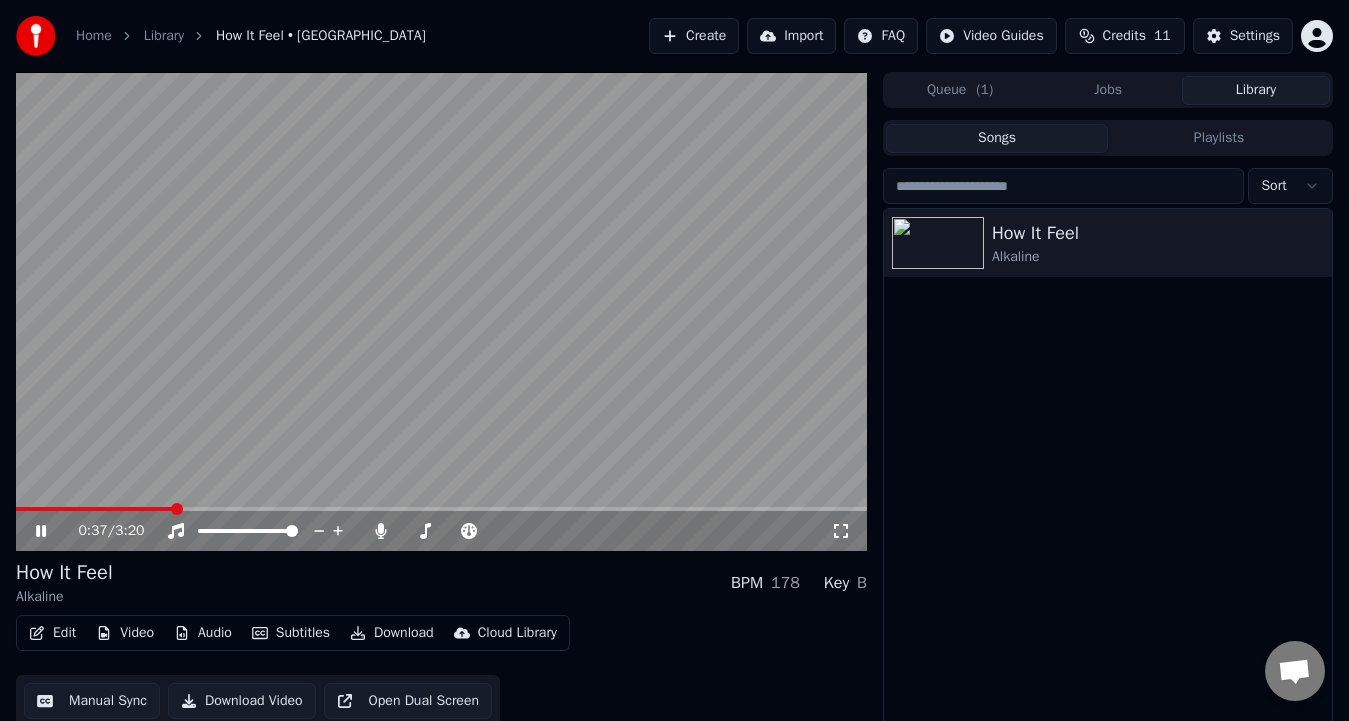 click 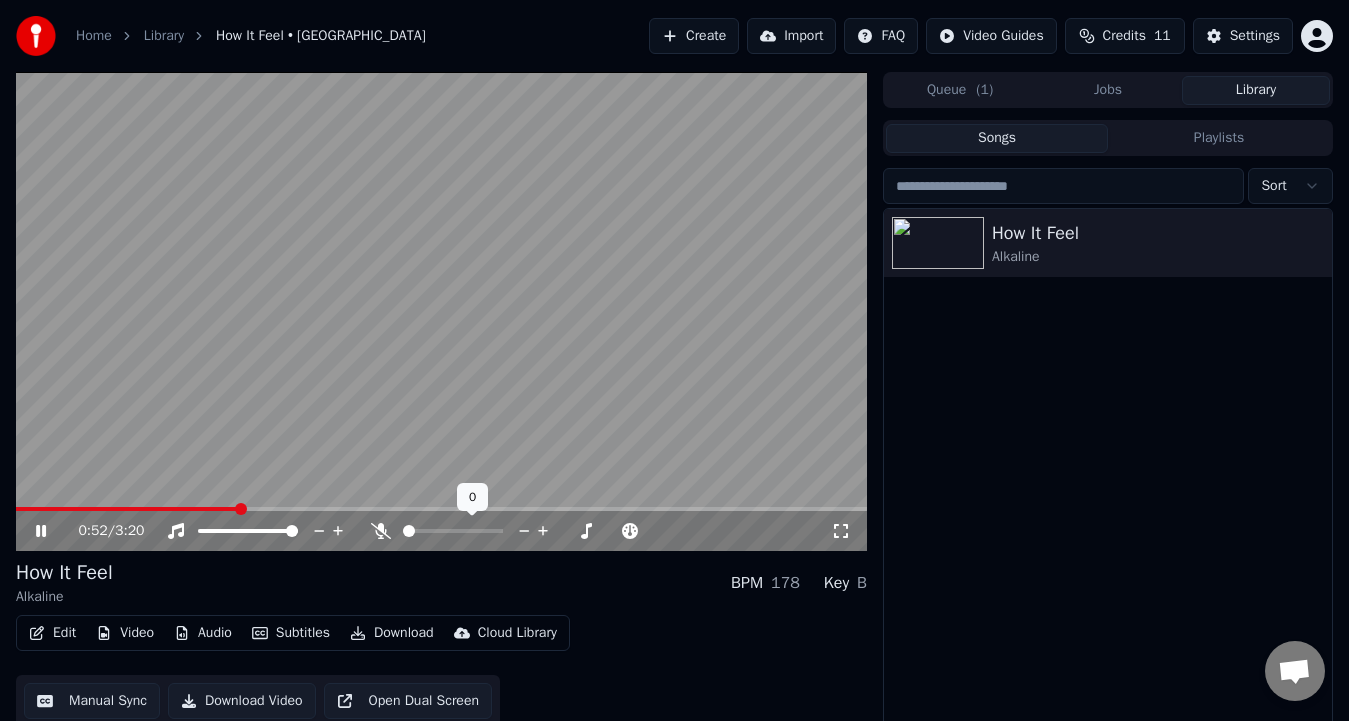 click on "Video" at bounding box center [125, 633] 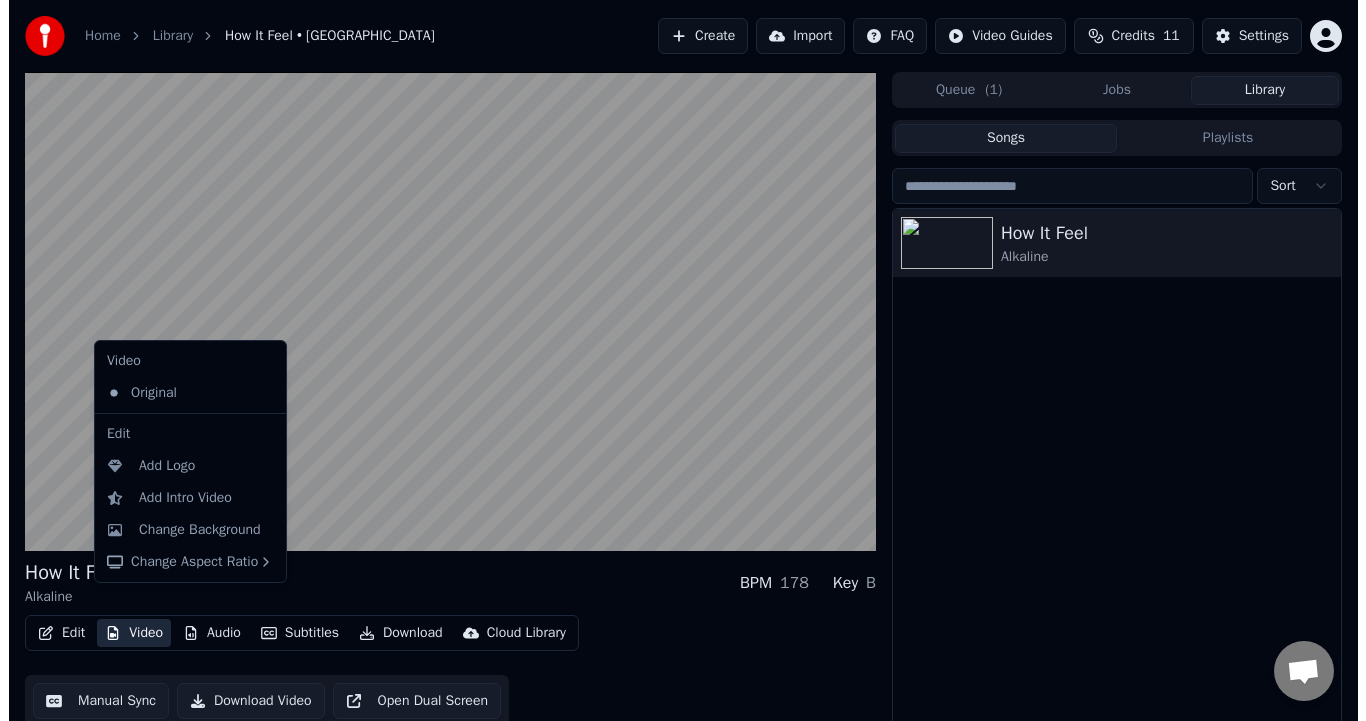 scroll, scrollTop: 28, scrollLeft: 0, axis: vertical 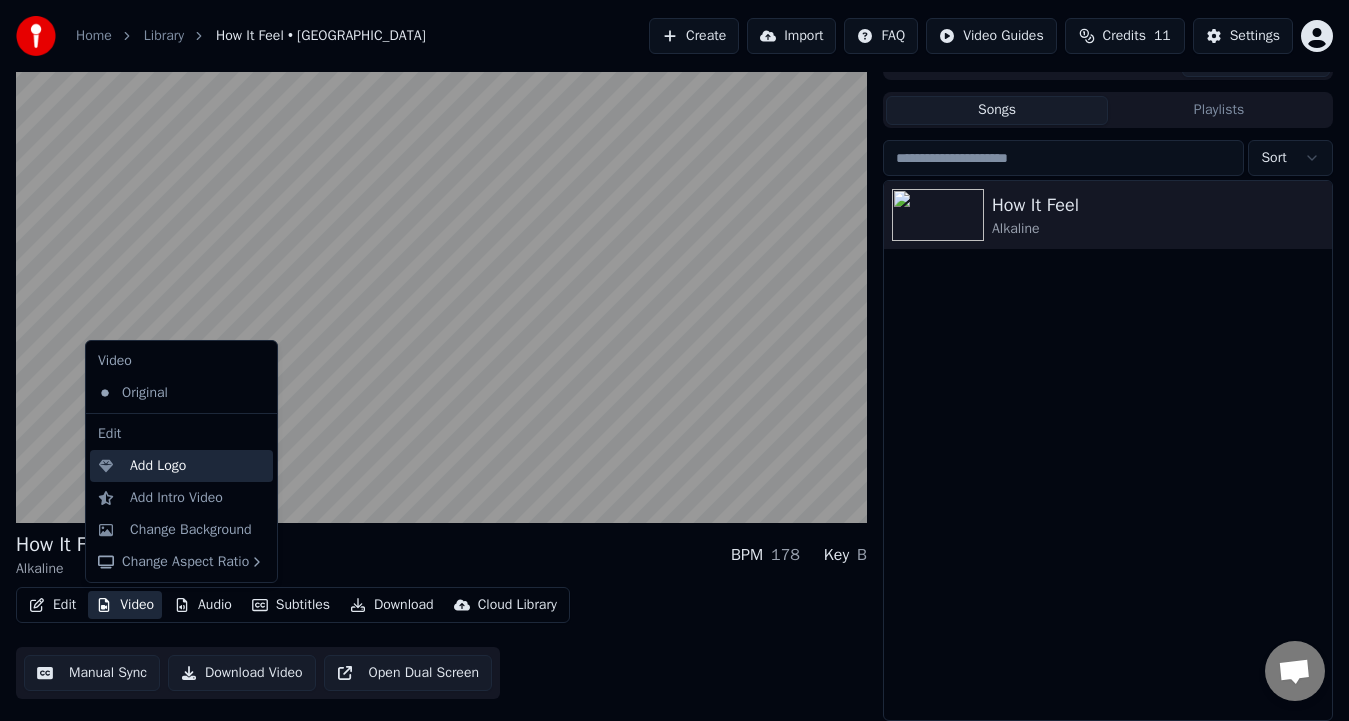 click on "Add Logo" at bounding box center [197, 466] 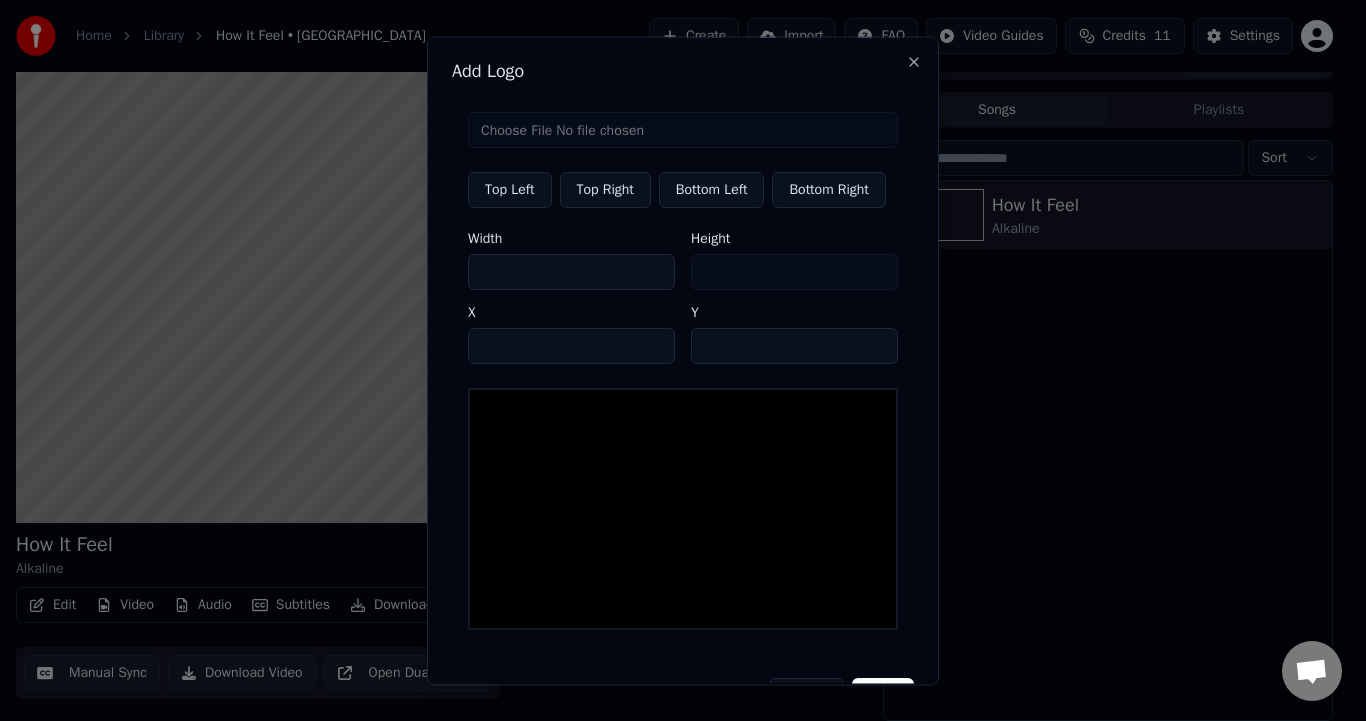 click at bounding box center (683, 360) 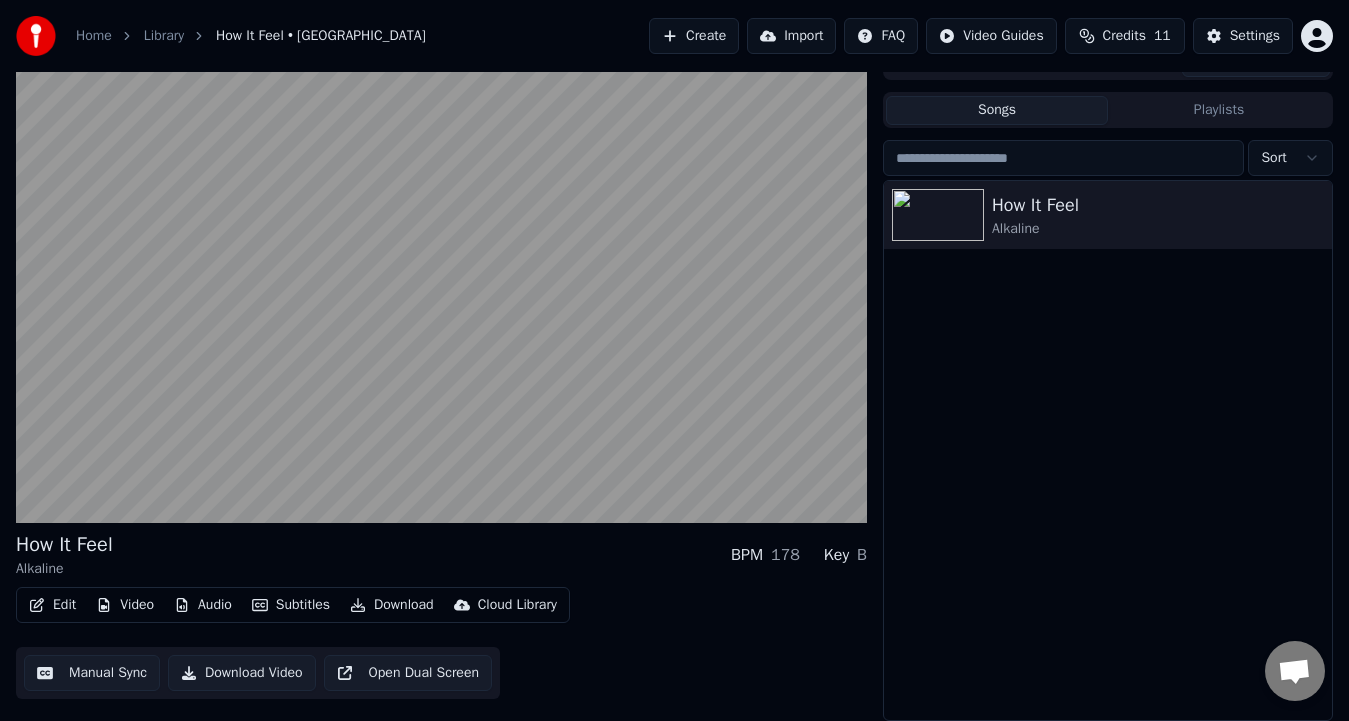 click on "Video" at bounding box center (125, 605) 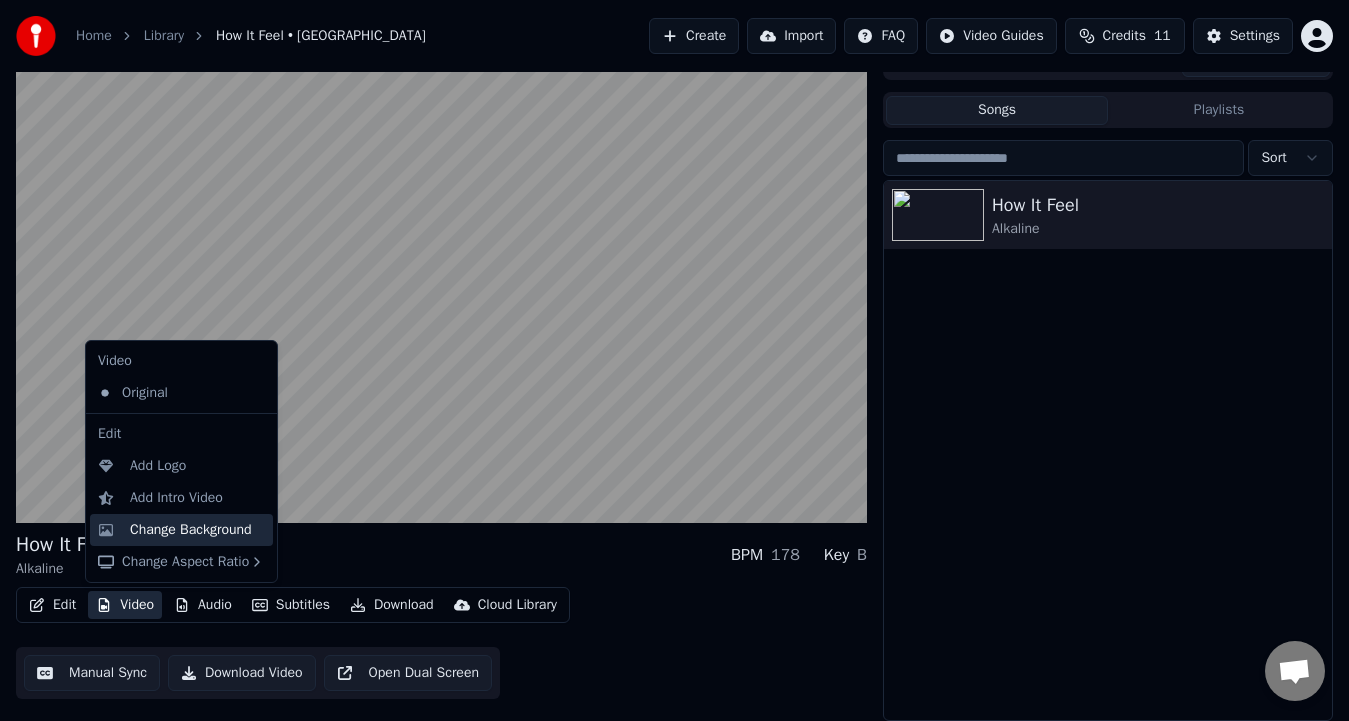 click on "Change Background" at bounding box center [191, 530] 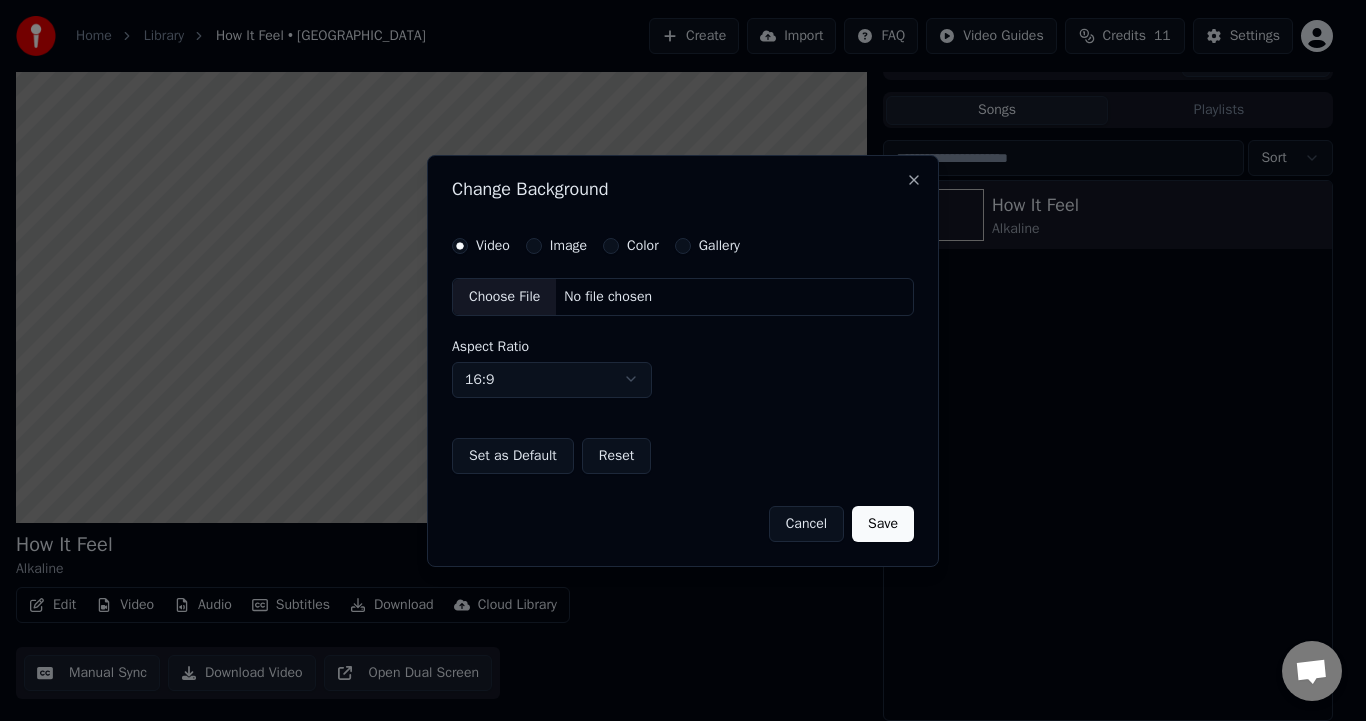 click on "Color" at bounding box center (643, 246) 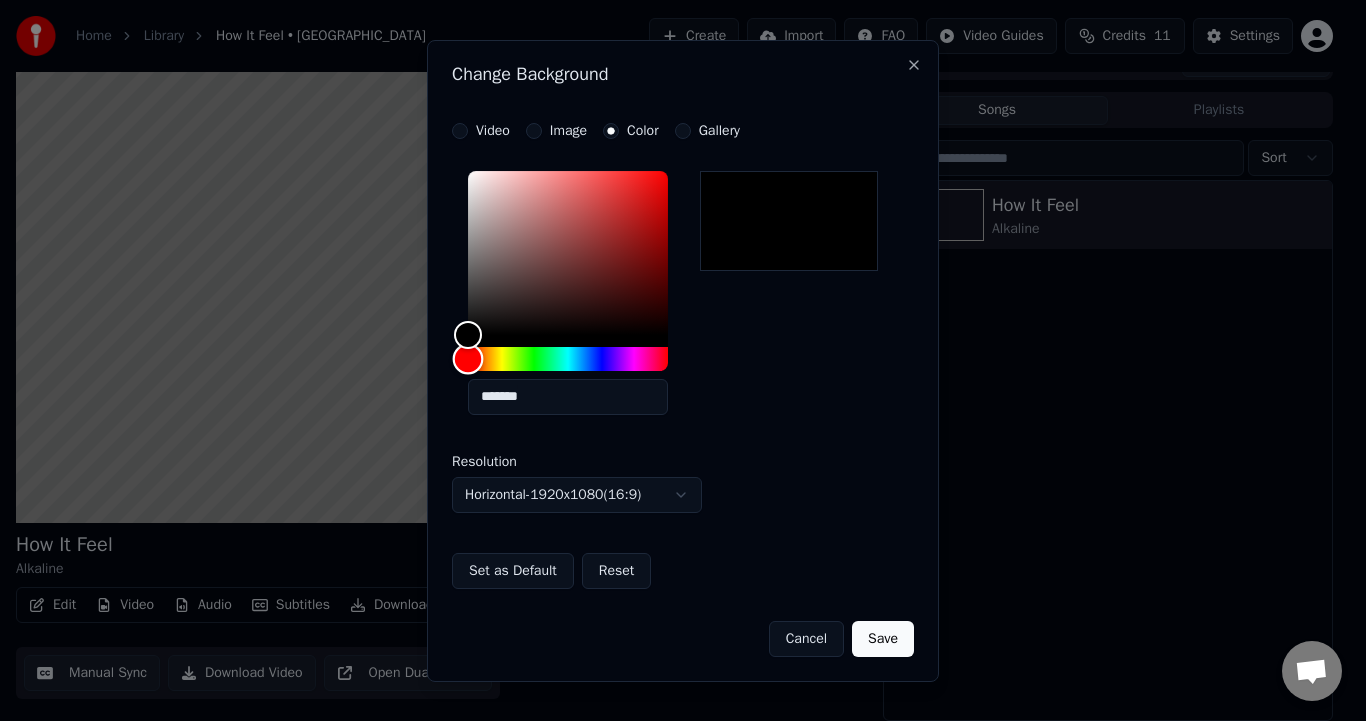 click at bounding box center (468, 358) 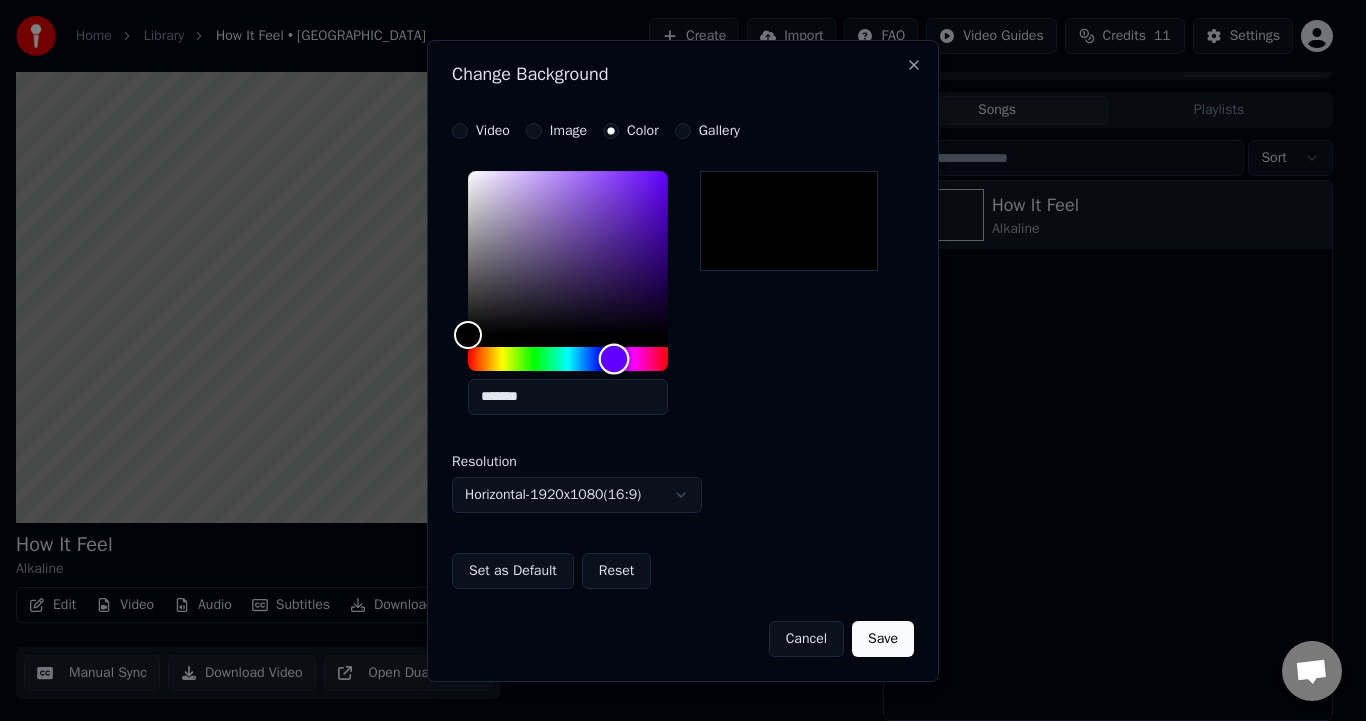 click at bounding box center [614, 358] 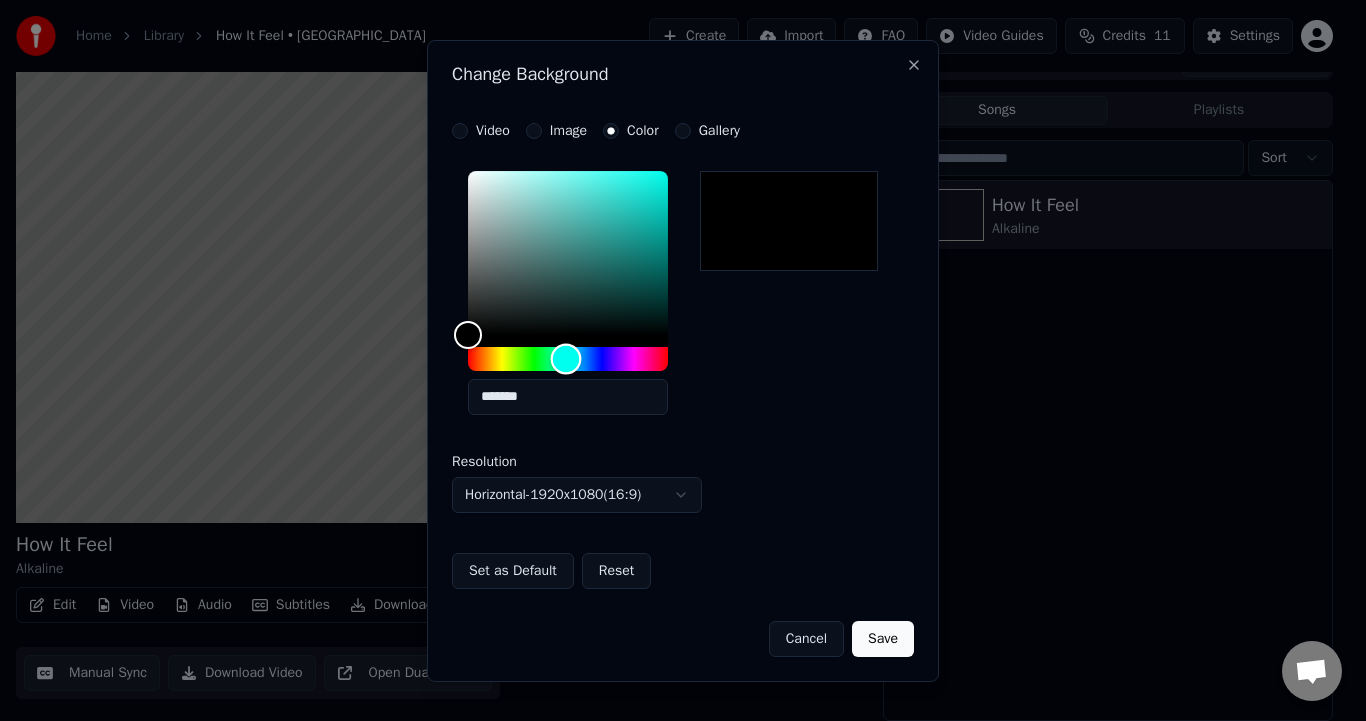 click at bounding box center (566, 358) 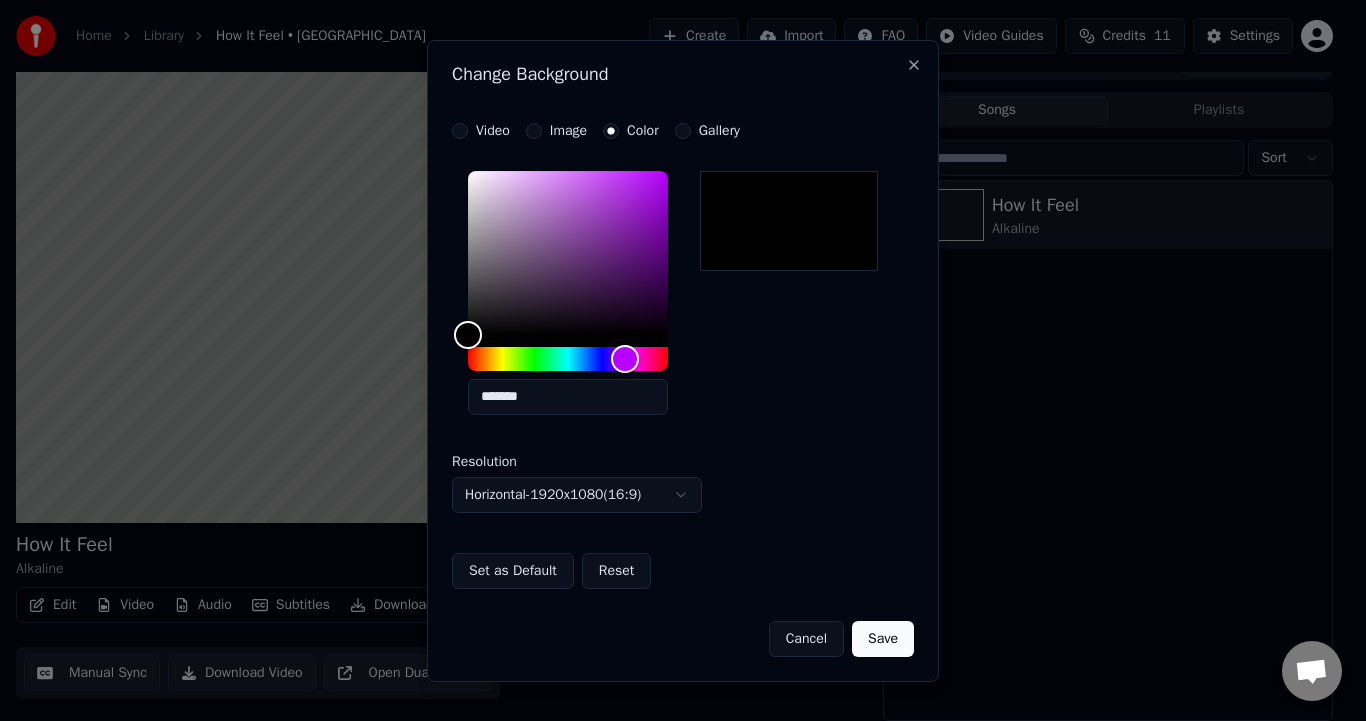 click on "Reset" at bounding box center (617, 571) 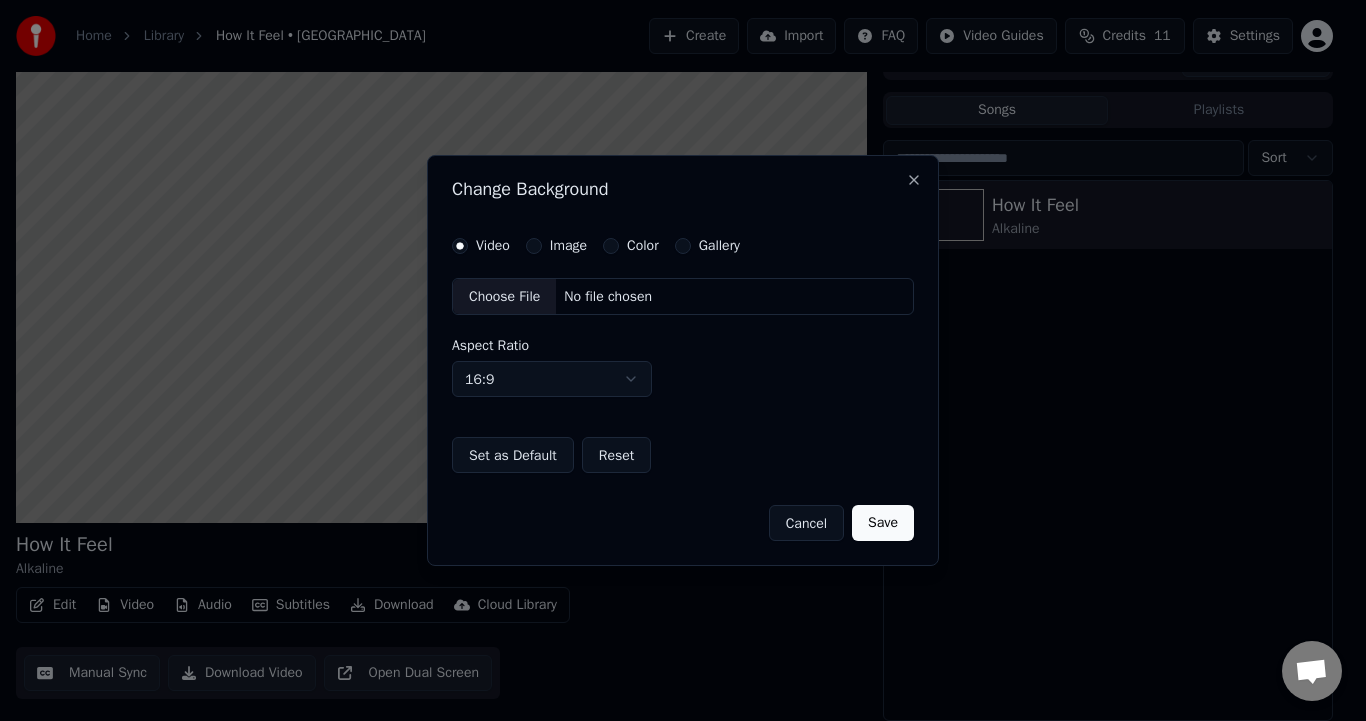 click on "Reset" at bounding box center [617, 455] 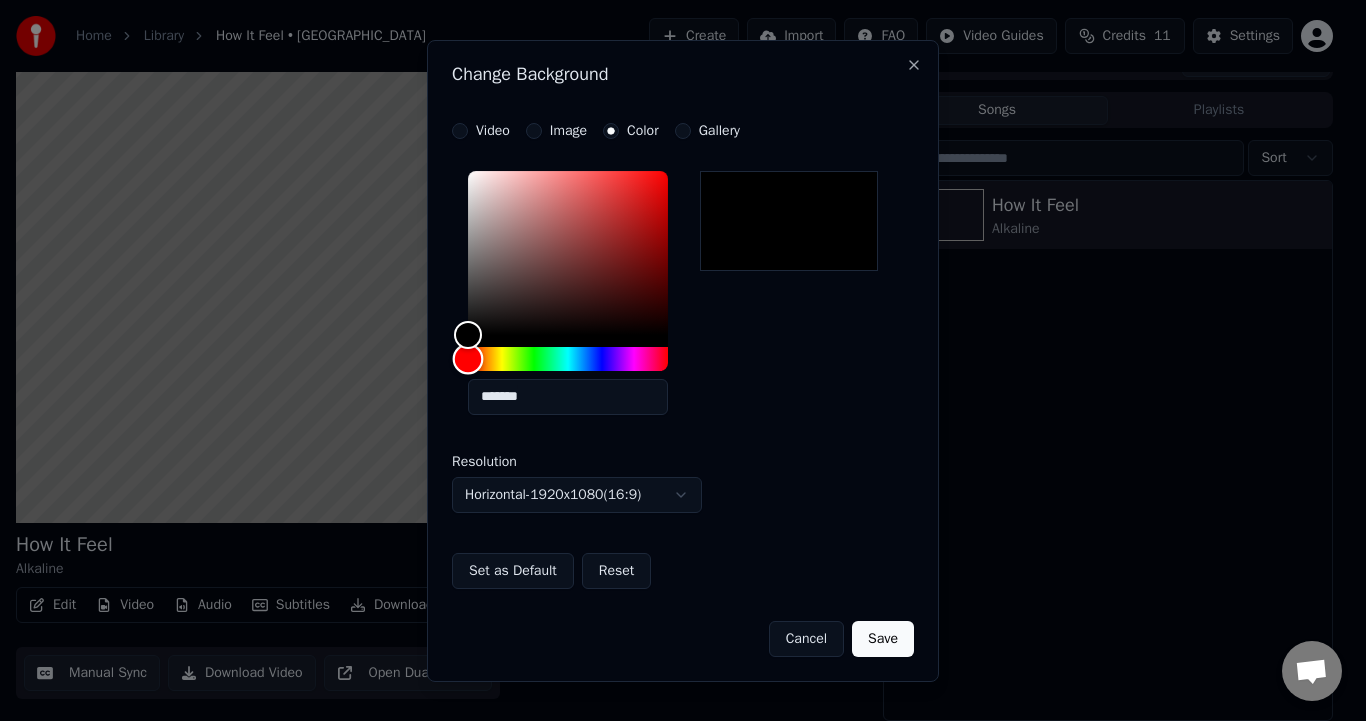 click at bounding box center (468, 358) 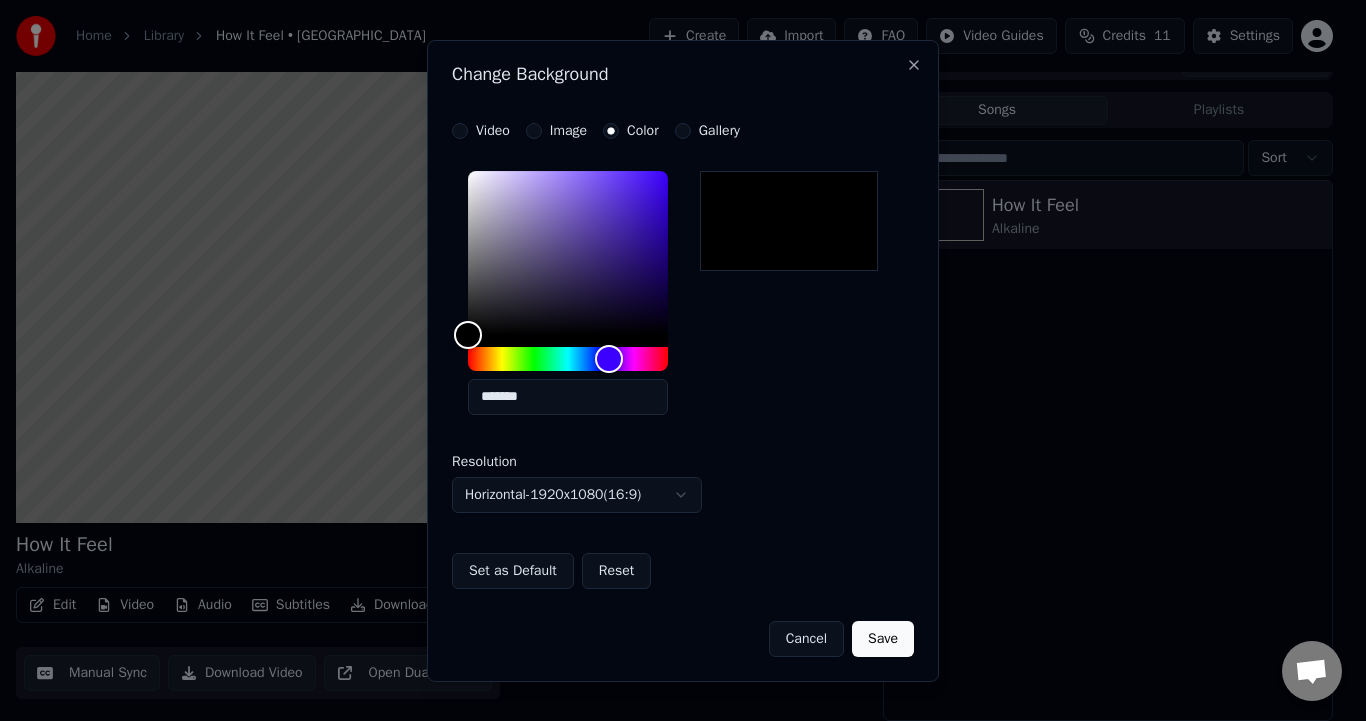 click on "Set as Default" at bounding box center [513, 571] 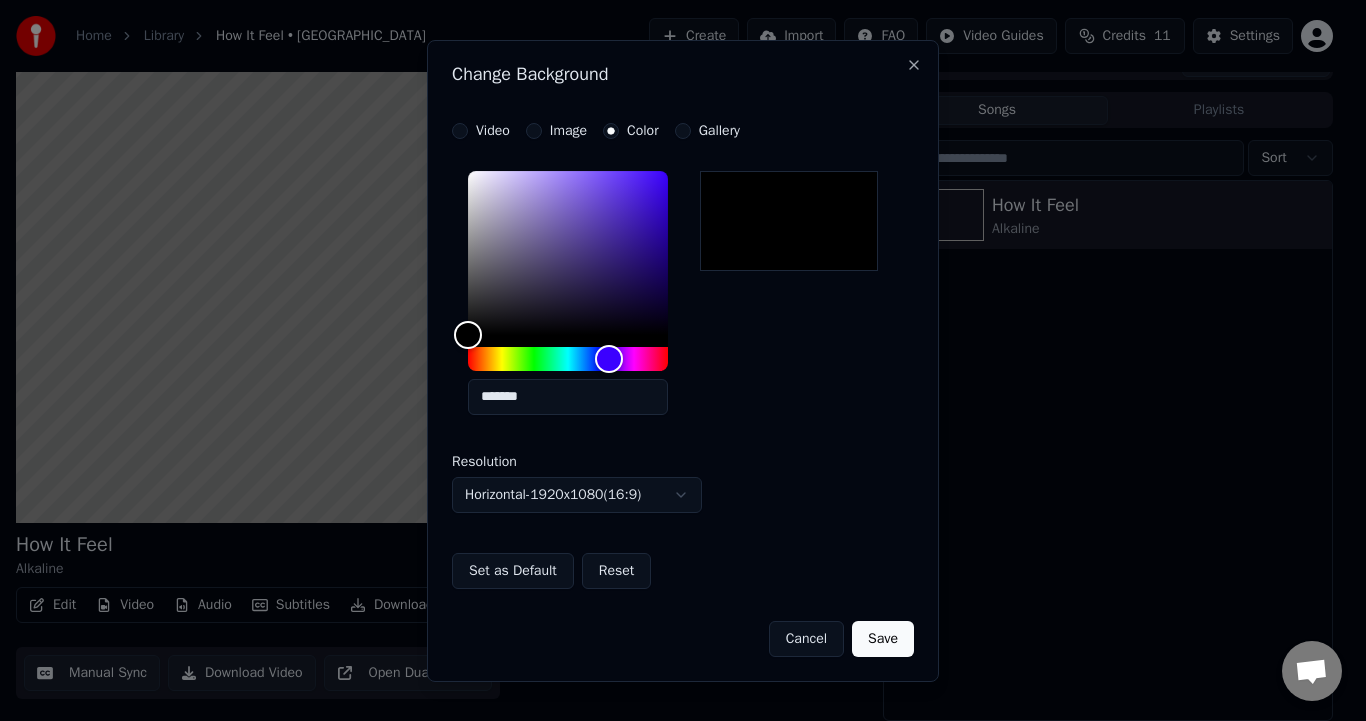click at bounding box center [683, 360] 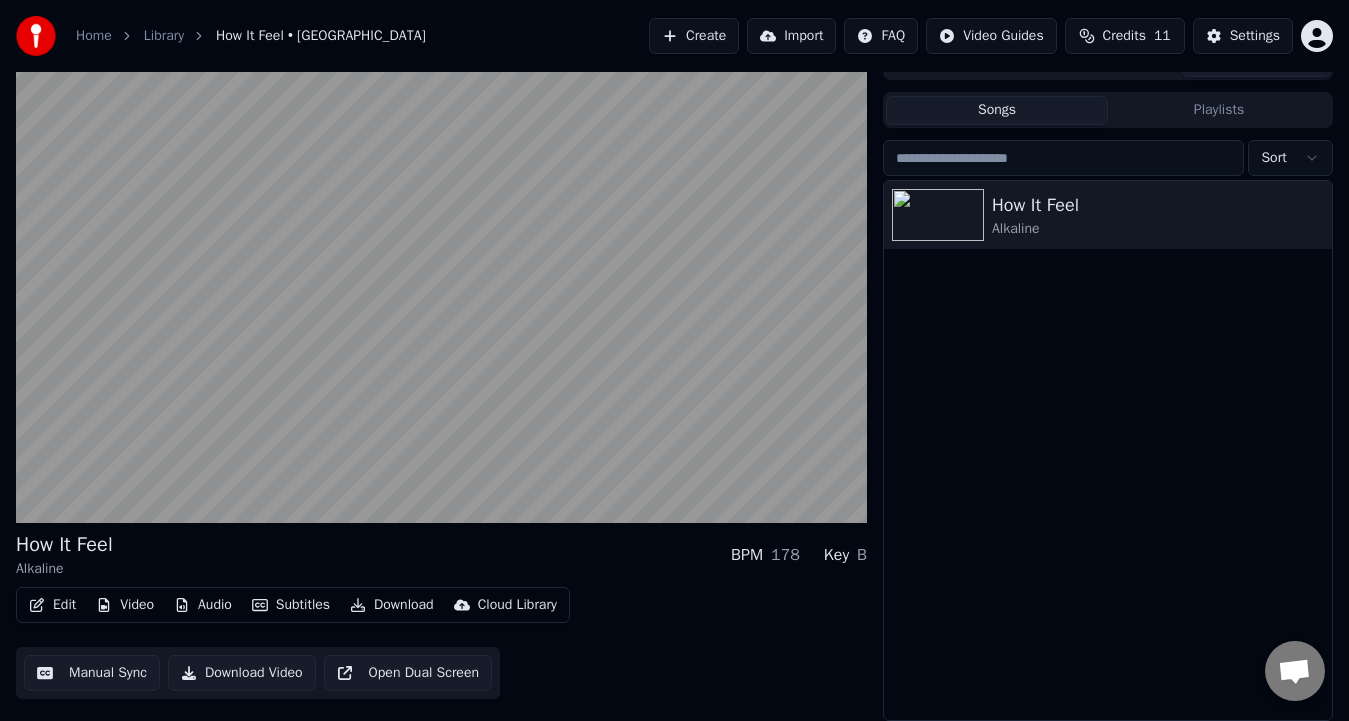 click on "Edit" at bounding box center [52, 605] 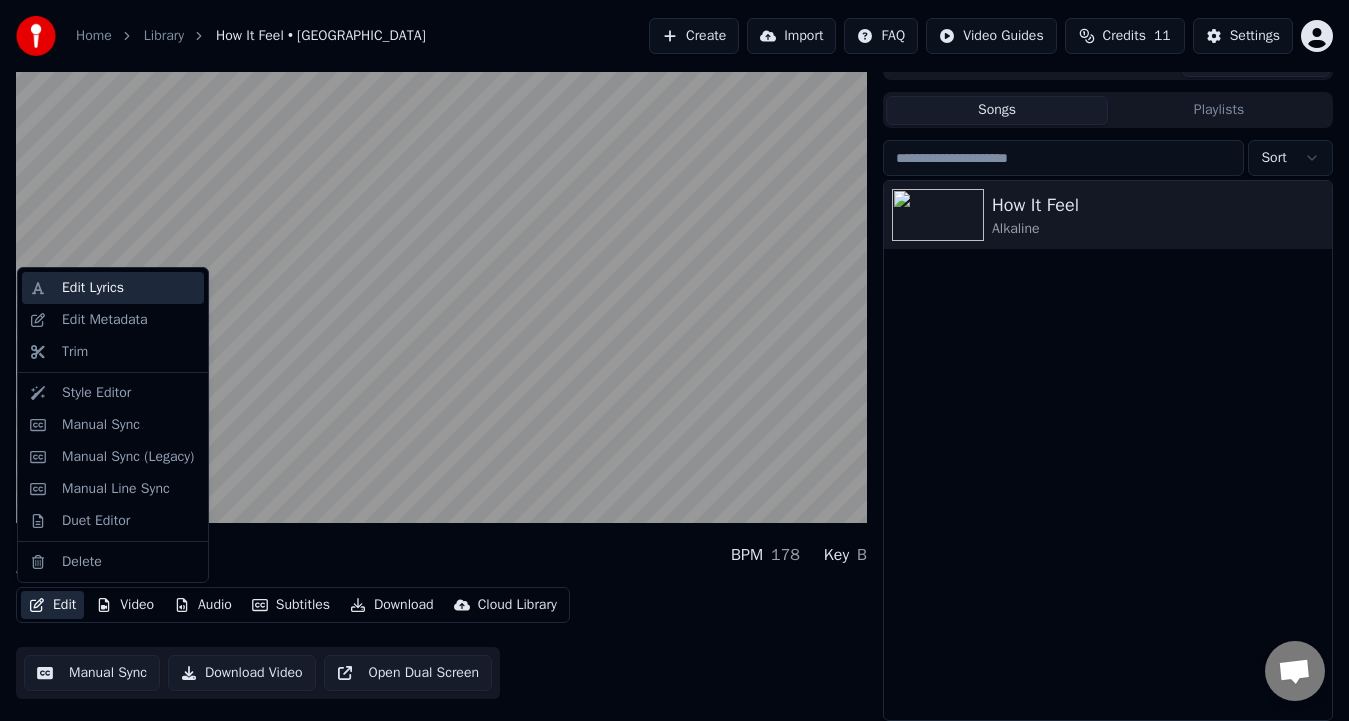 click on "Edit Lyrics" at bounding box center (113, 288) 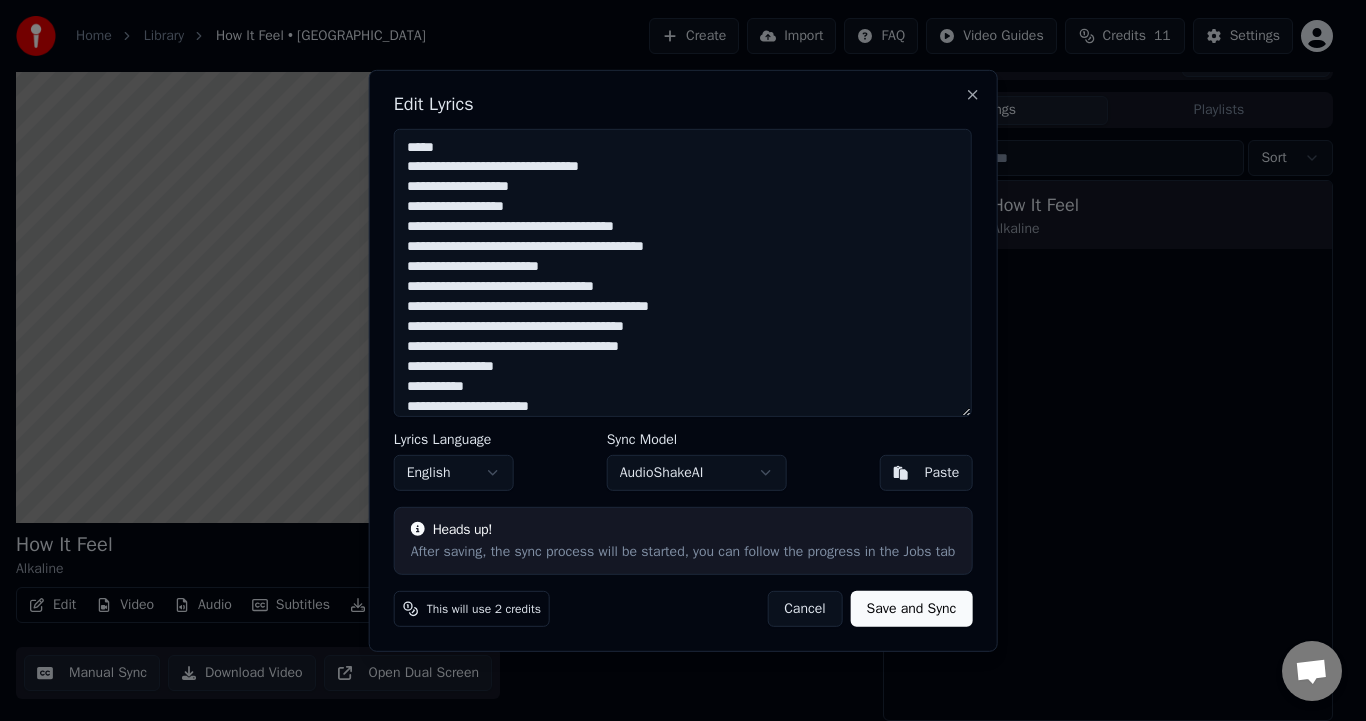 click at bounding box center (683, 272) 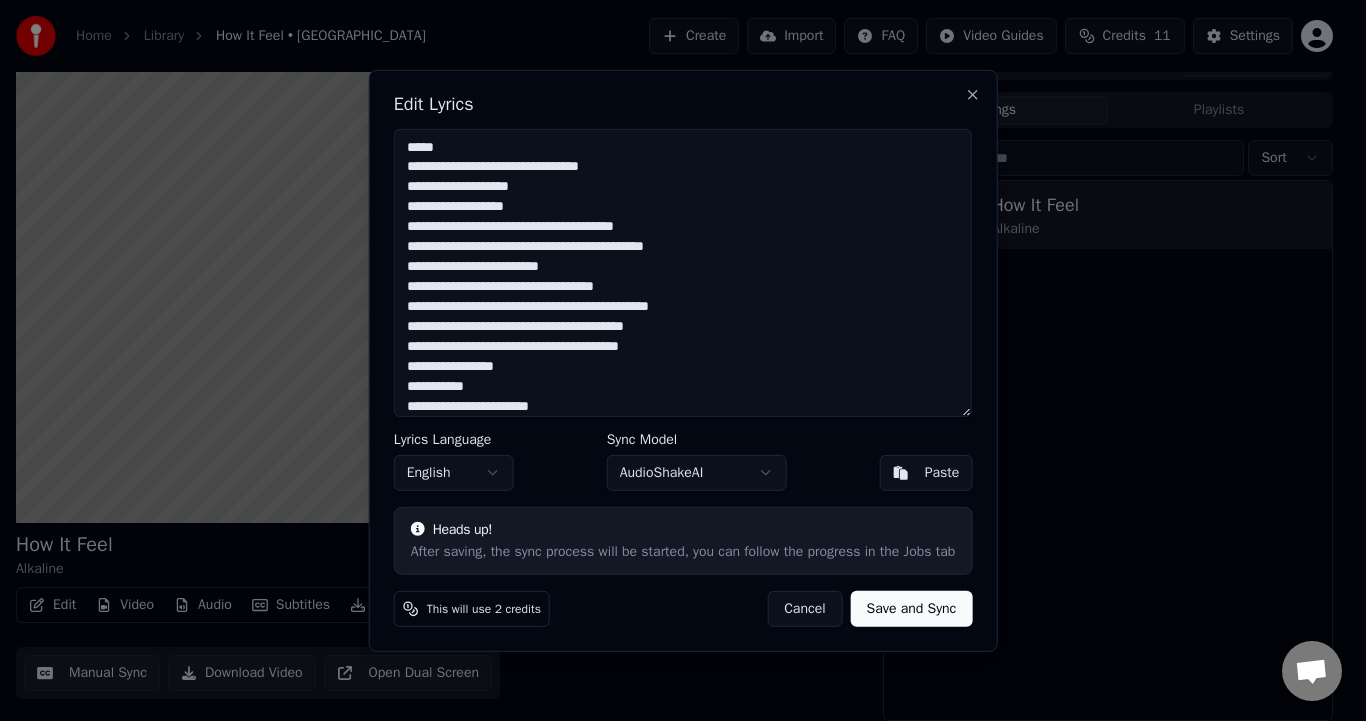click at bounding box center [683, 272] 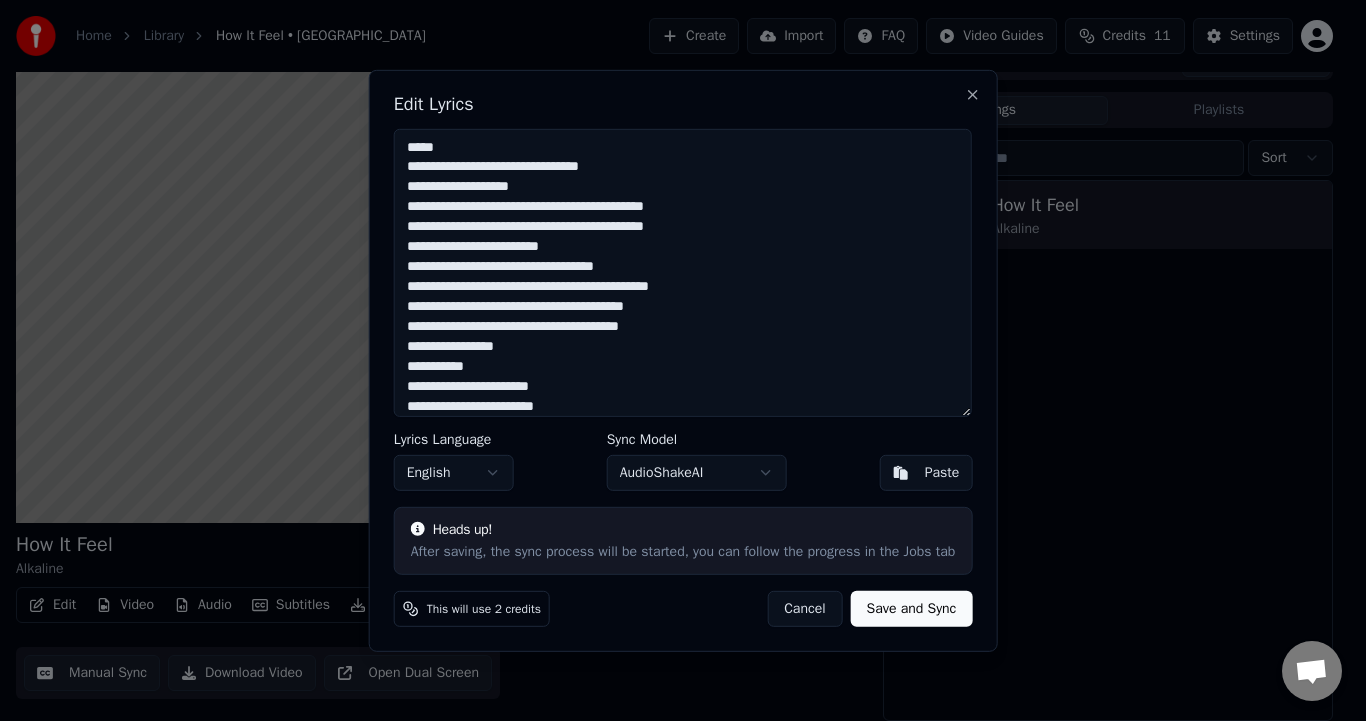 type on "**********" 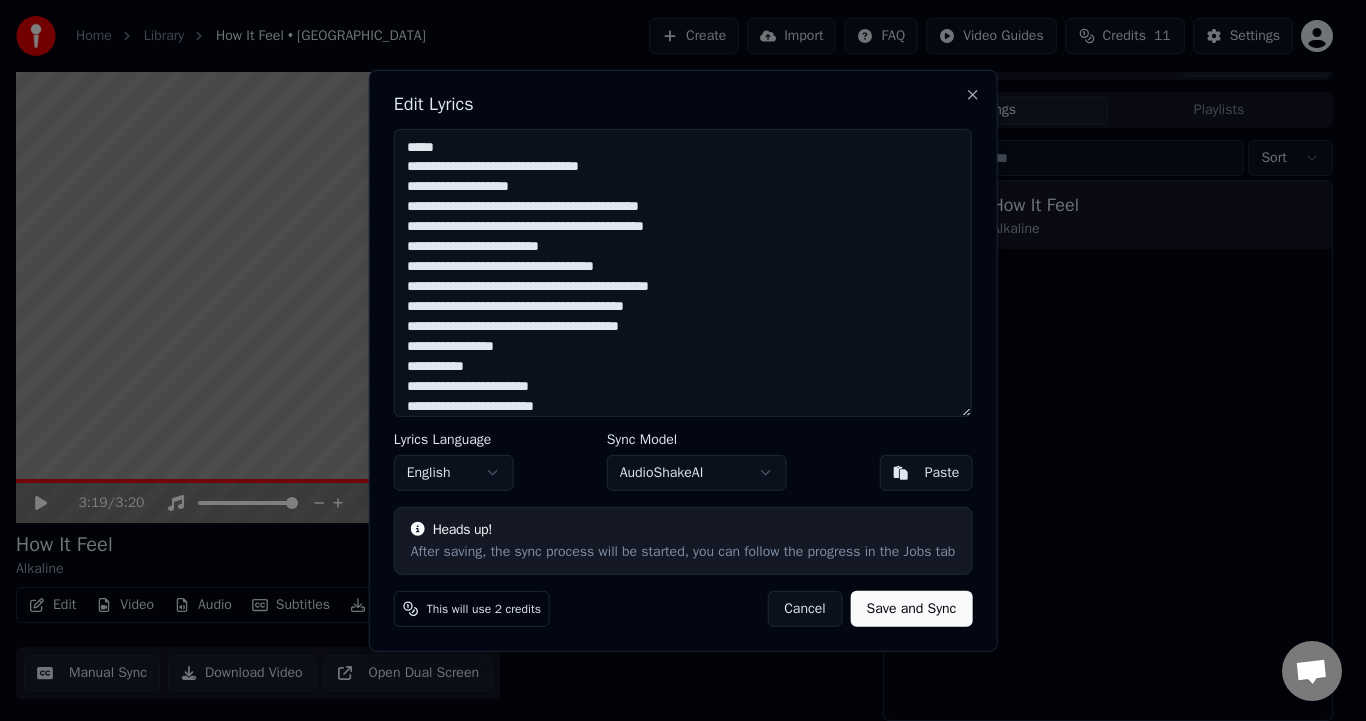 click at bounding box center [683, 360] 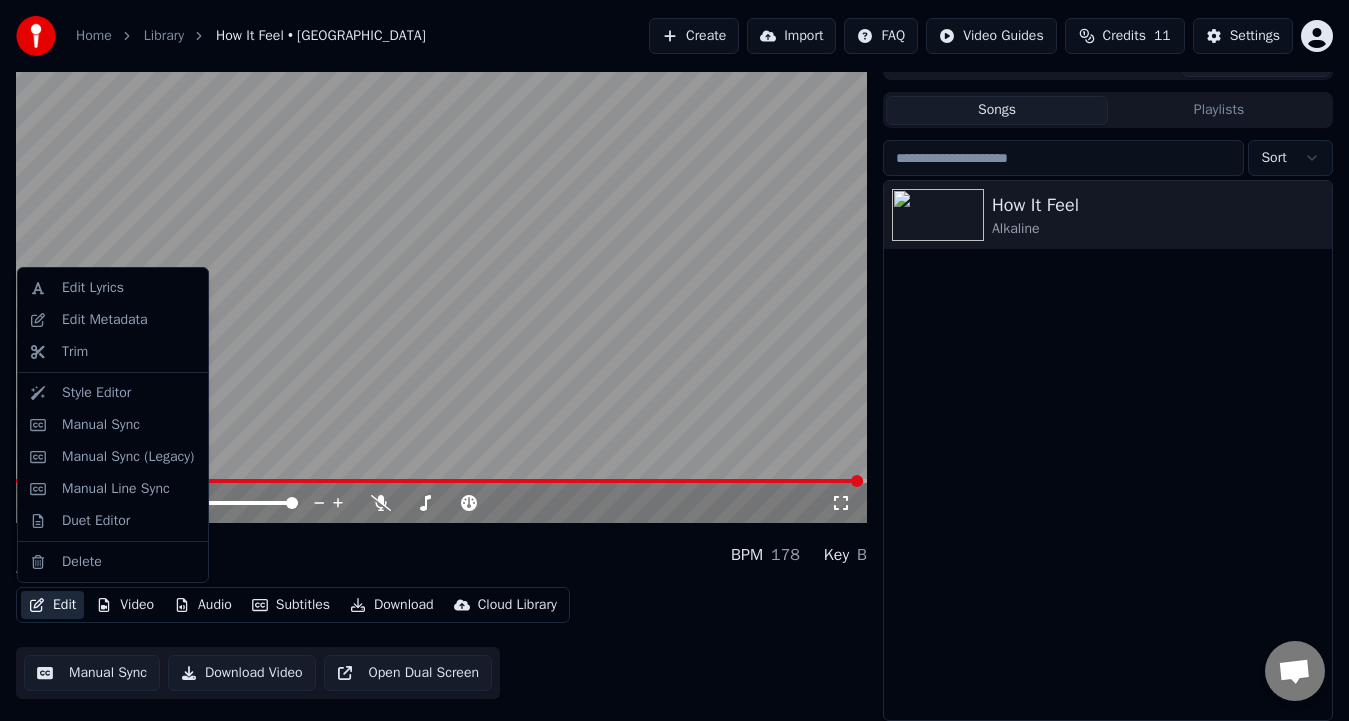 click 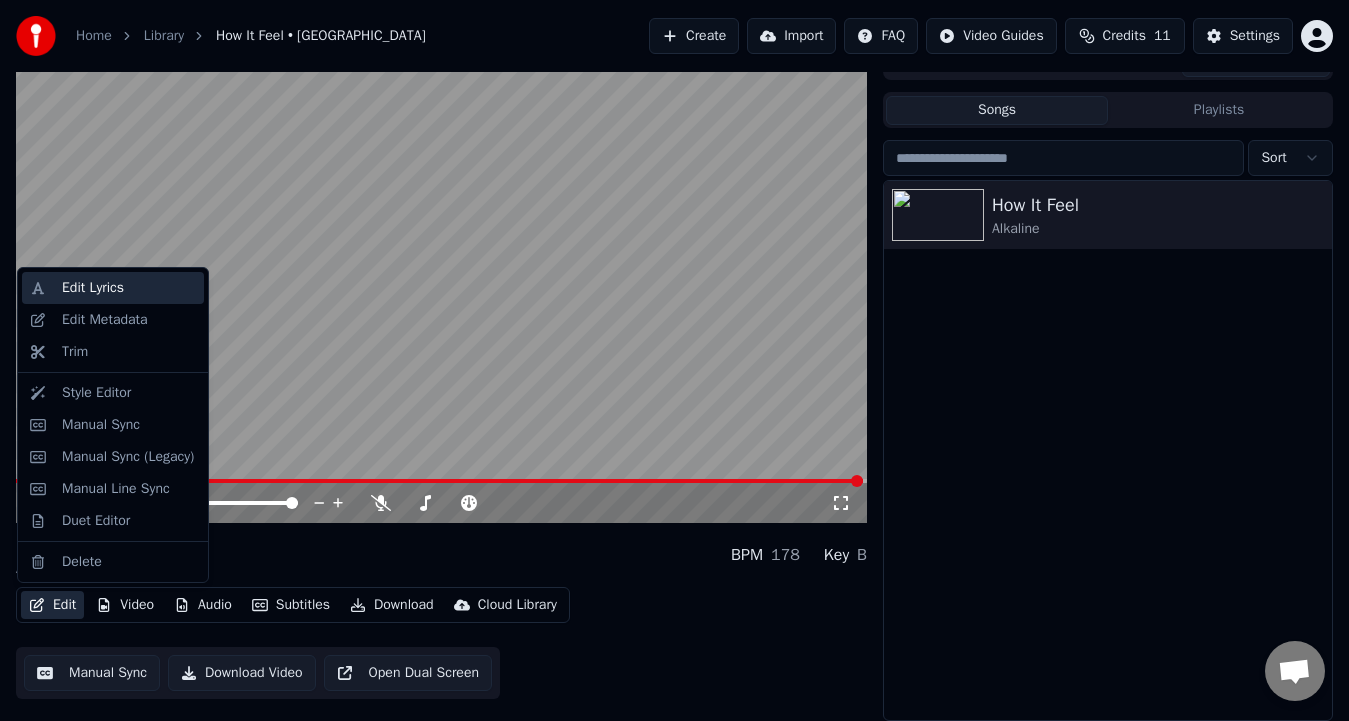 click on "Edit Lyrics" at bounding box center [93, 288] 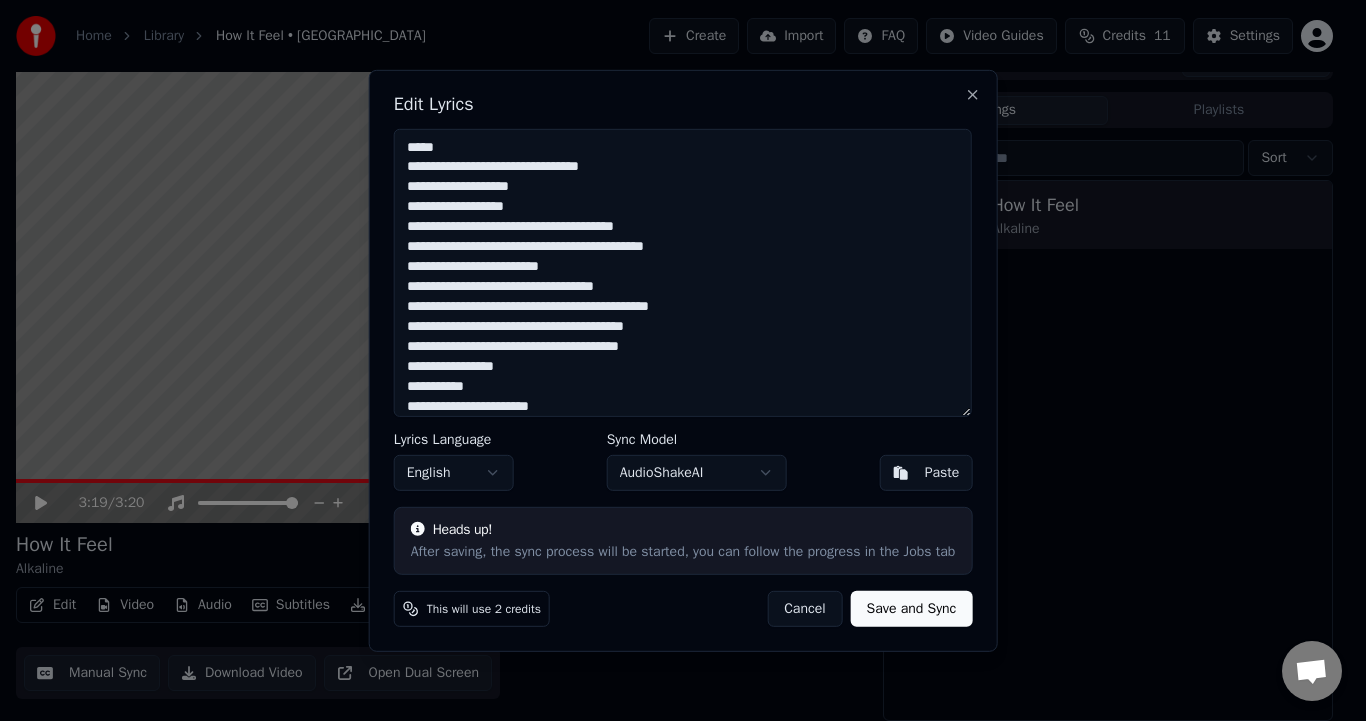click at bounding box center [683, 272] 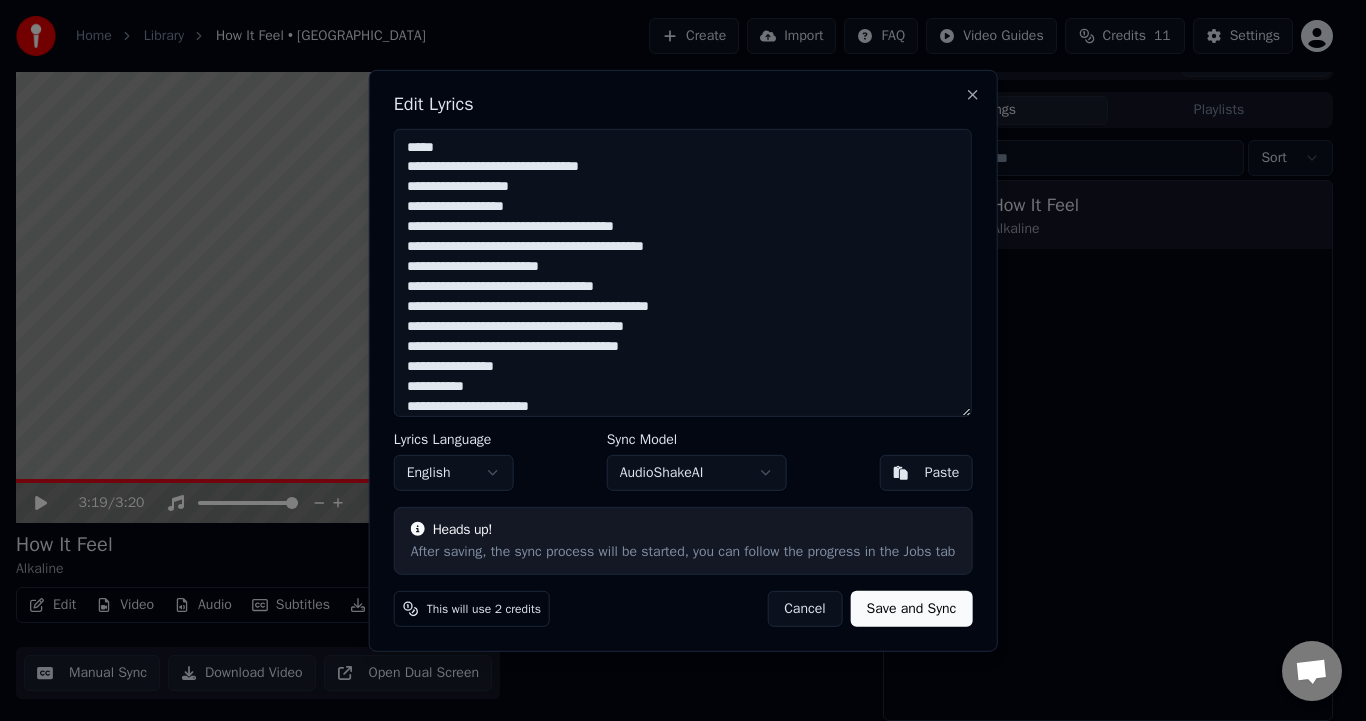 click at bounding box center [683, 272] 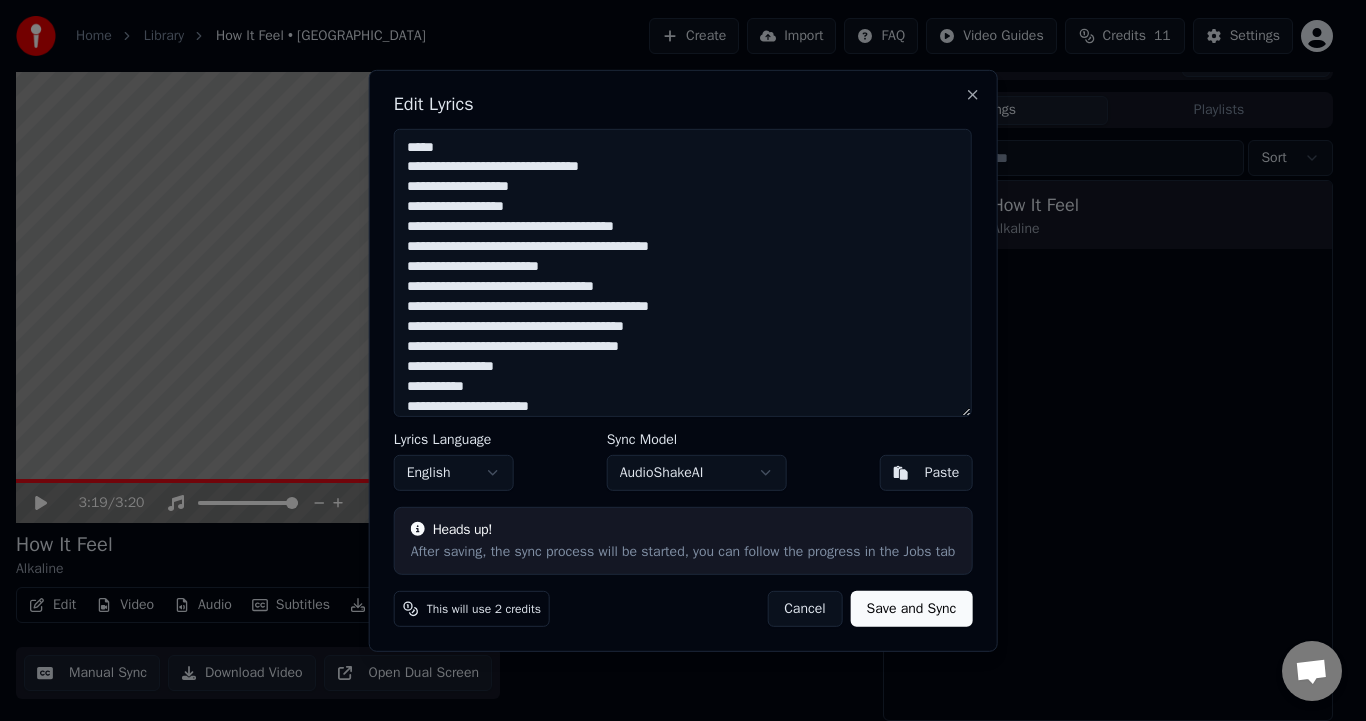 click at bounding box center [683, 272] 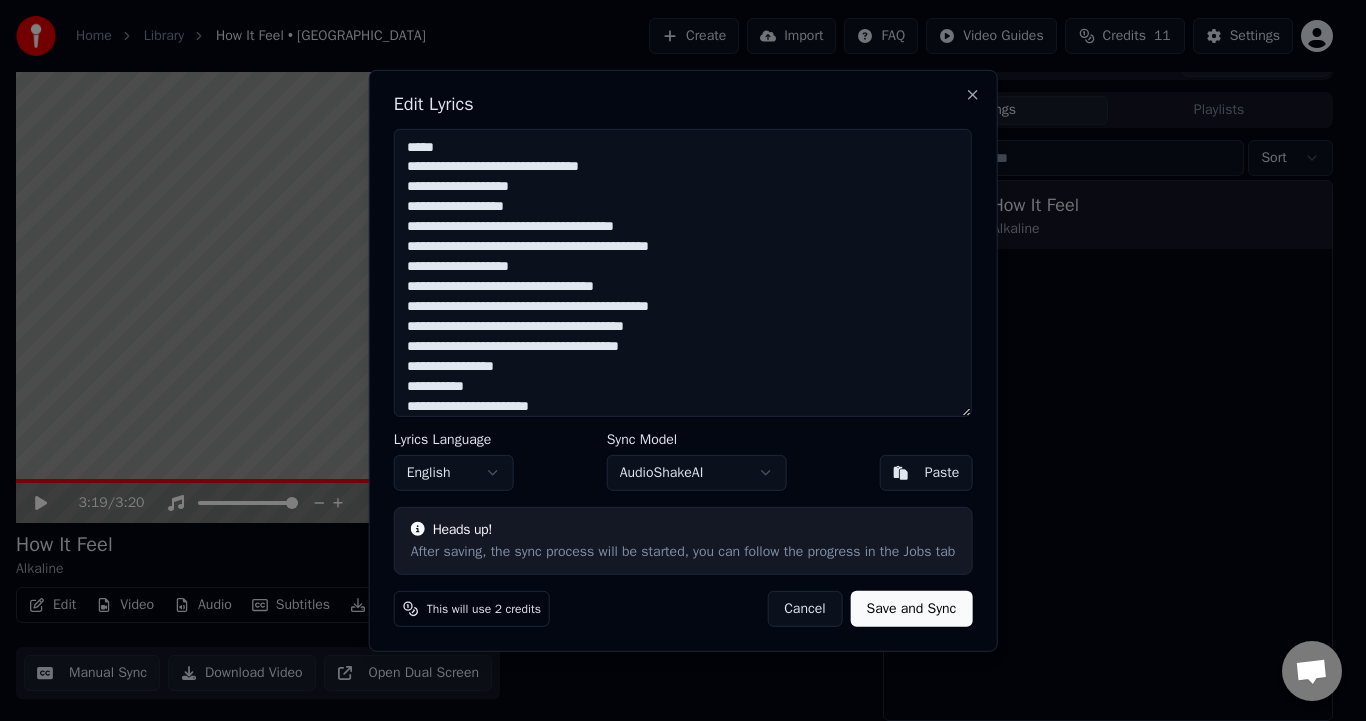 click at bounding box center [683, 272] 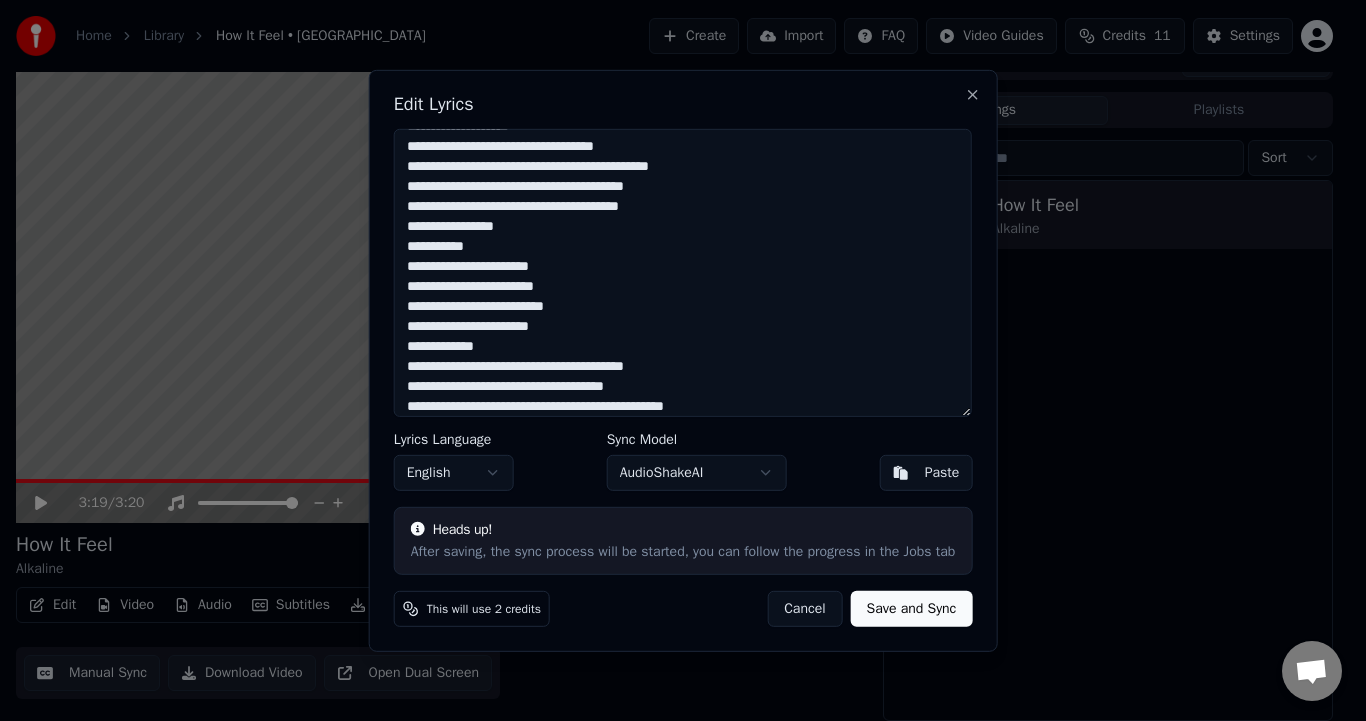 scroll, scrollTop: 135, scrollLeft: 0, axis: vertical 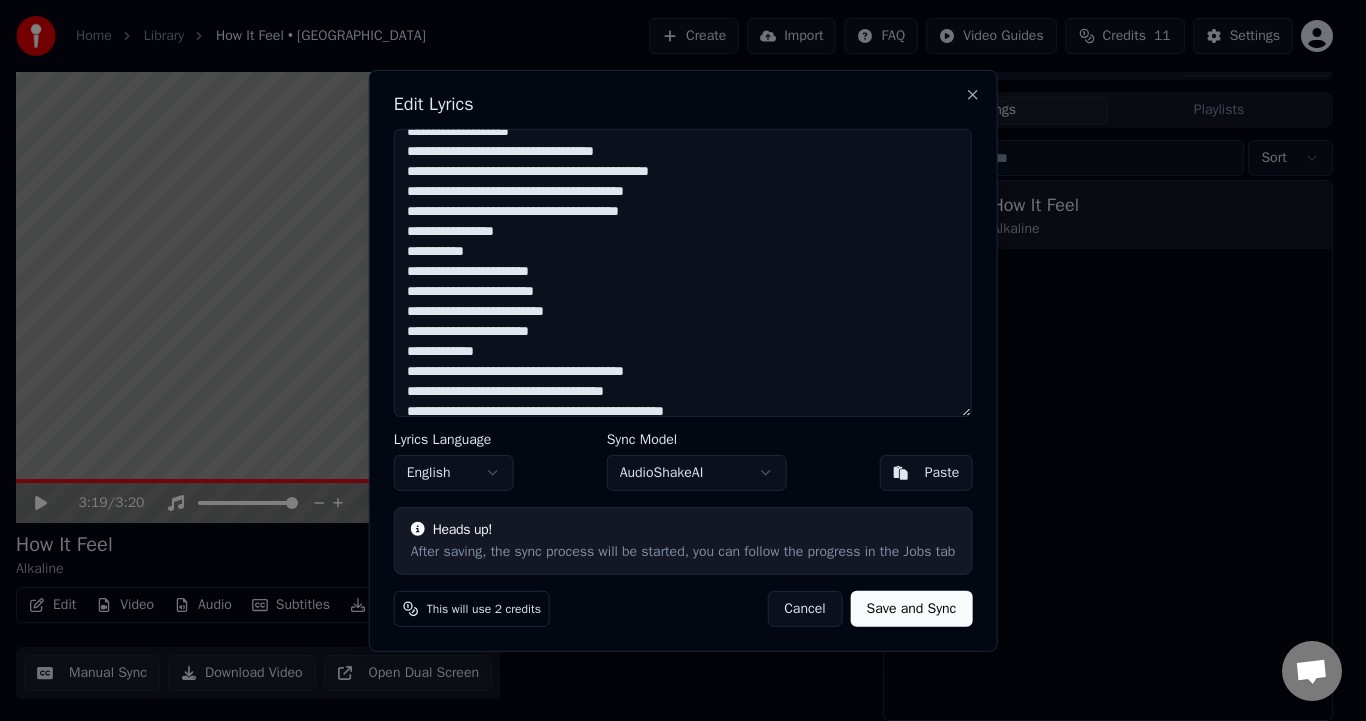 click at bounding box center (683, 272) 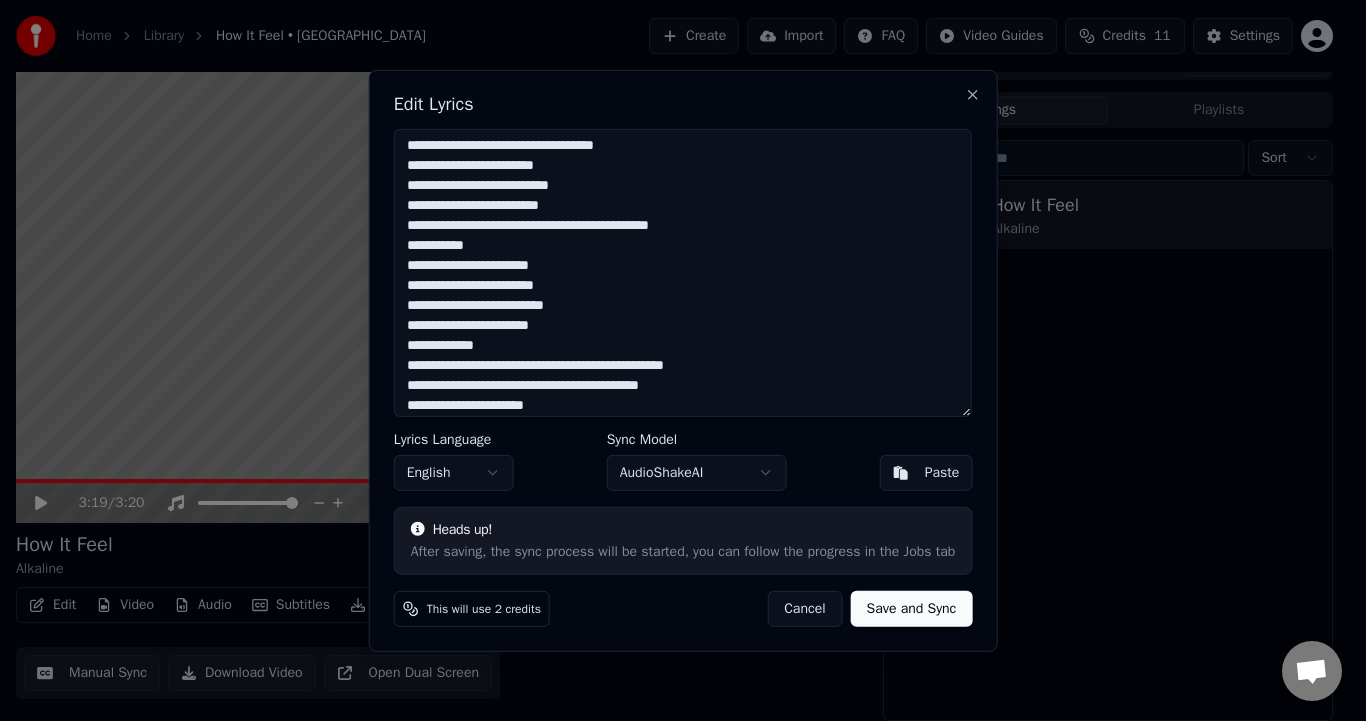 scroll, scrollTop: 507, scrollLeft: 0, axis: vertical 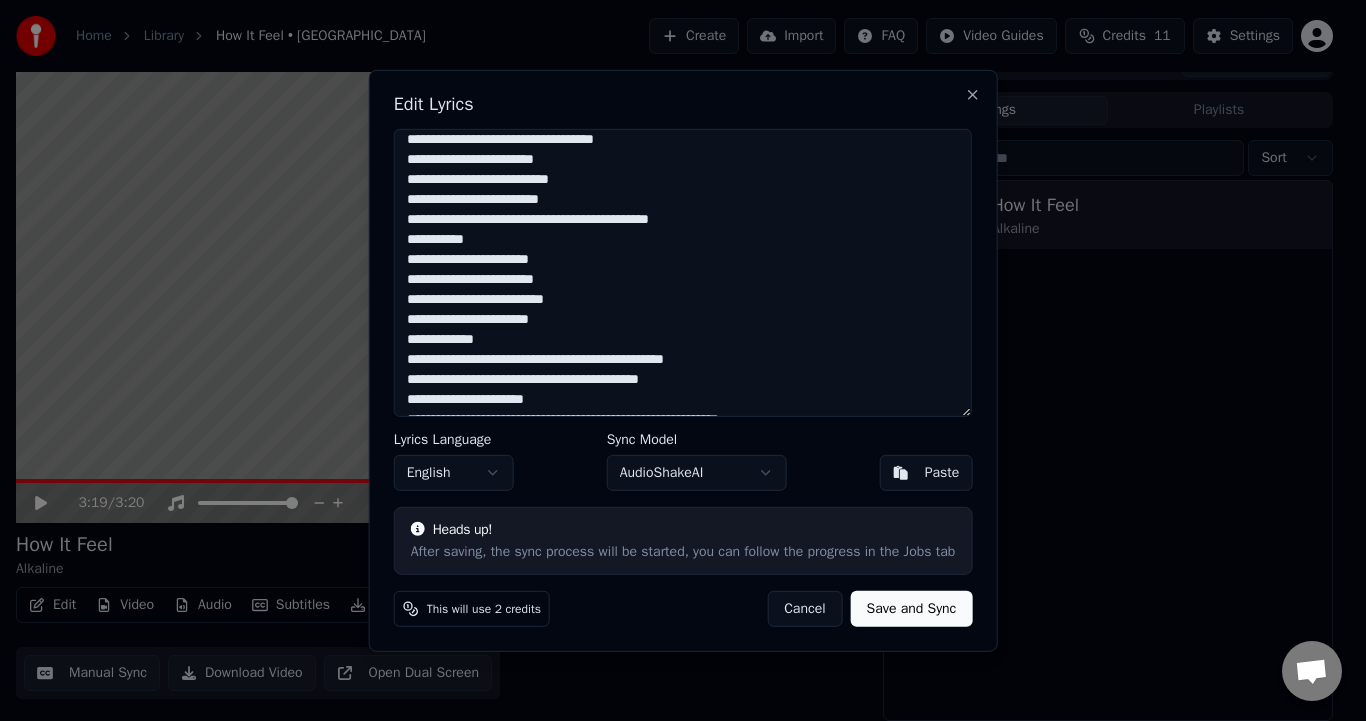 click at bounding box center [683, 272] 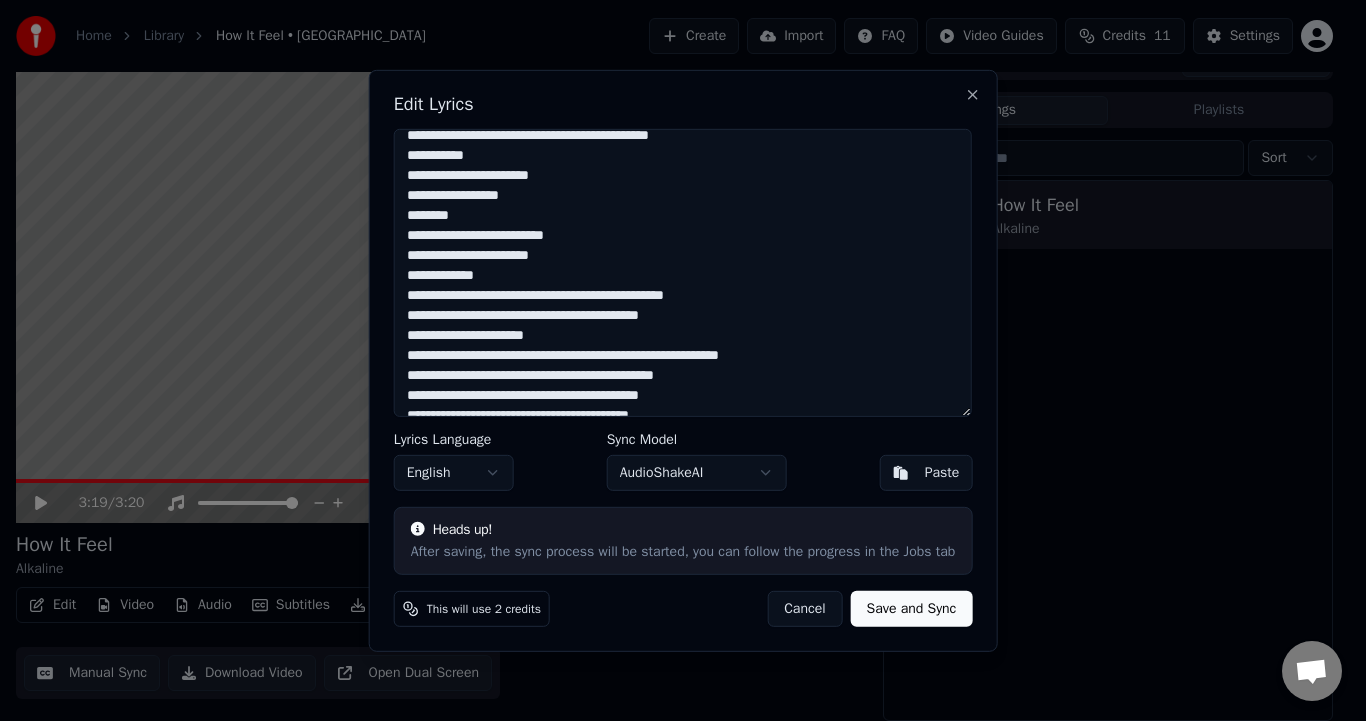 scroll, scrollTop: 590, scrollLeft: 0, axis: vertical 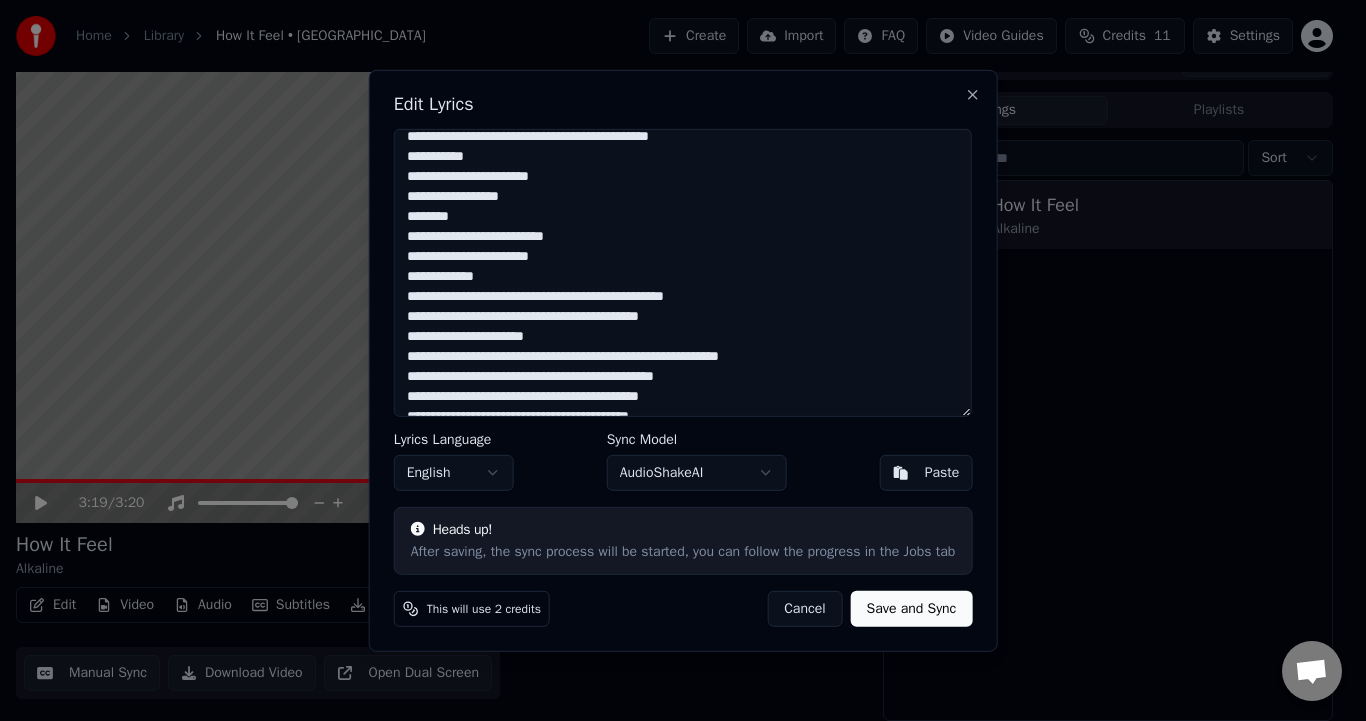 click at bounding box center (683, 272) 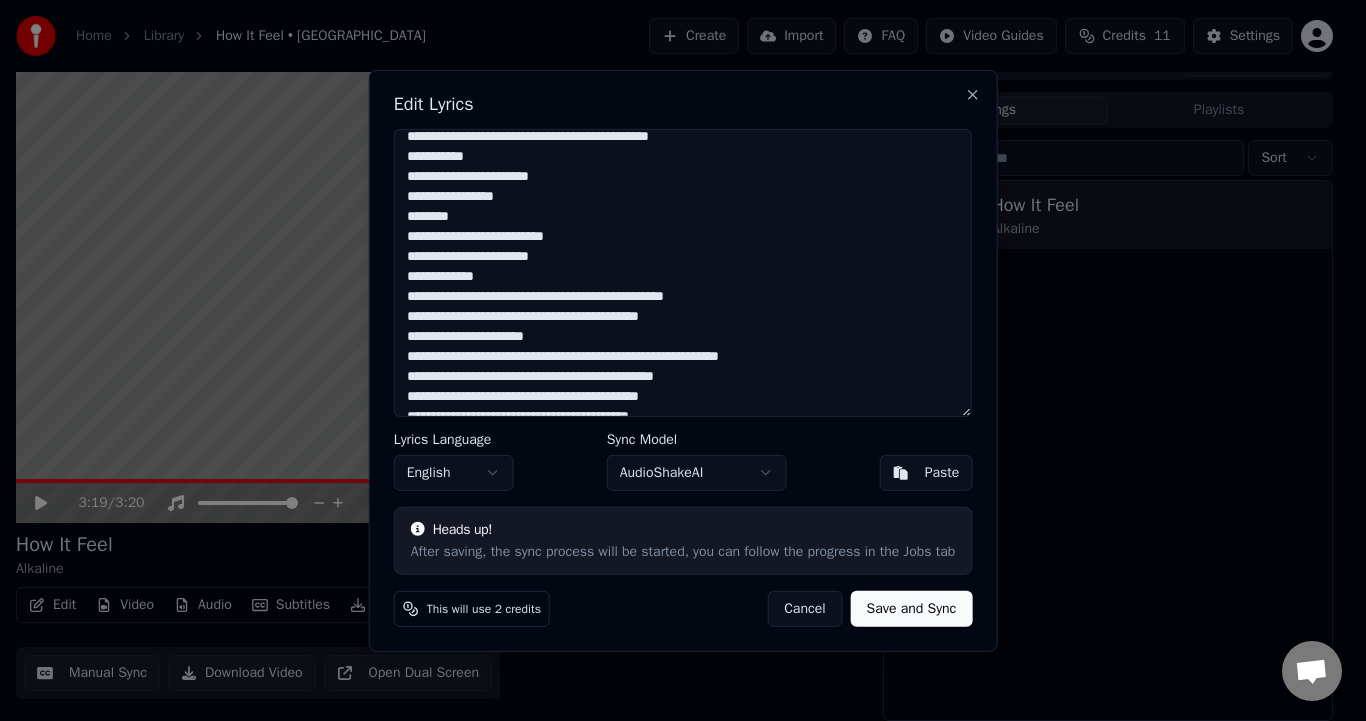 click at bounding box center [683, 272] 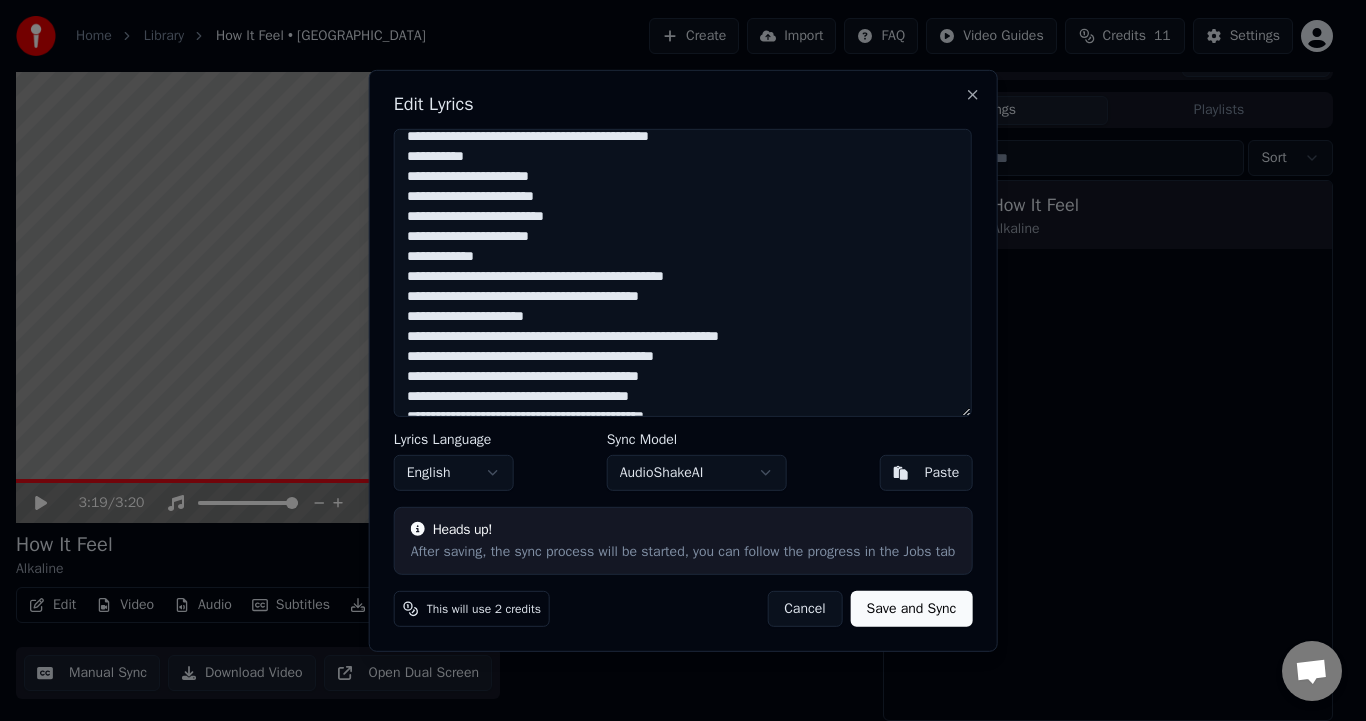 click at bounding box center (683, 272) 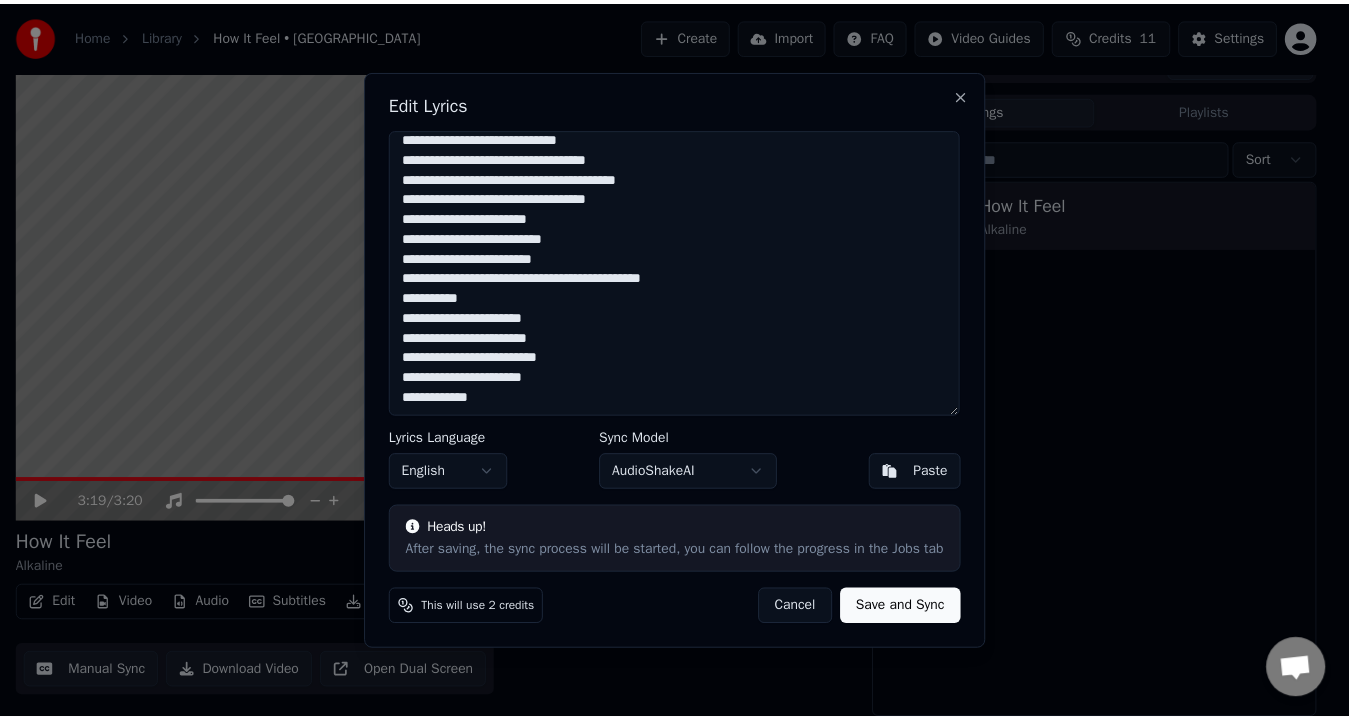 scroll, scrollTop: 889, scrollLeft: 0, axis: vertical 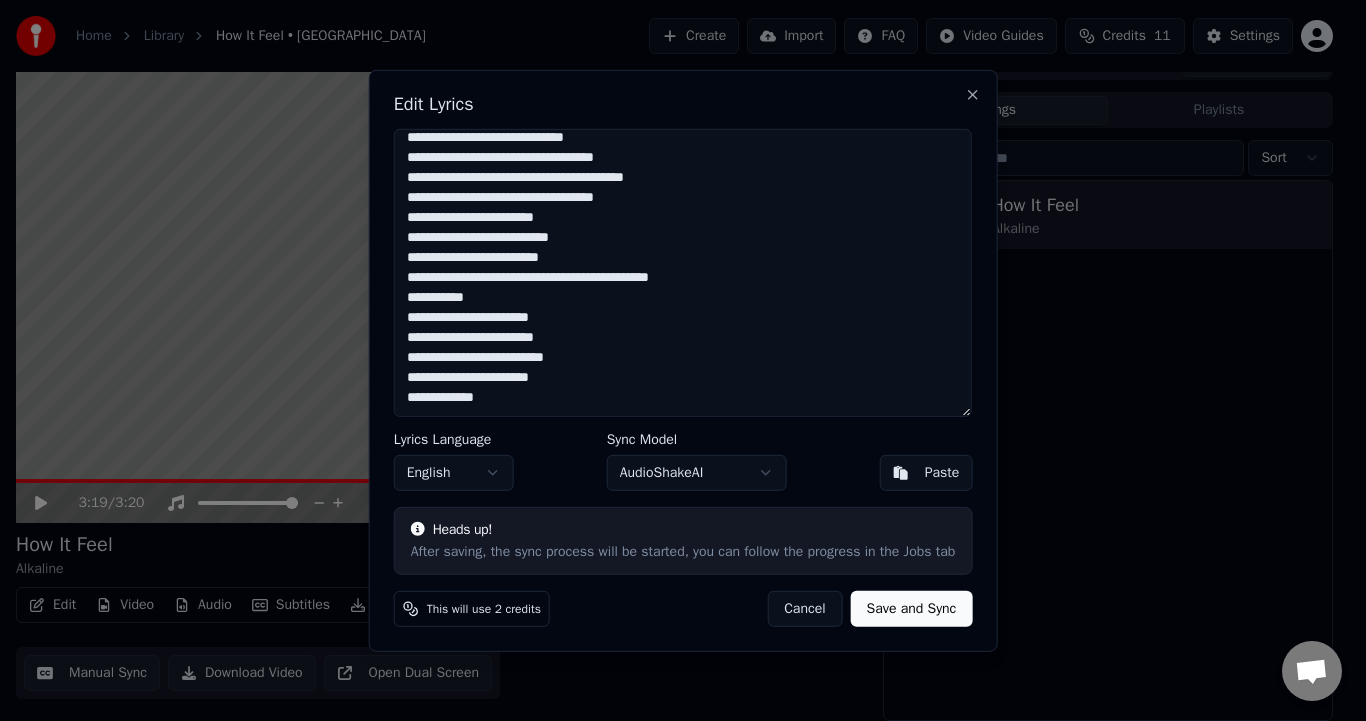 click at bounding box center [683, 272] 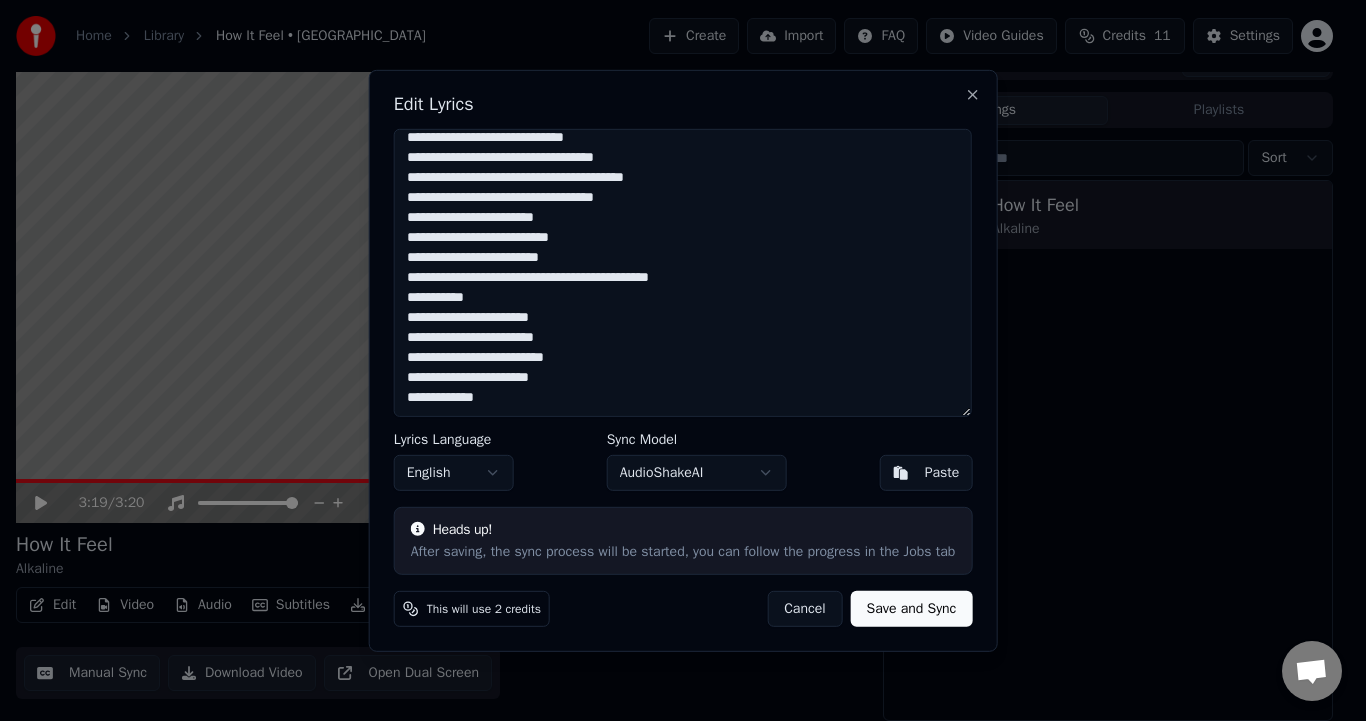 click at bounding box center (683, 272) 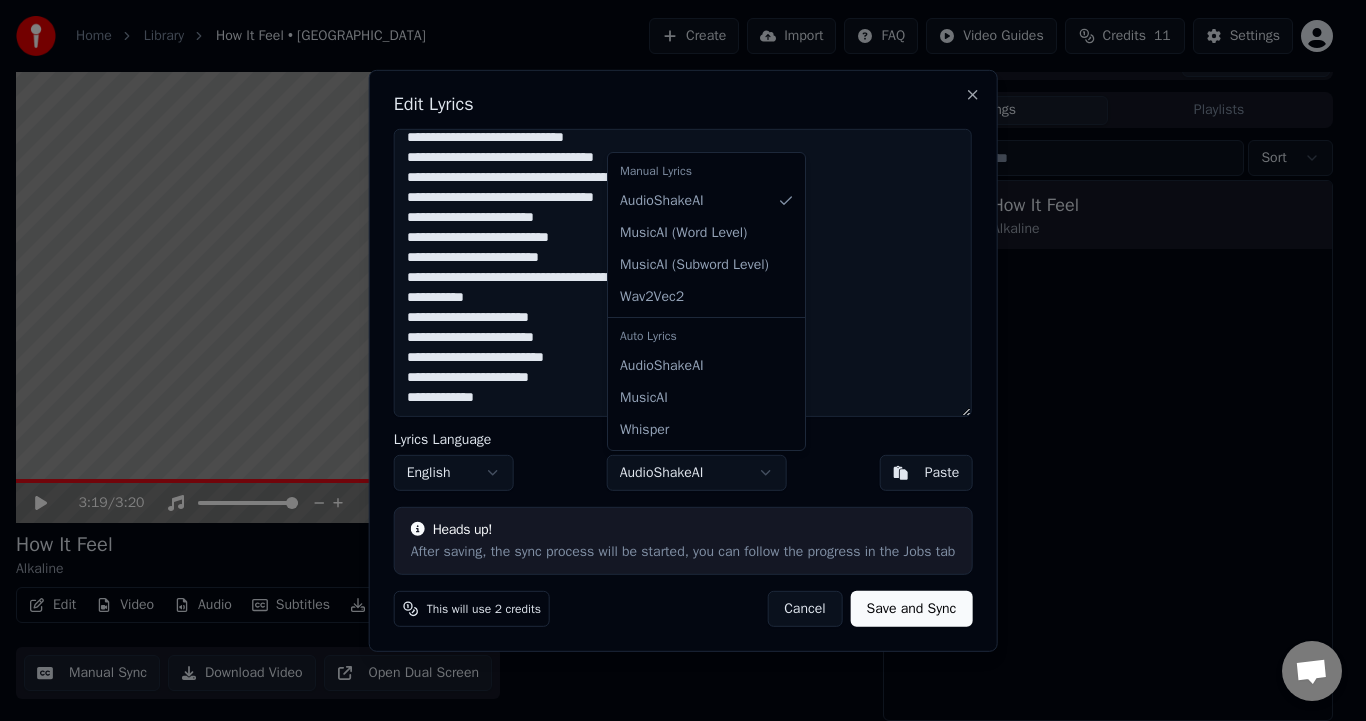 click at bounding box center (683, 360) 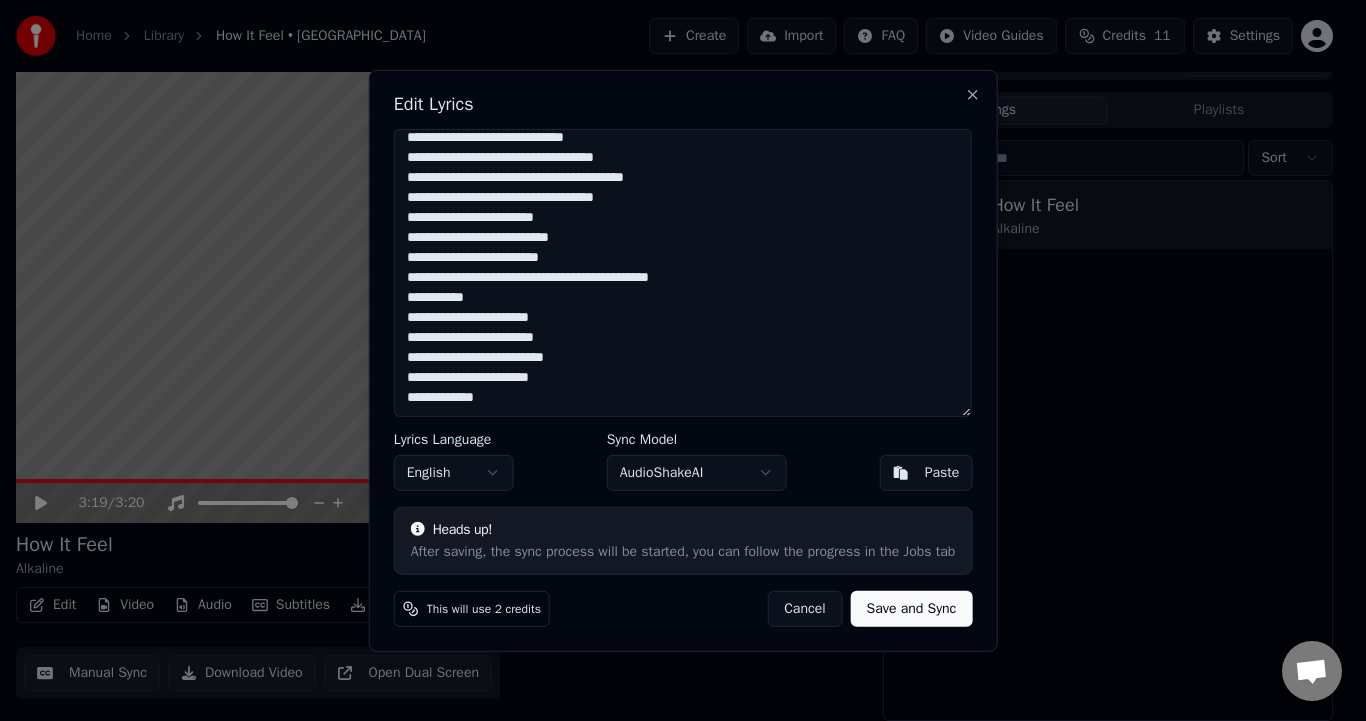 click at bounding box center [683, 360] 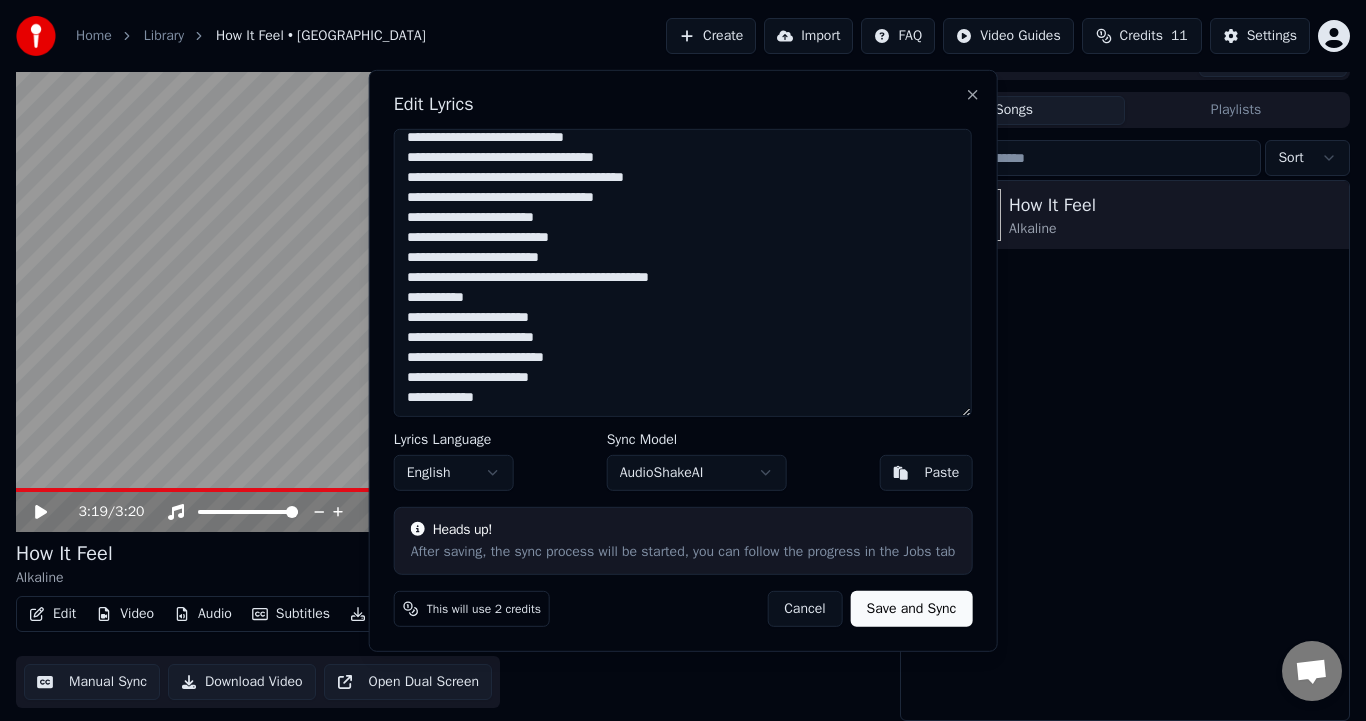 type on "**********" 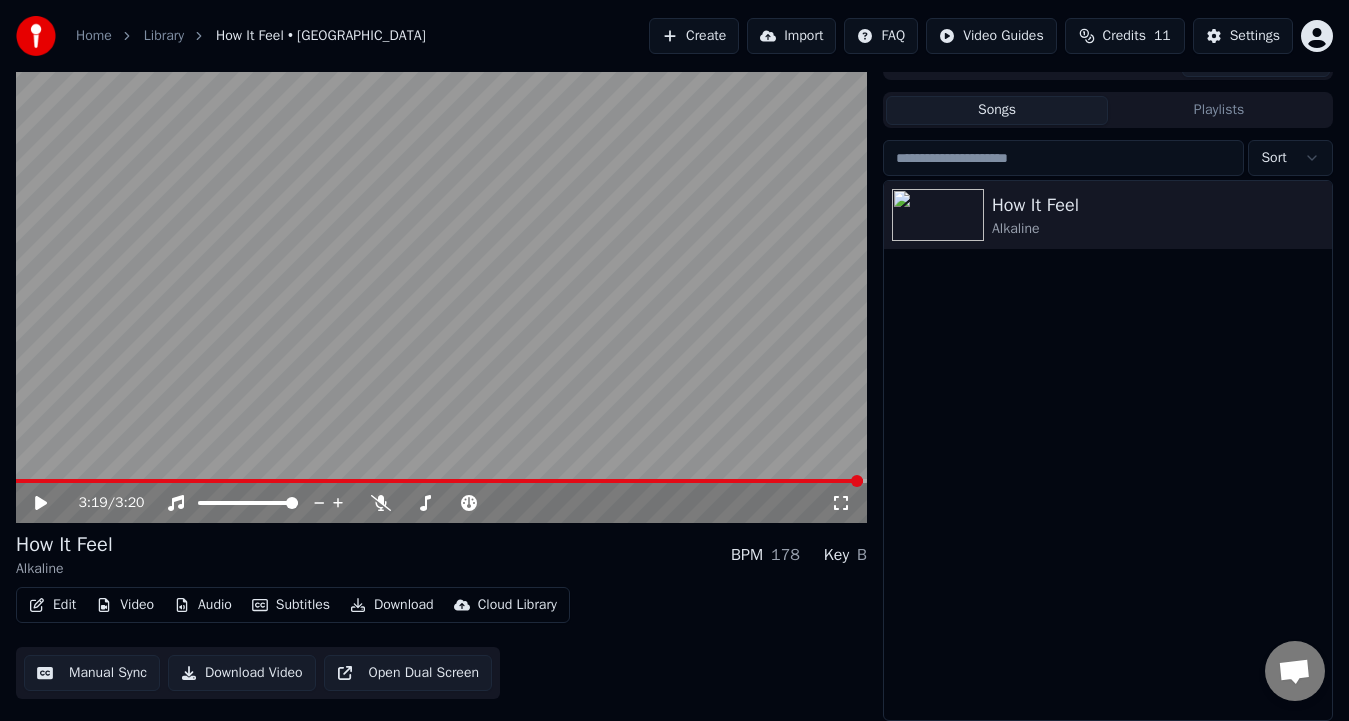 click on "3:19  /  3:20" at bounding box center (441, 503) 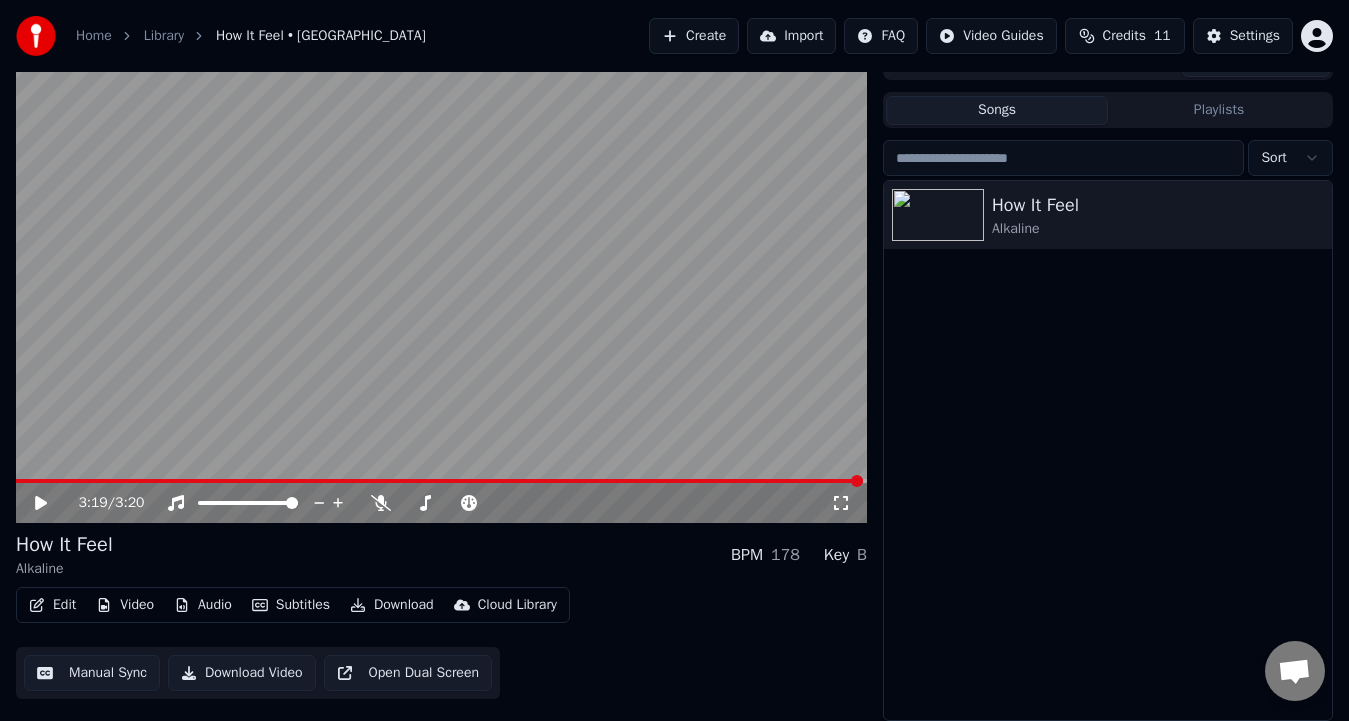 click 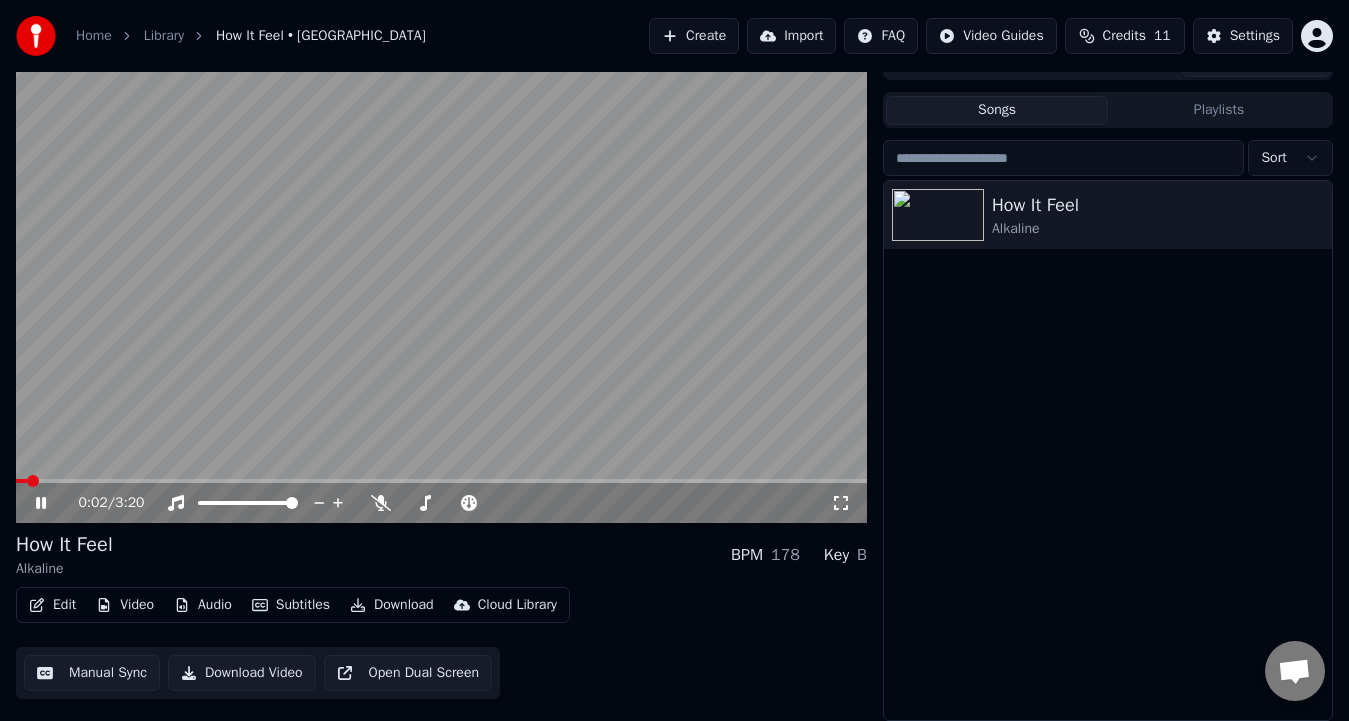 click 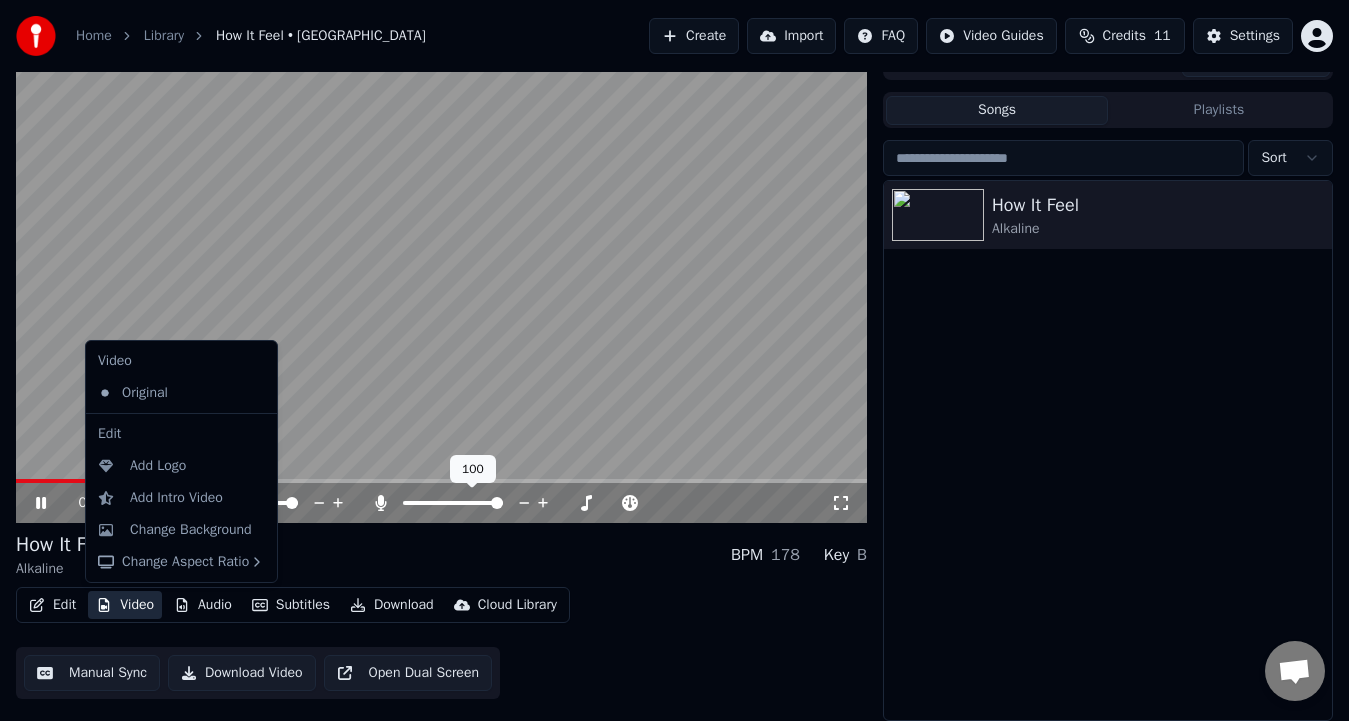 click on "Video" at bounding box center [125, 605] 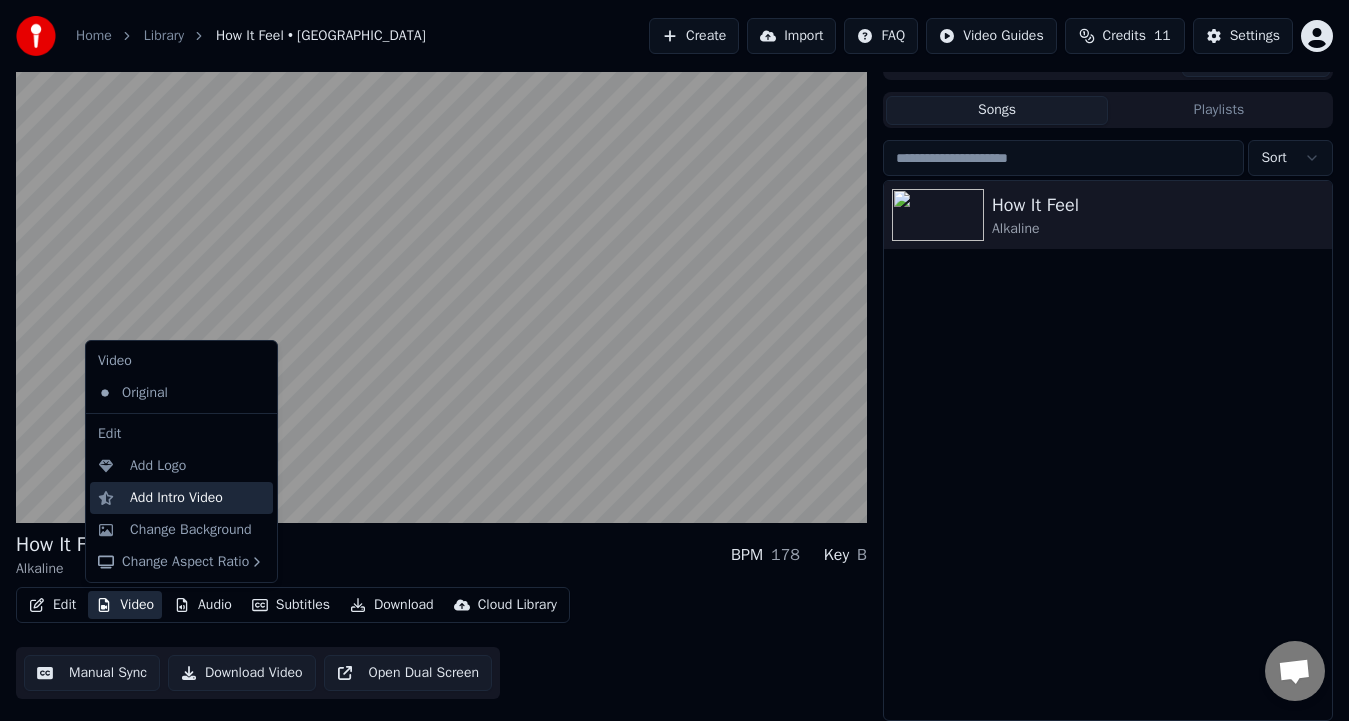 click on "Add Intro Video" at bounding box center (176, 498) 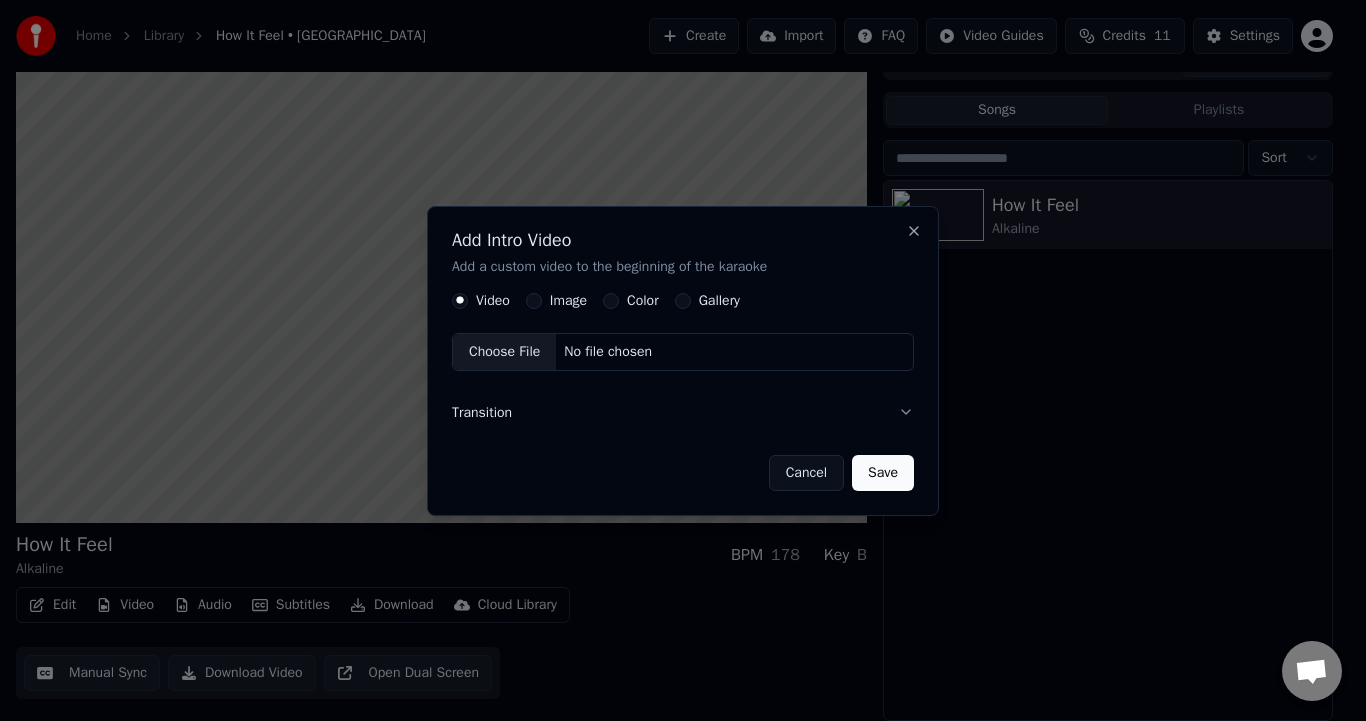 click at bounding box center [683, 360] 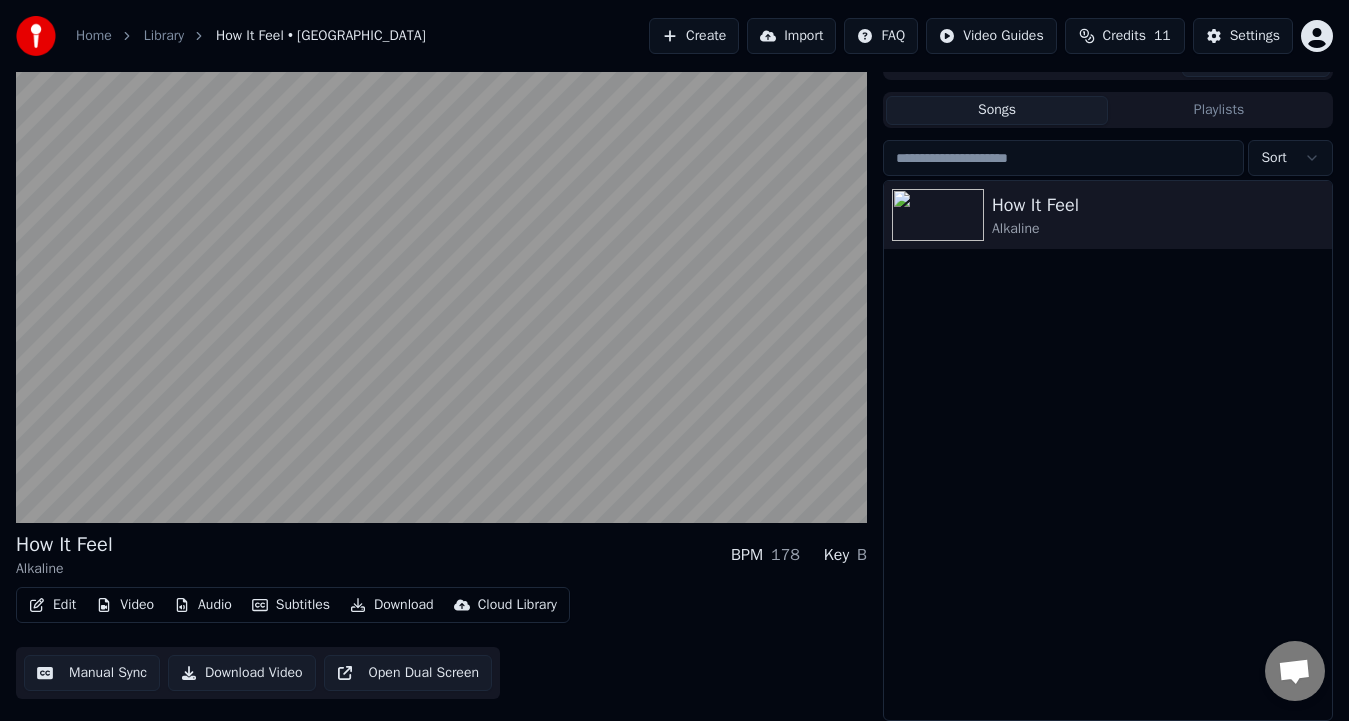 click on "Key" at bounding box center [836, 555] 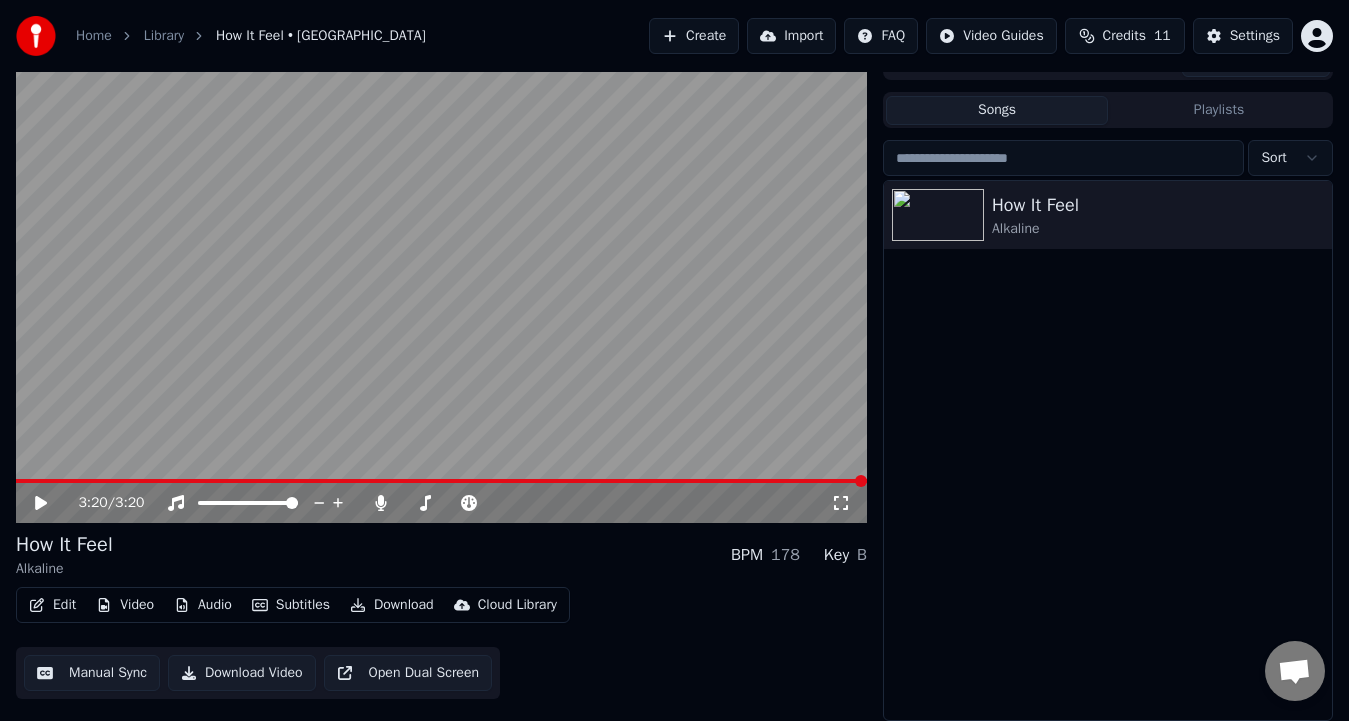 click on "3:20  /  3:20" at bounding box center [441, 503] 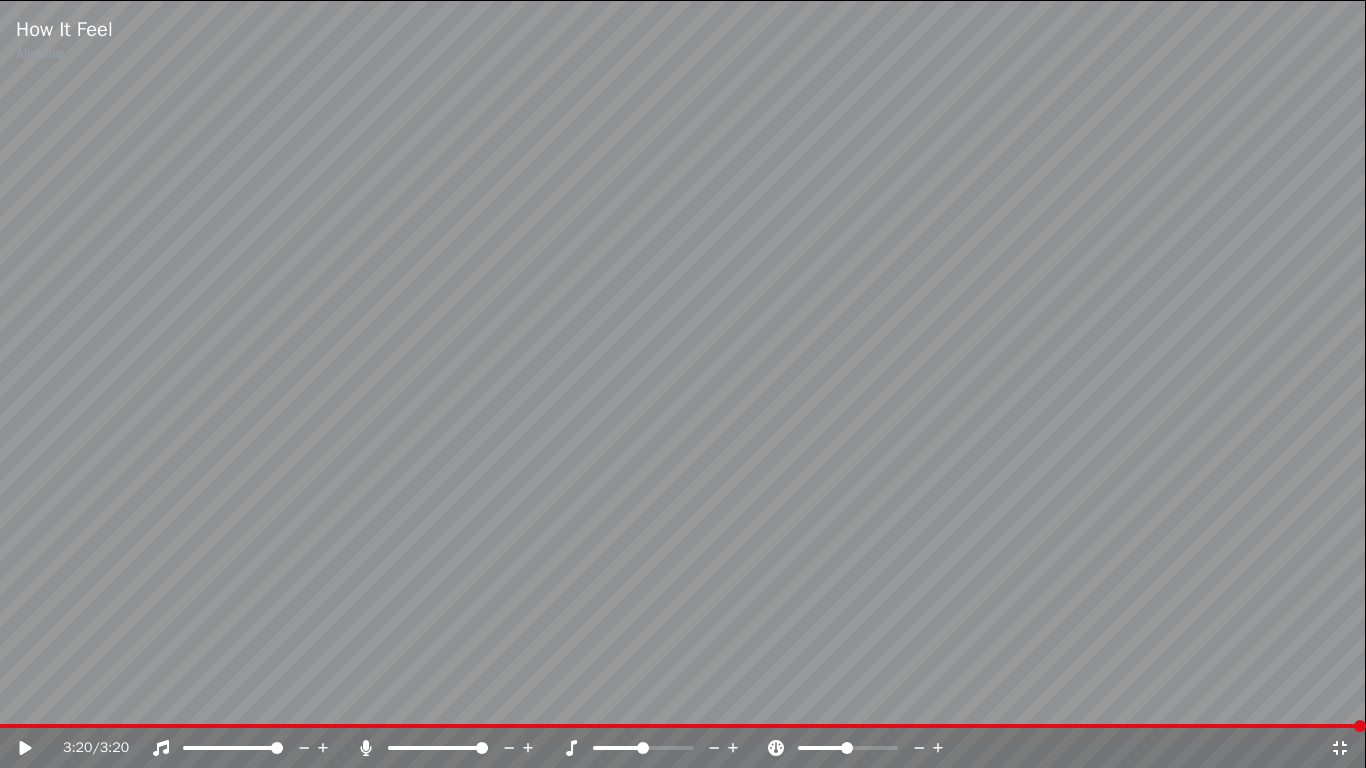 click on "3:20  /  3:20" at bounding box center (683, 748) 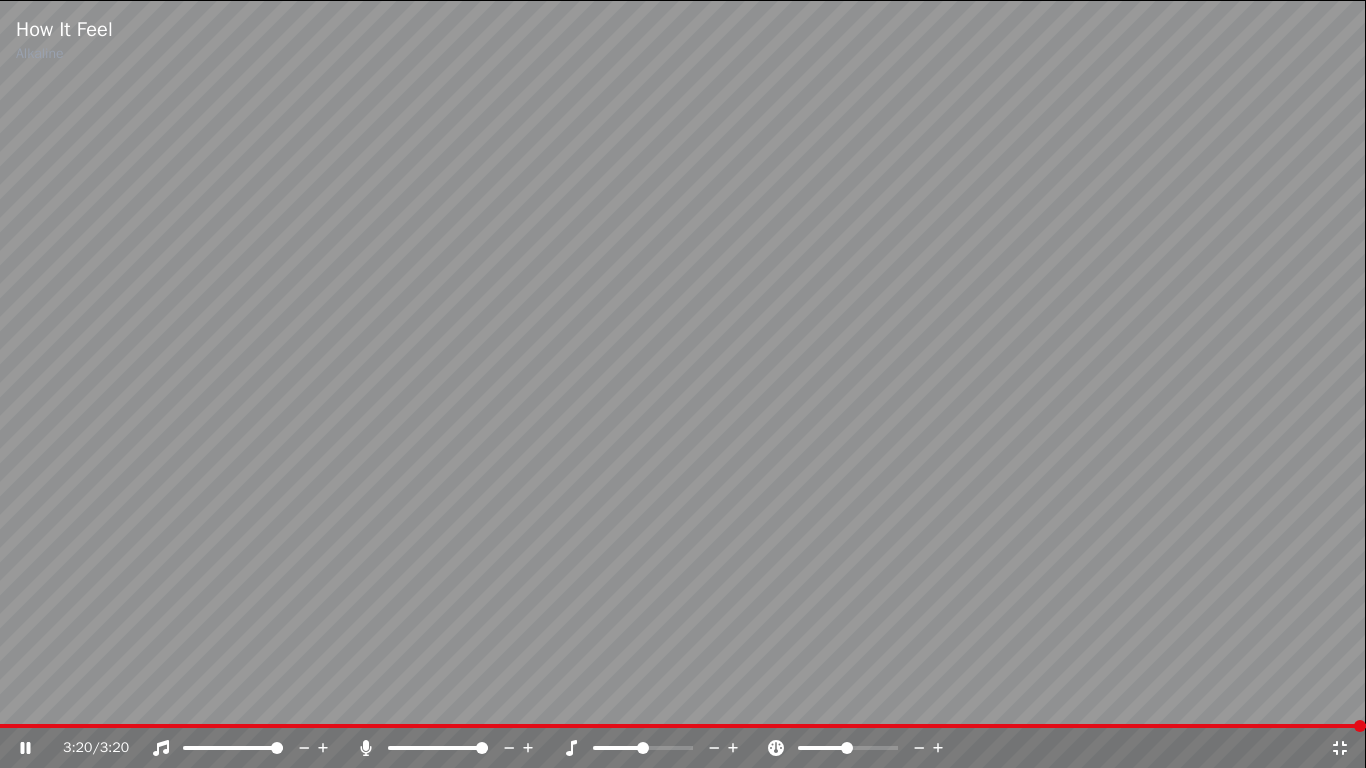 click 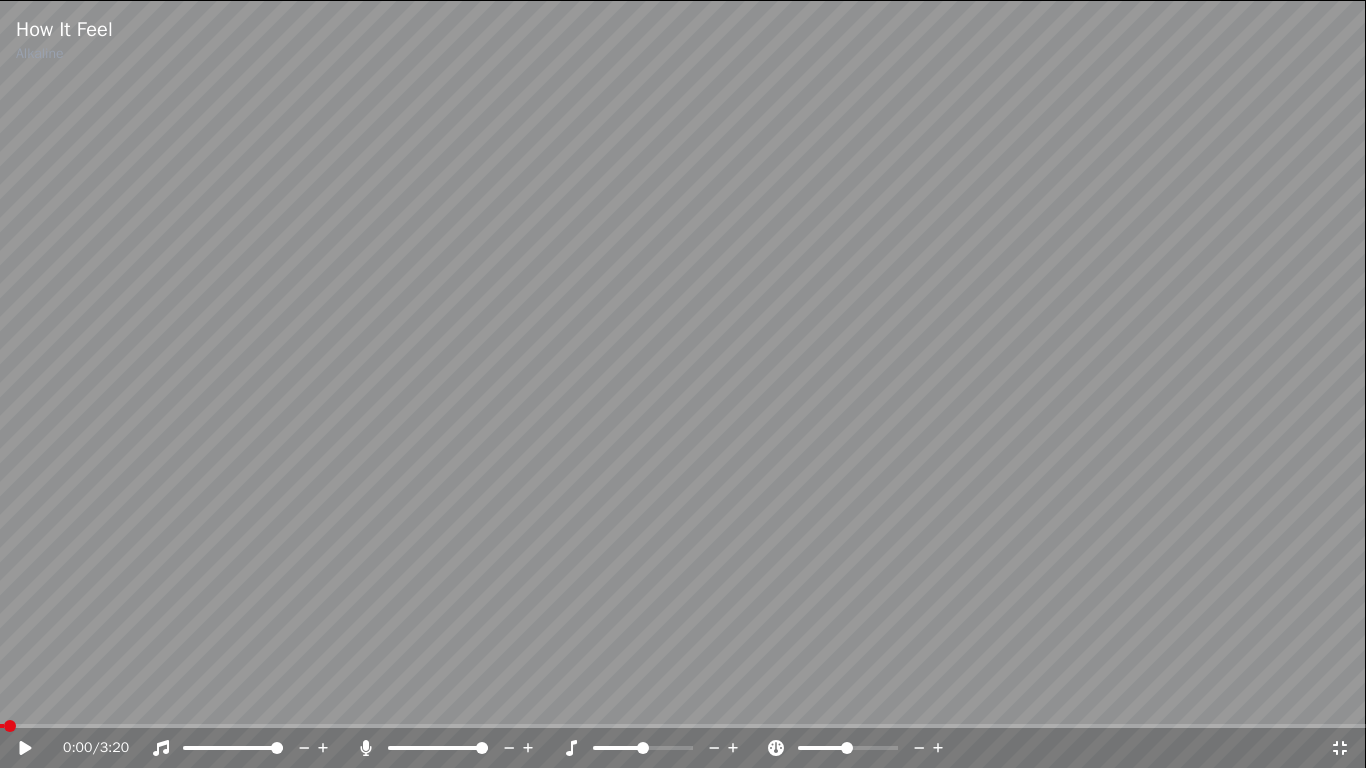 click on "0:00  /  3:20" at bounding box center (683, 748) 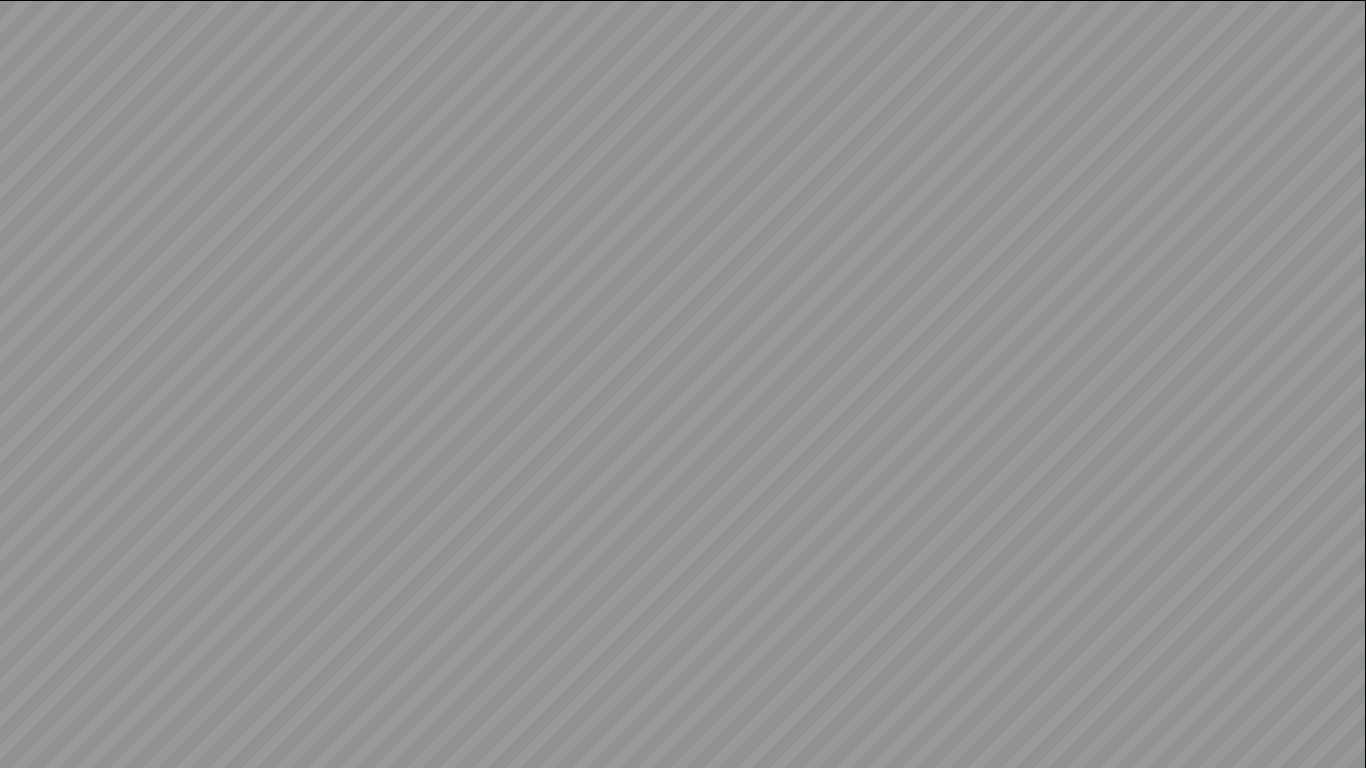 click at bounding box center [683, 384] 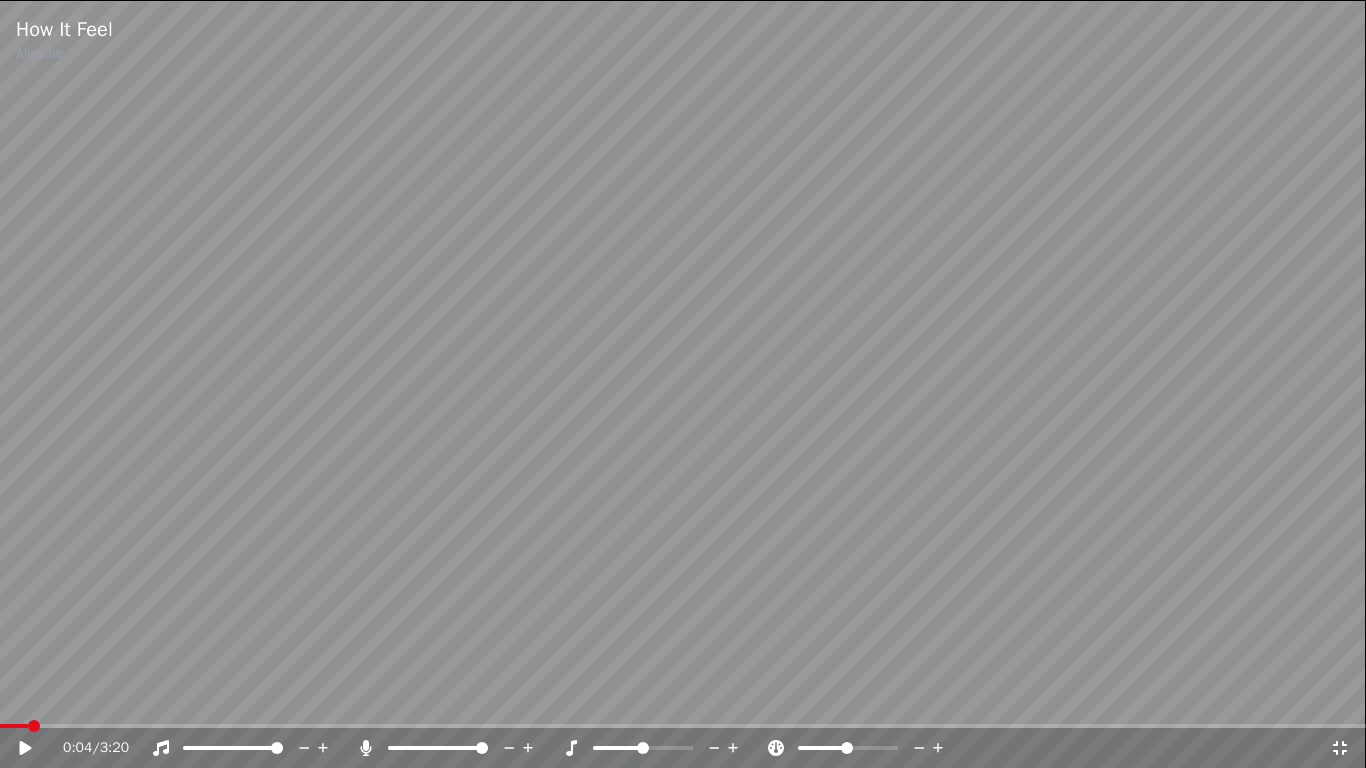 click on "0:04  /  3:20" at bounding box center (683, 748) 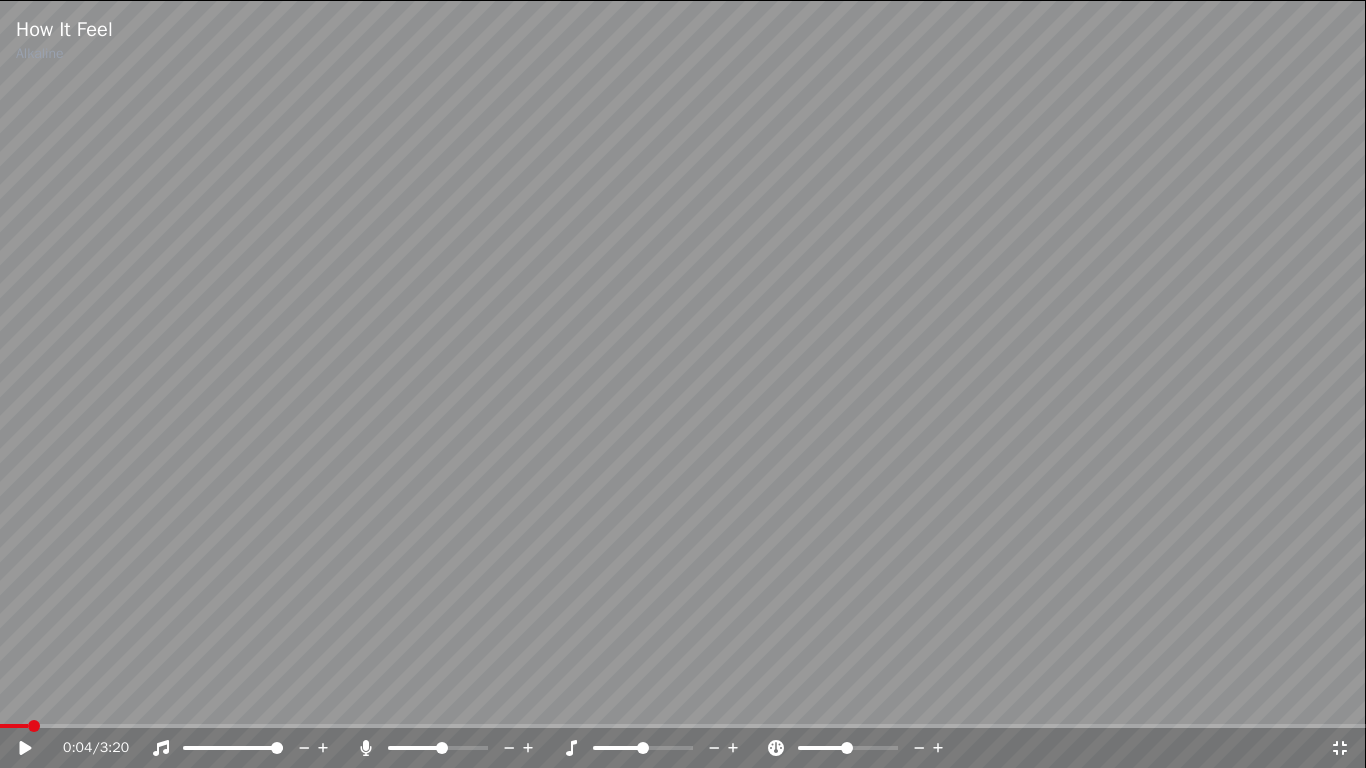 click on "0:04  /  3:20" at bounding box center (683, 748) 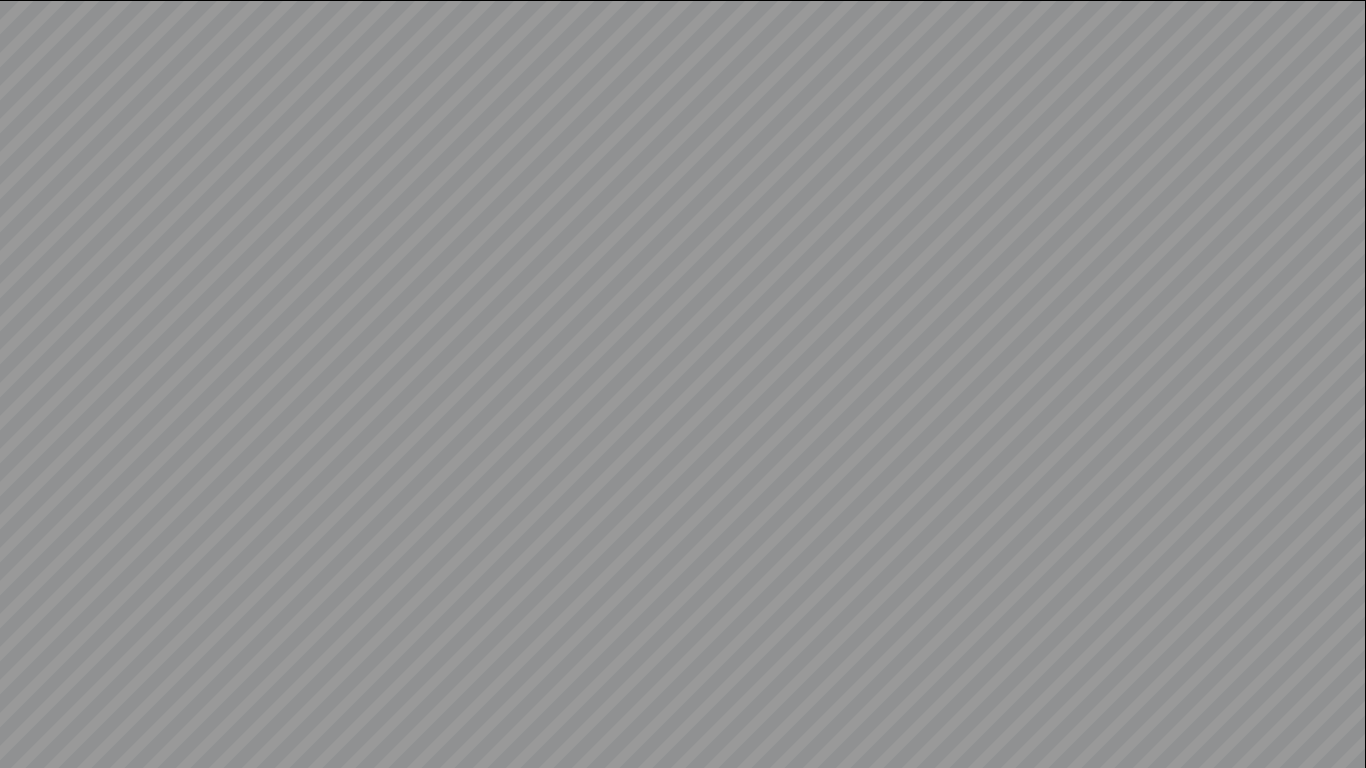 click at bounding box center [683, 384] 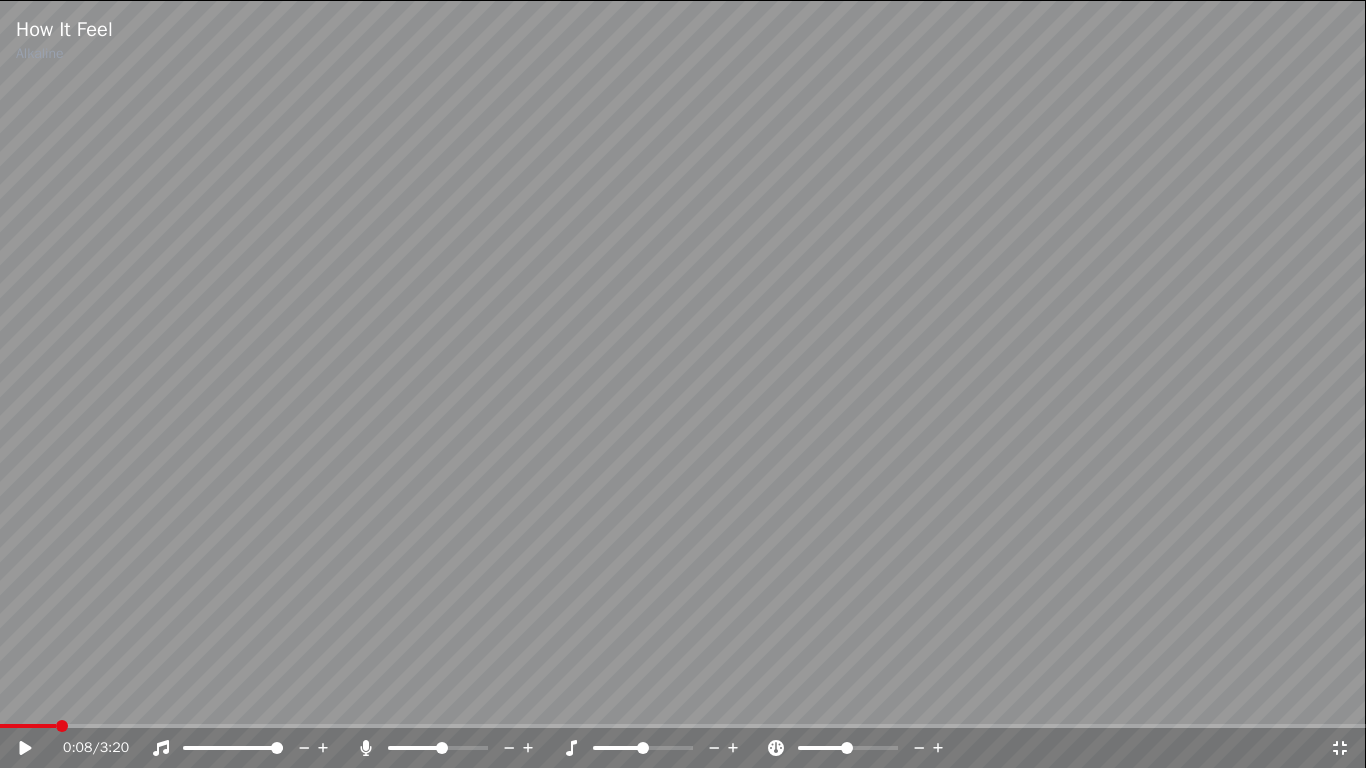 click at bounding box center [683, 384] 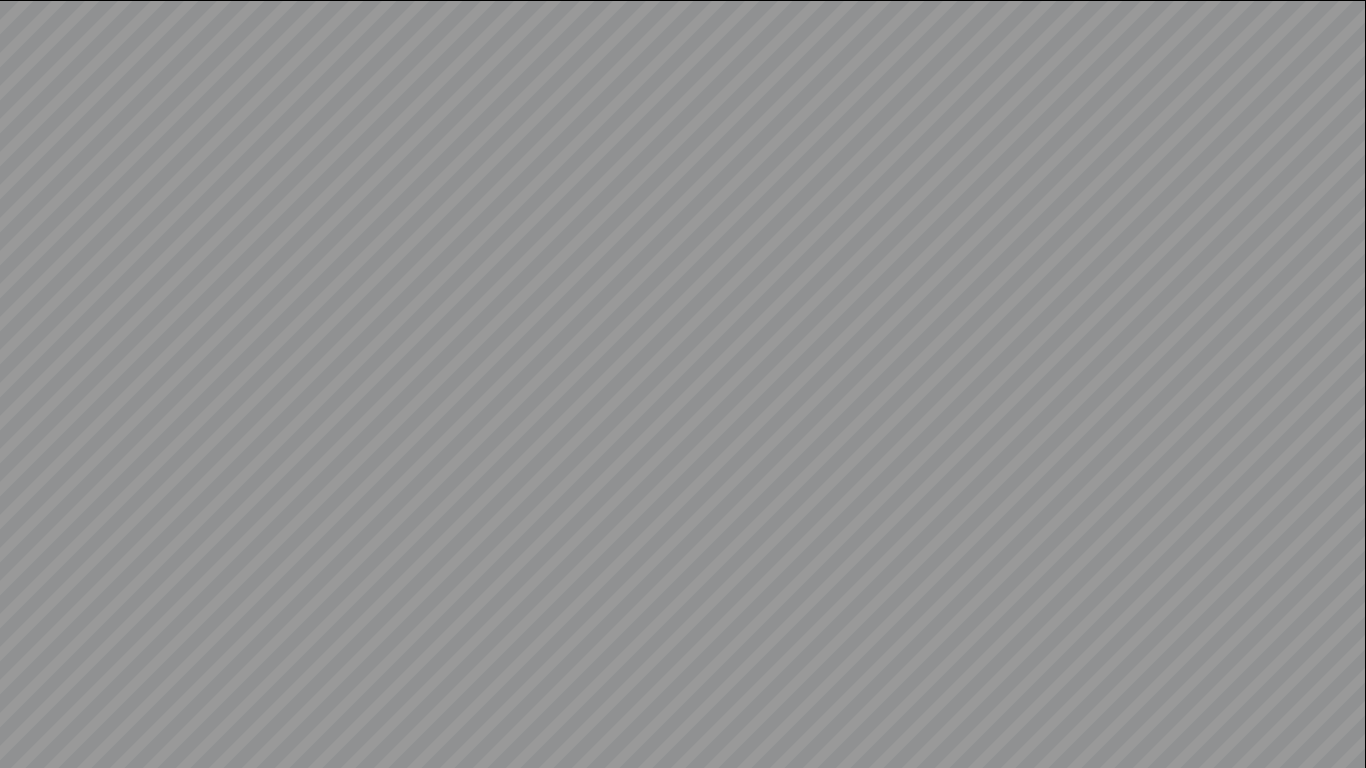 click at bounding box center (683, 384) 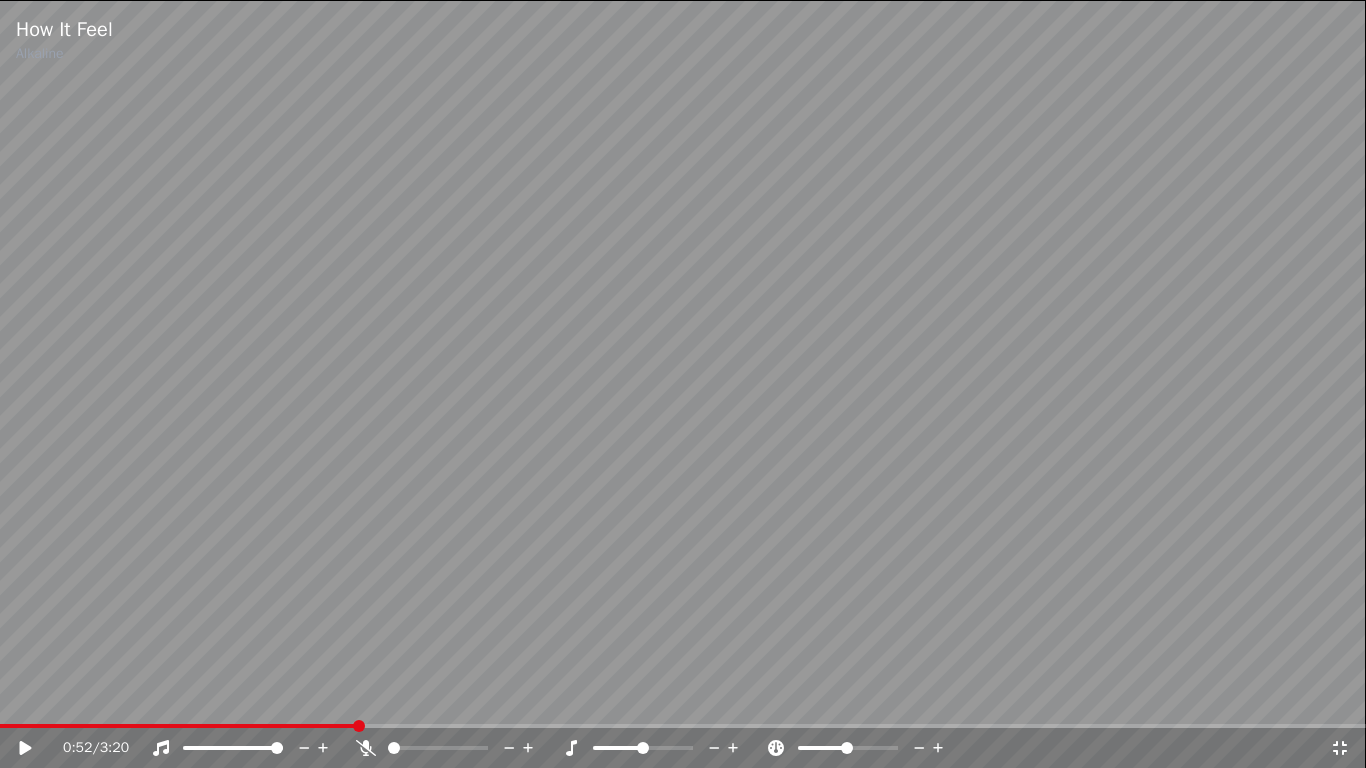 click at bounding box center (683, 384) 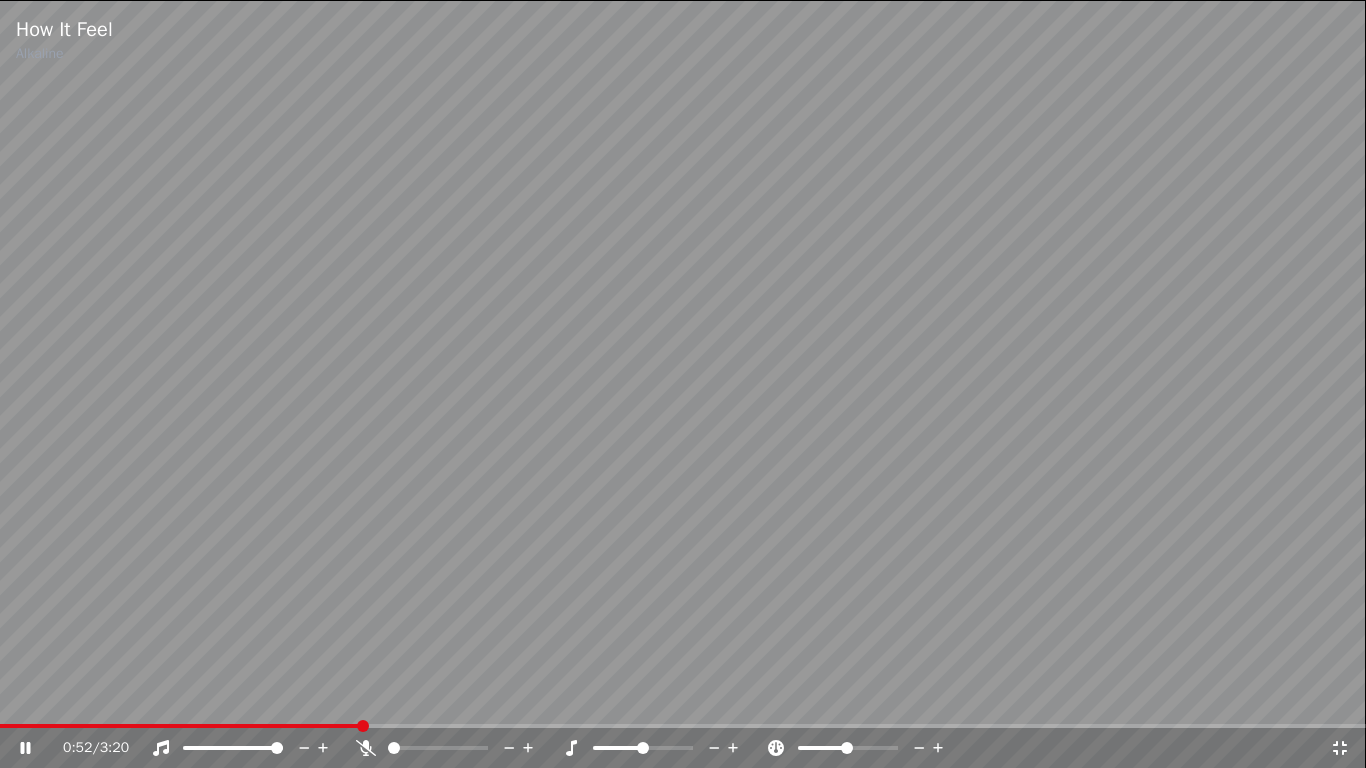 click on "0:52  /  3:20" at bounding box center [683, 748] 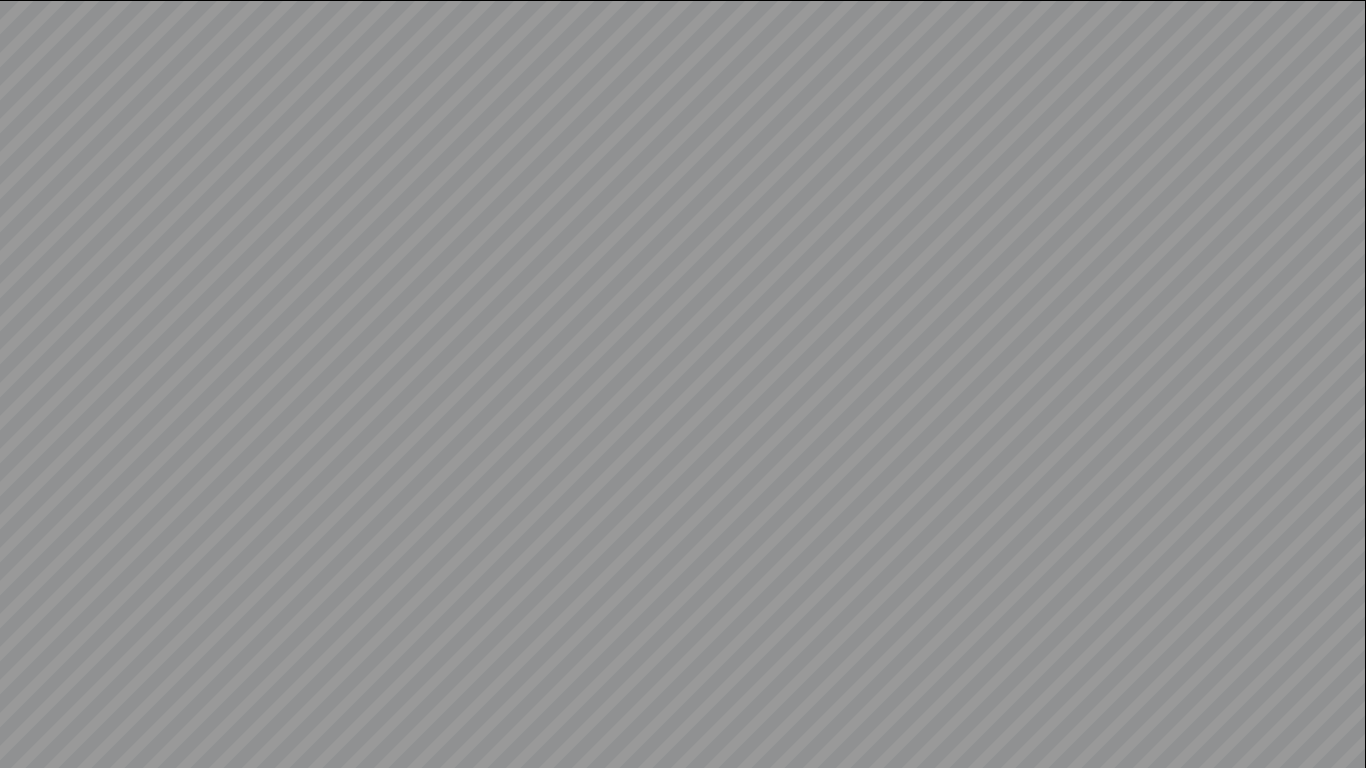 click at bounding box center (683, 384) 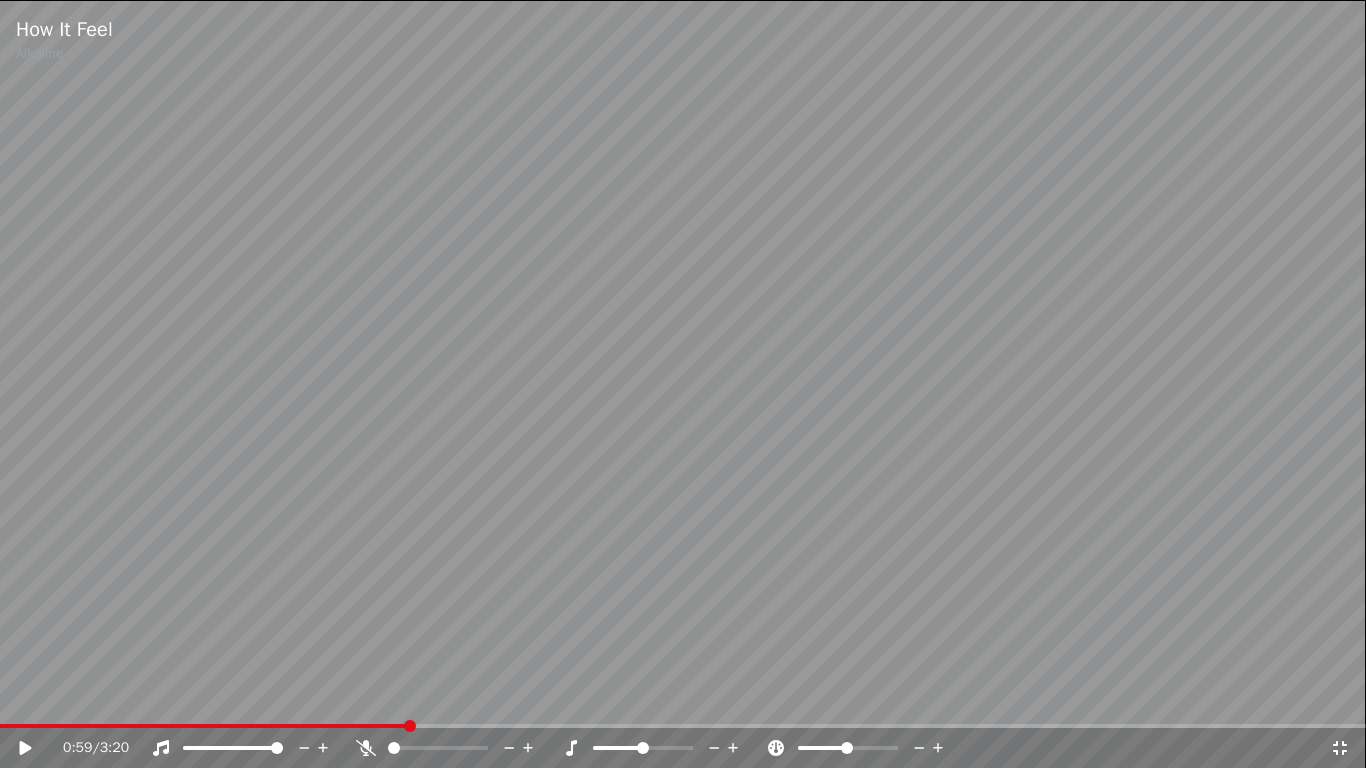 click on "0:59  /  3:20" at bounding box center (683, 748) 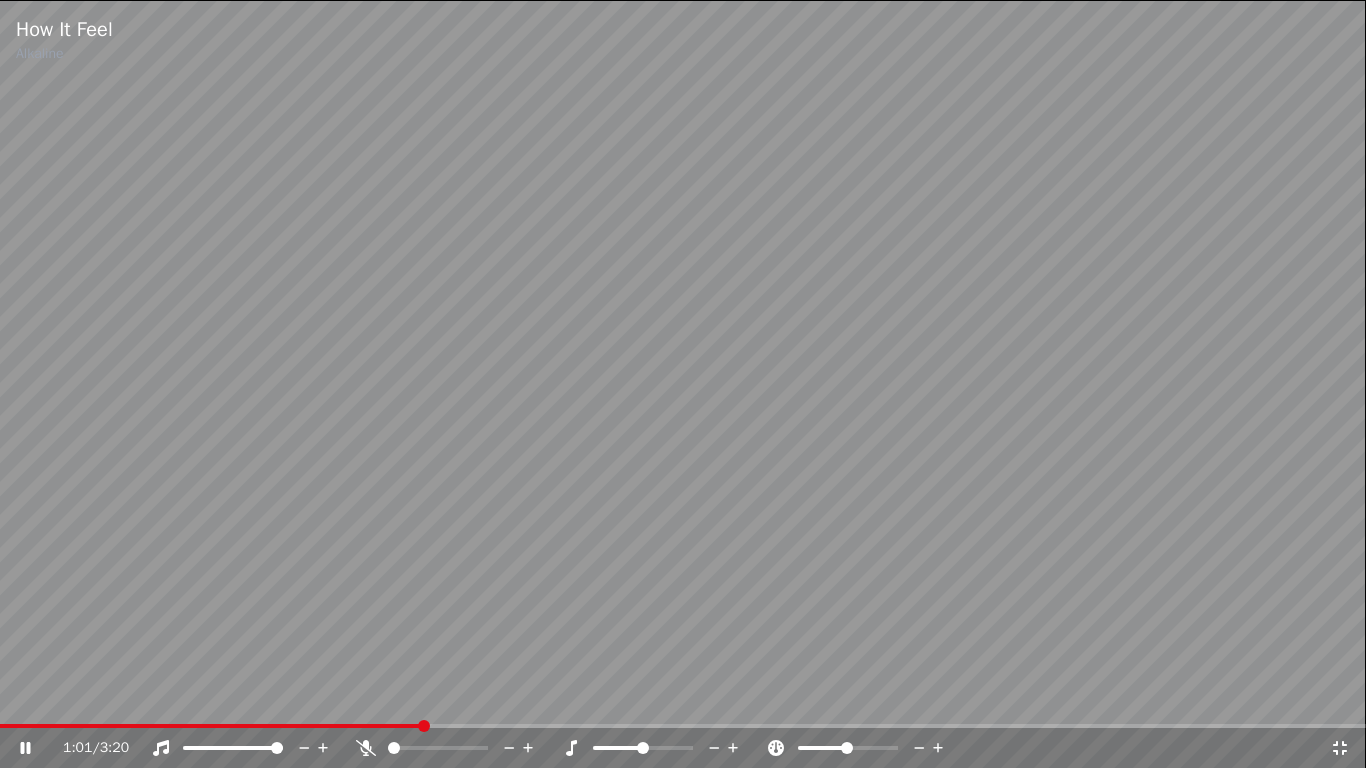 click 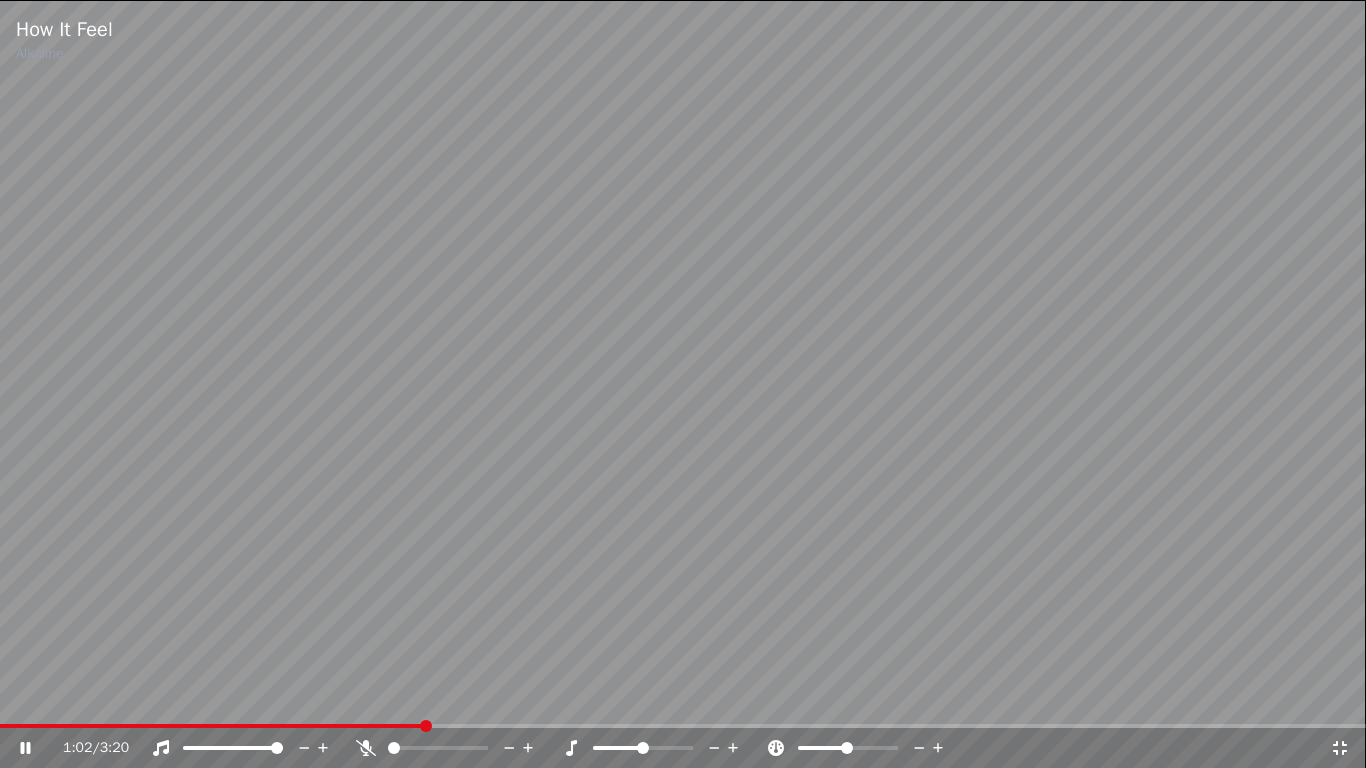 click 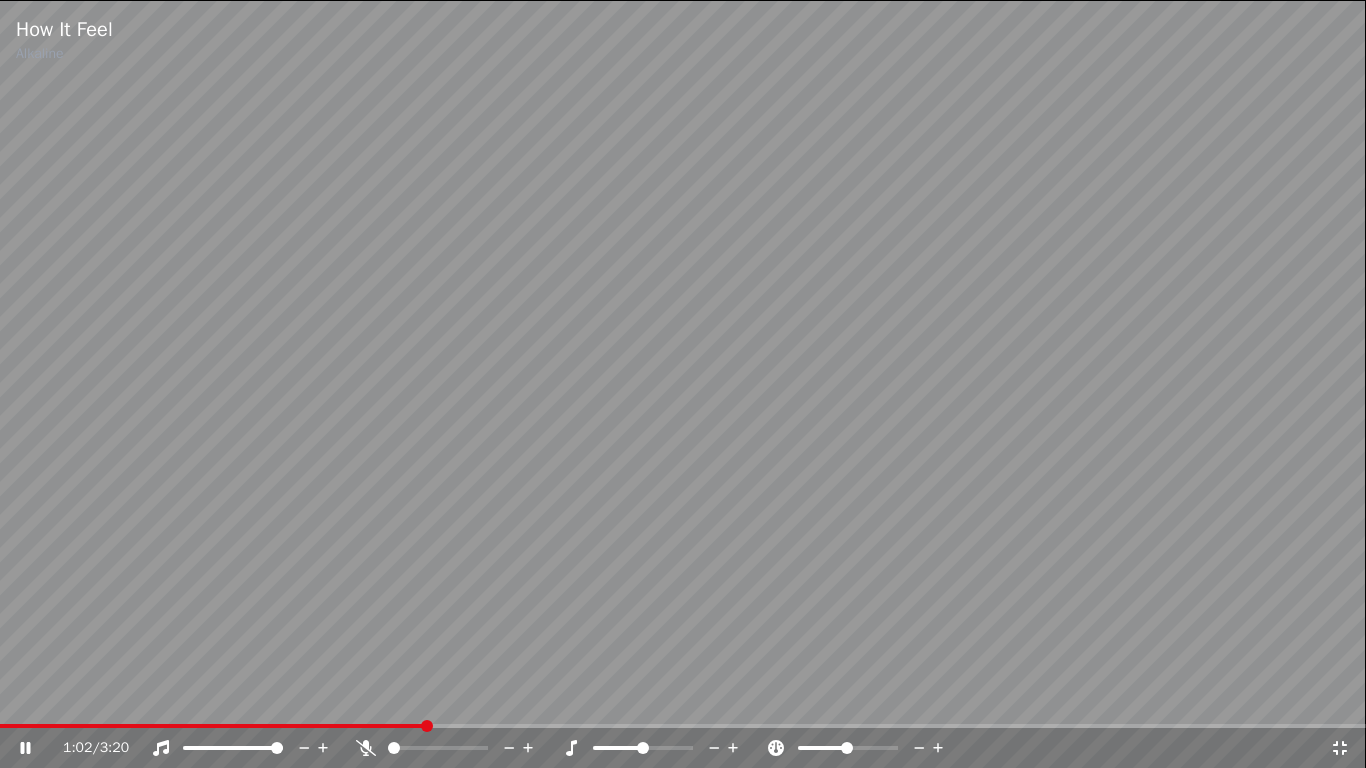 click 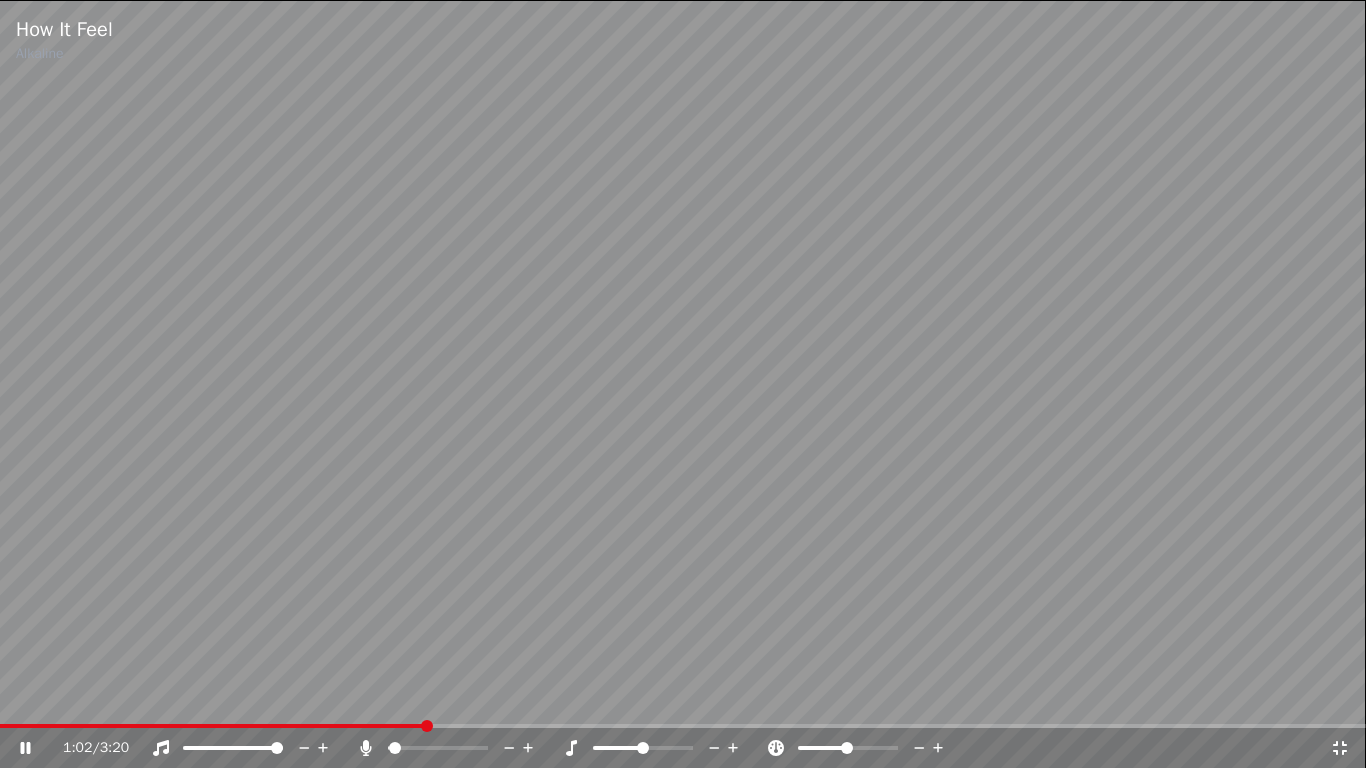 click 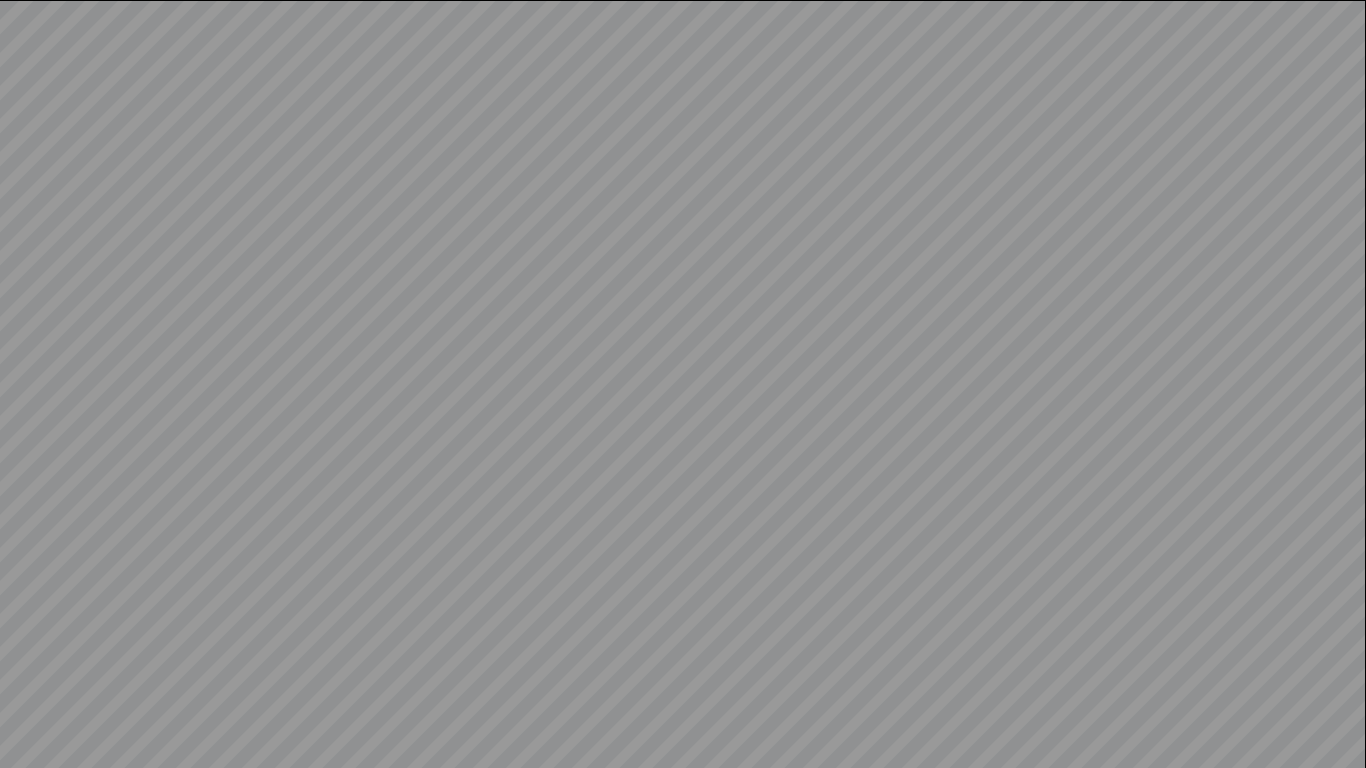click at bounding box center [683, 384] 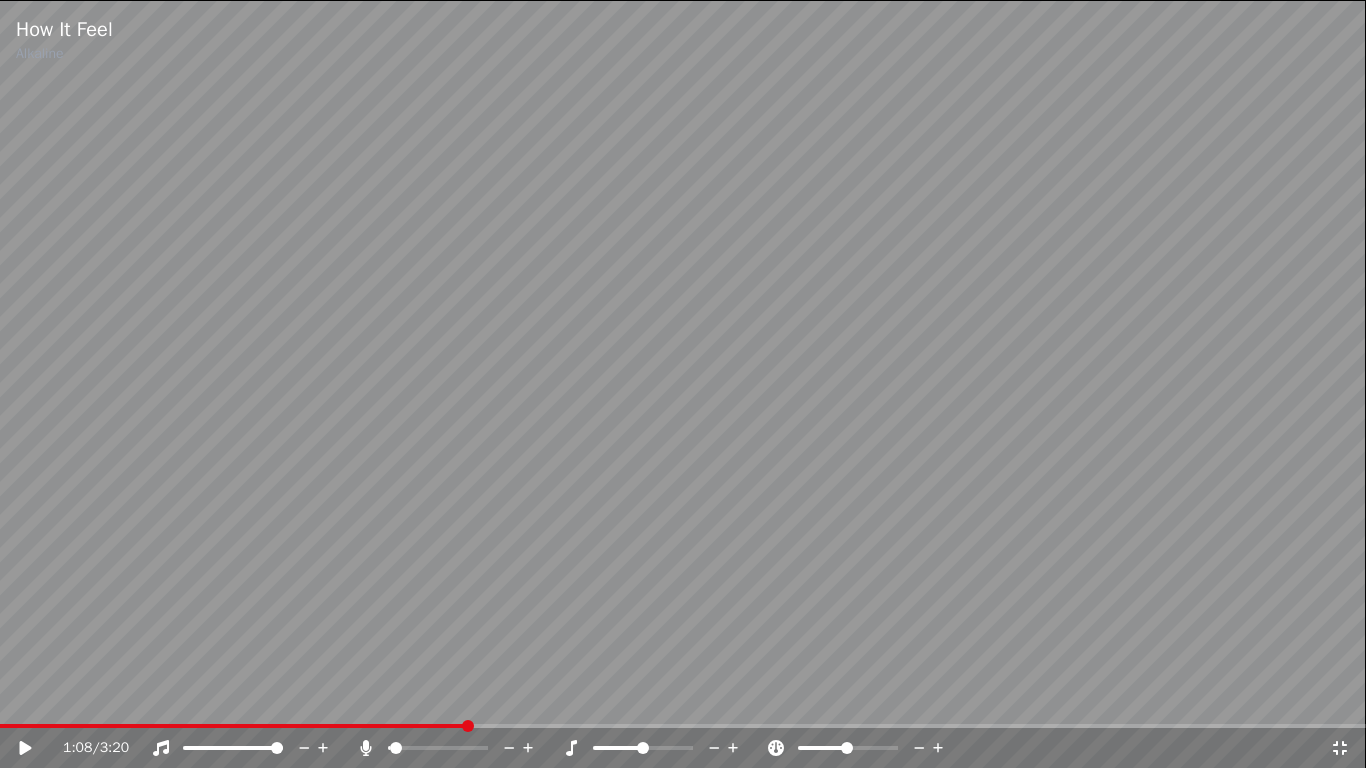 click on "1:08  /  3:20" at bounding box center (683, 748) 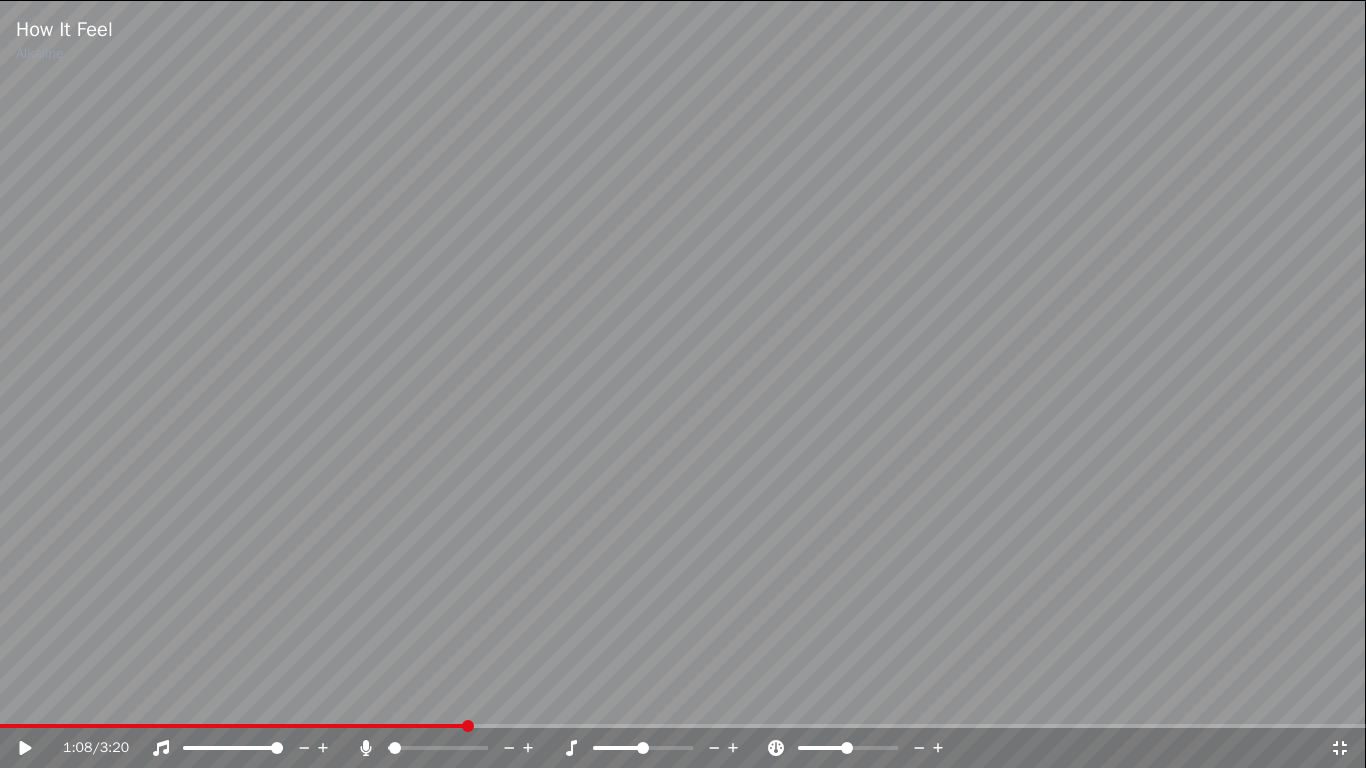 click 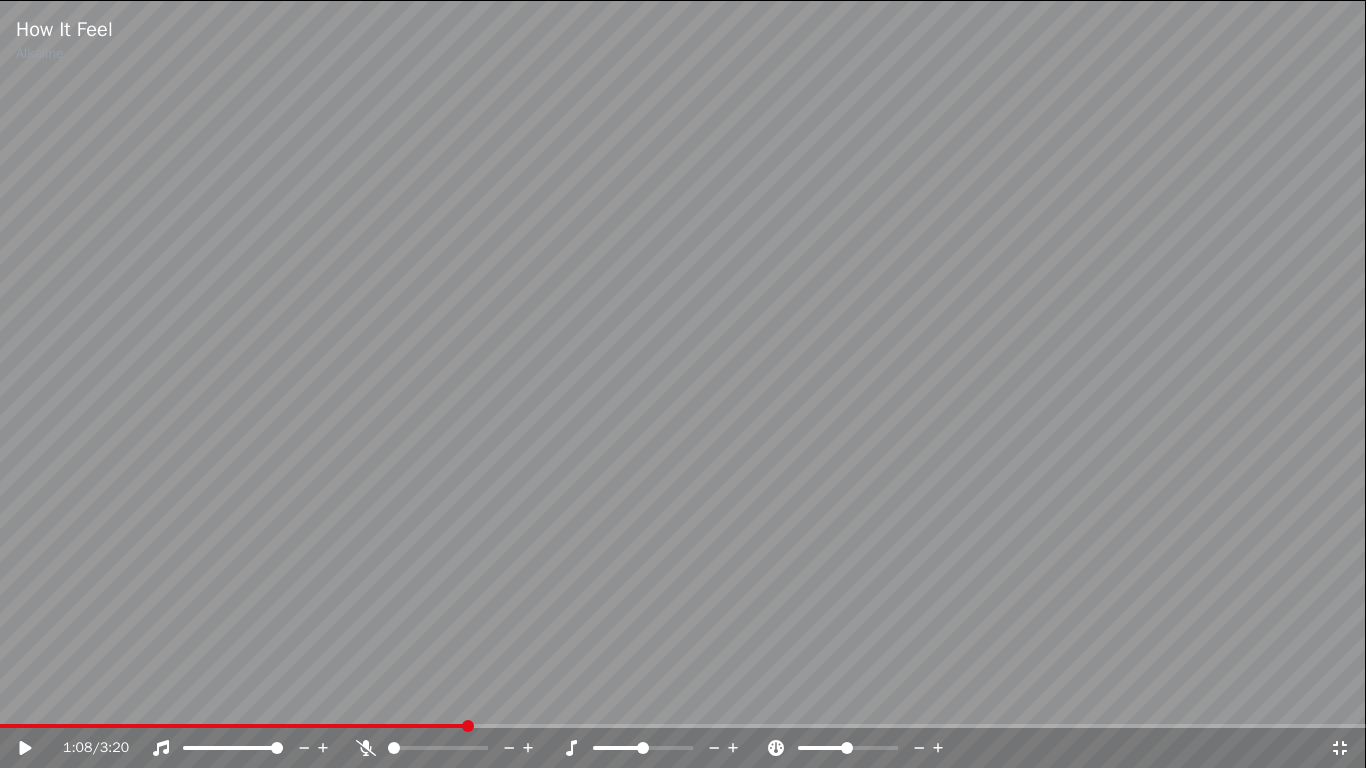 click 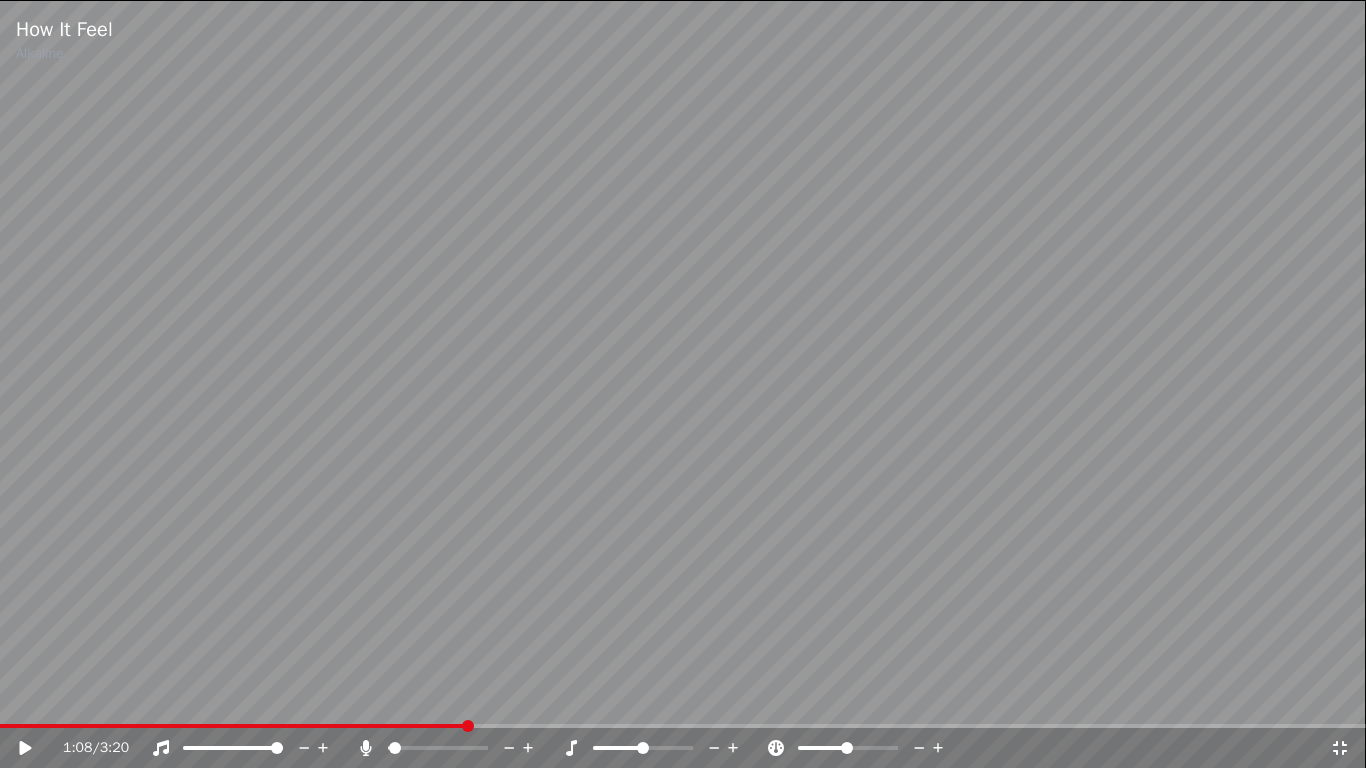 click 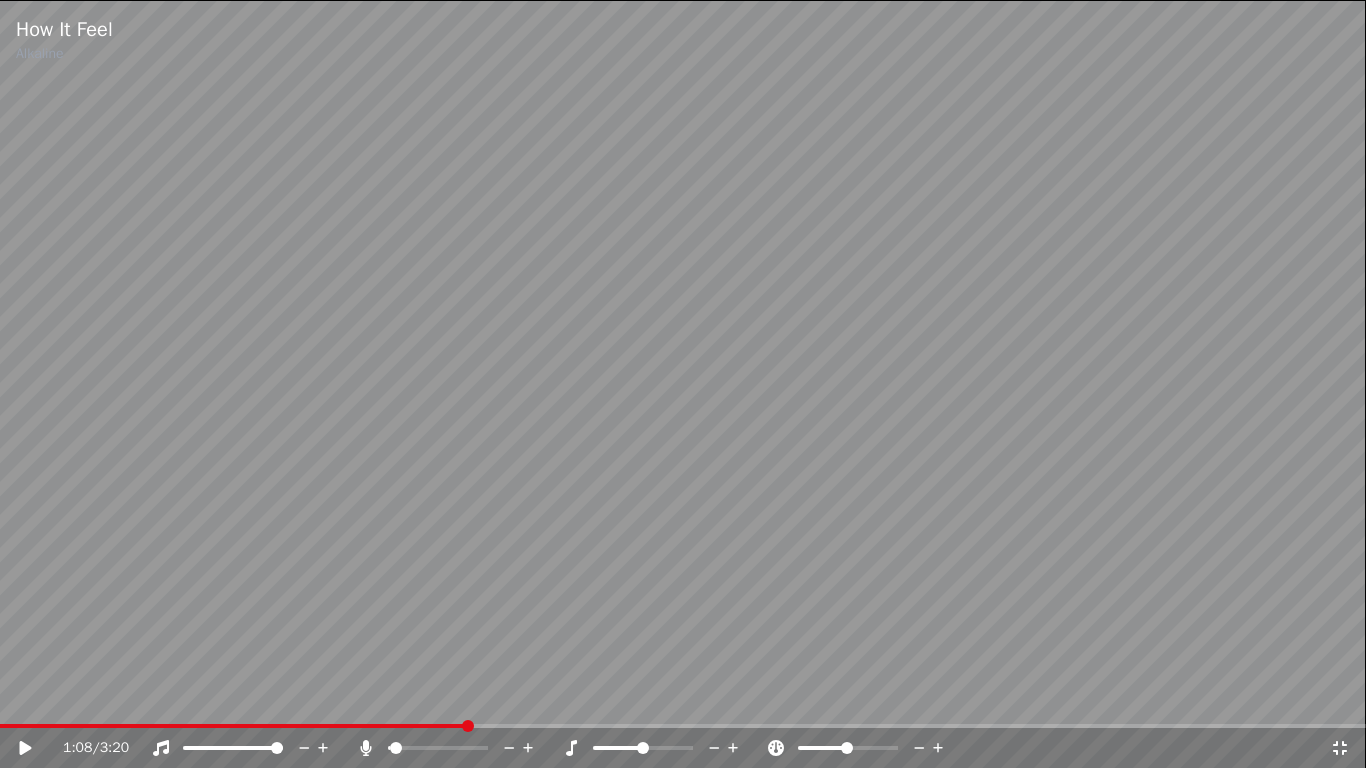 click on "1:08  /  3:20" at bounding box center (683, 748) 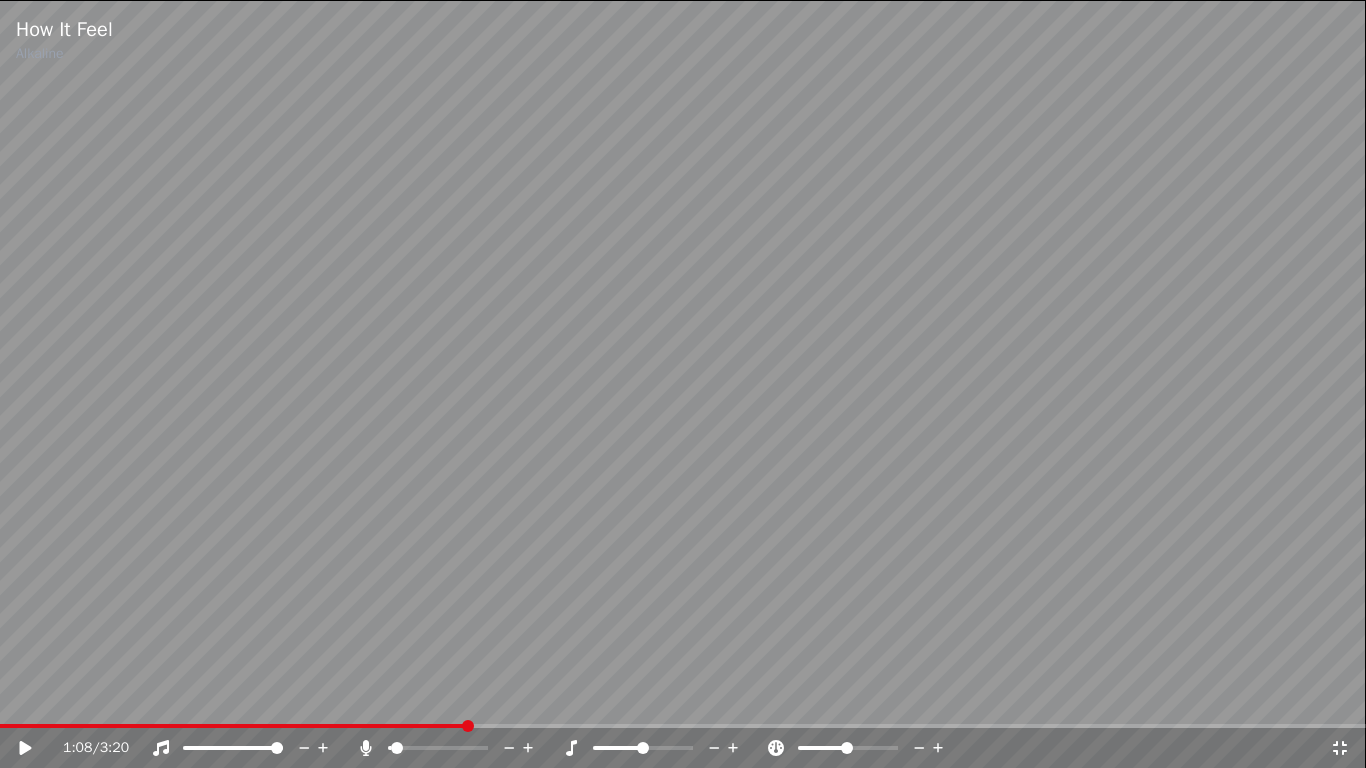 click 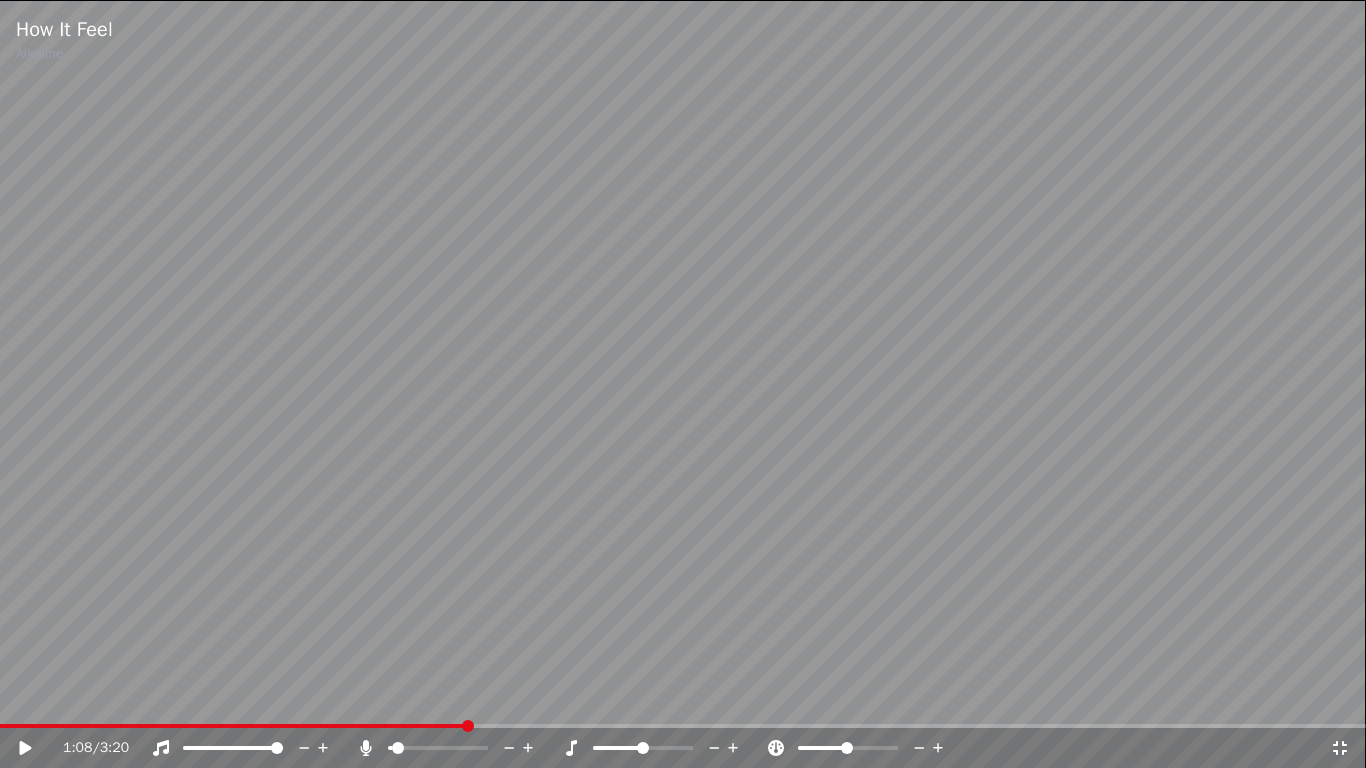 click 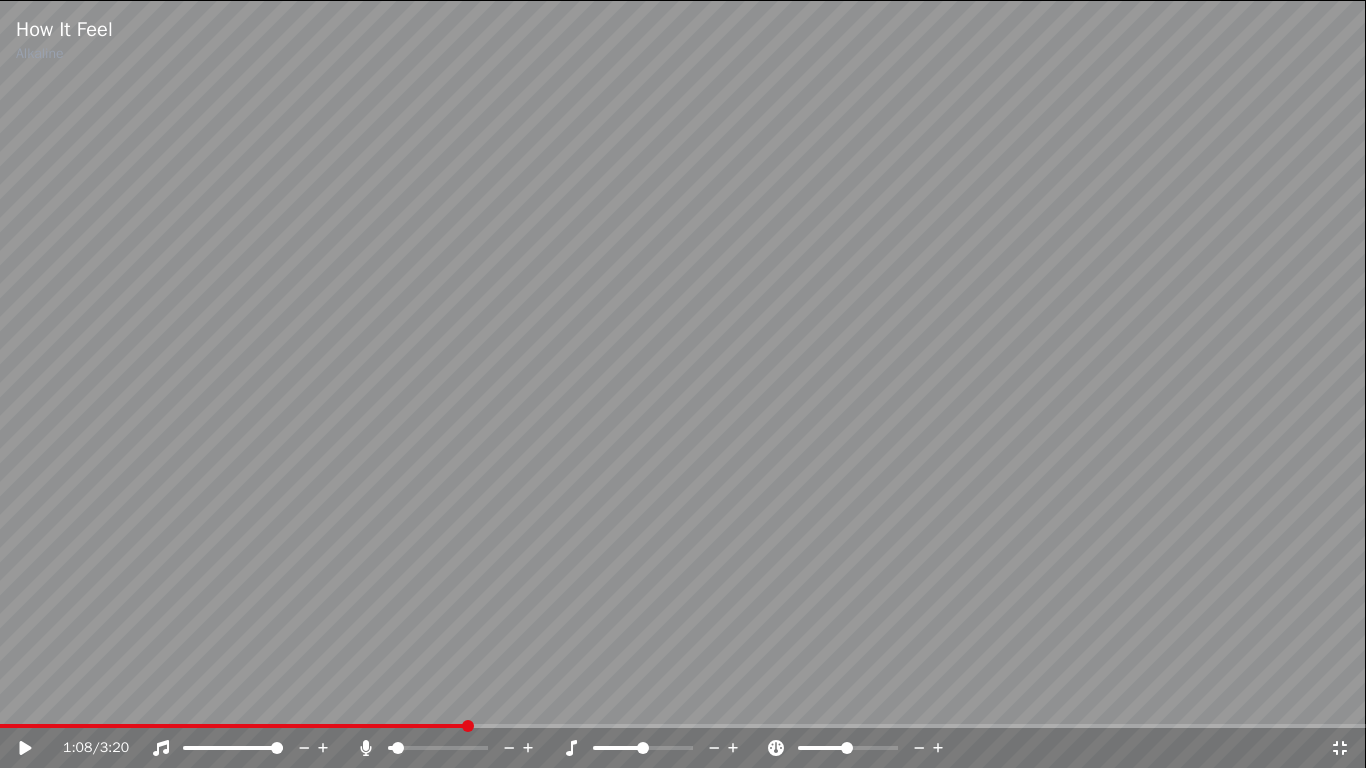 click 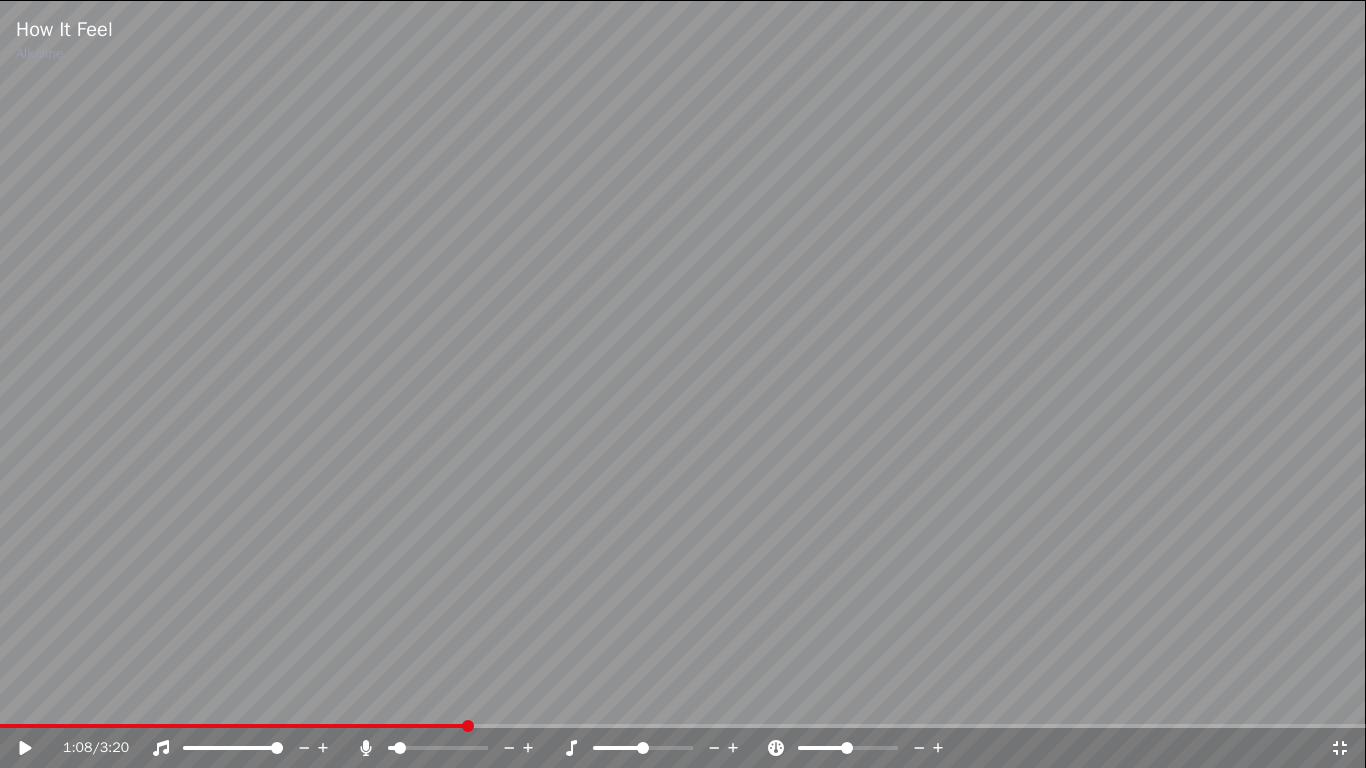 click on "1:08  /  3:20" at bounding box center [696, 748] 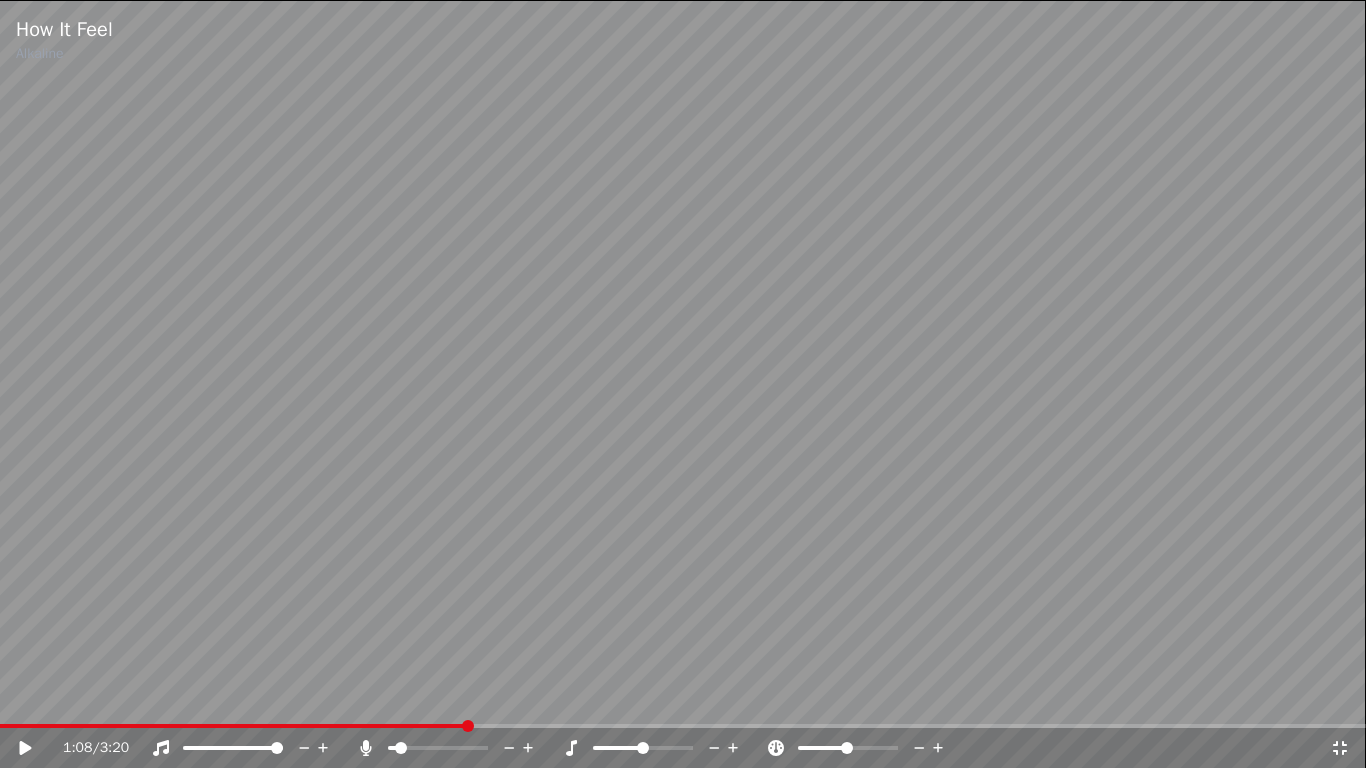 click 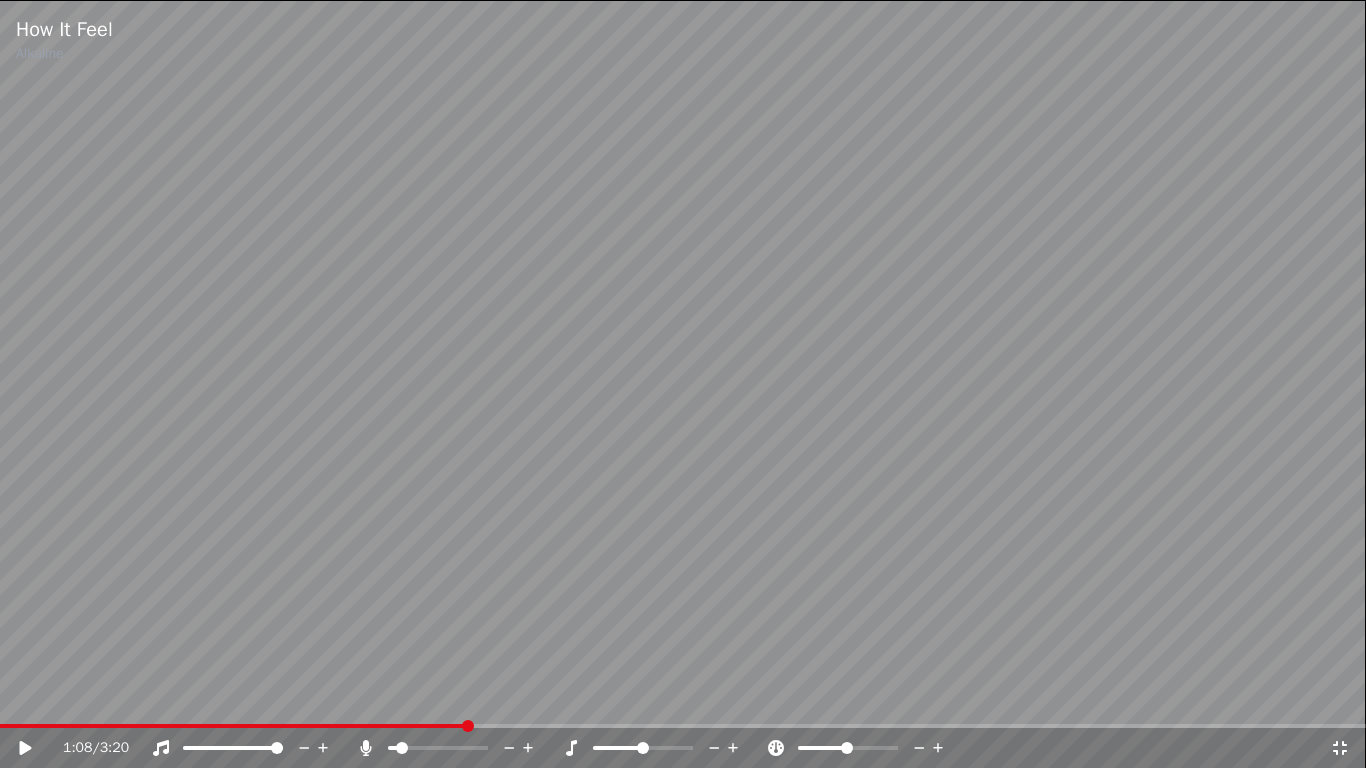 click 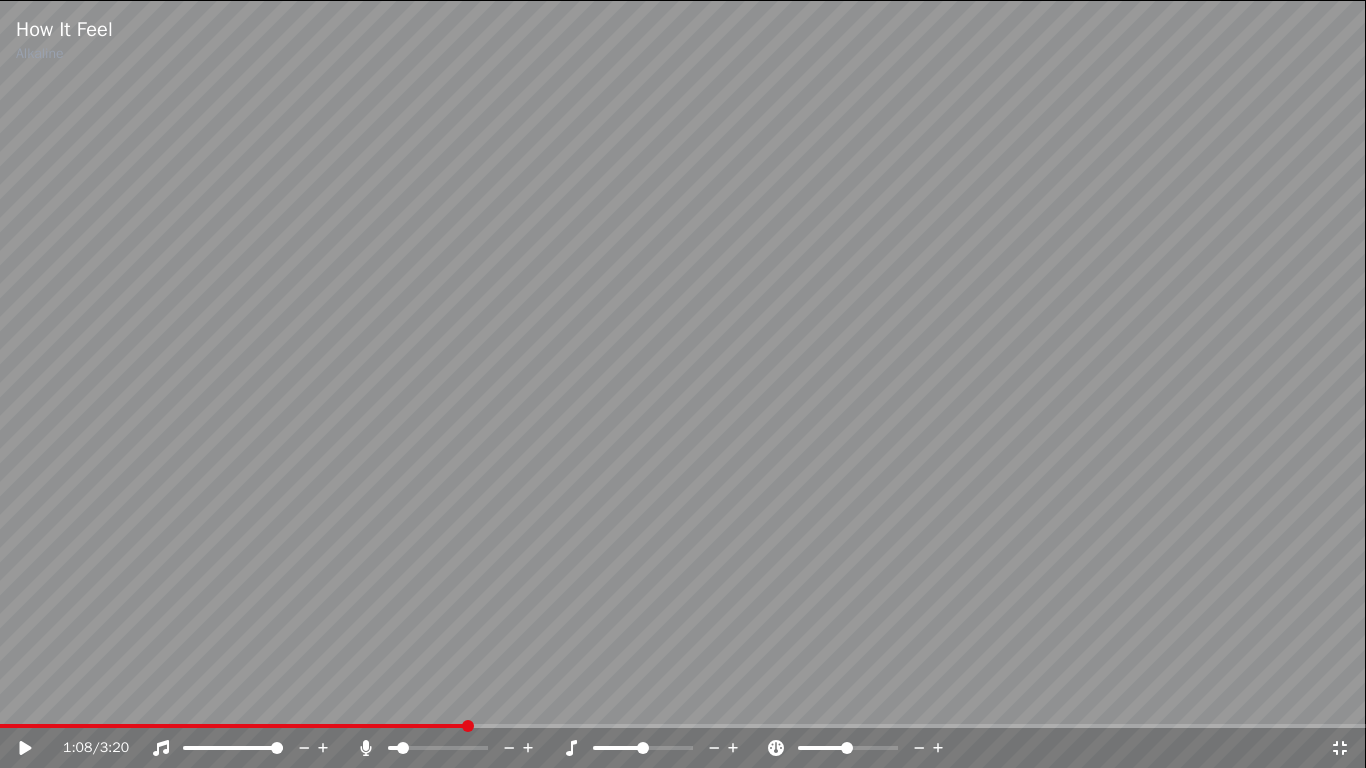click 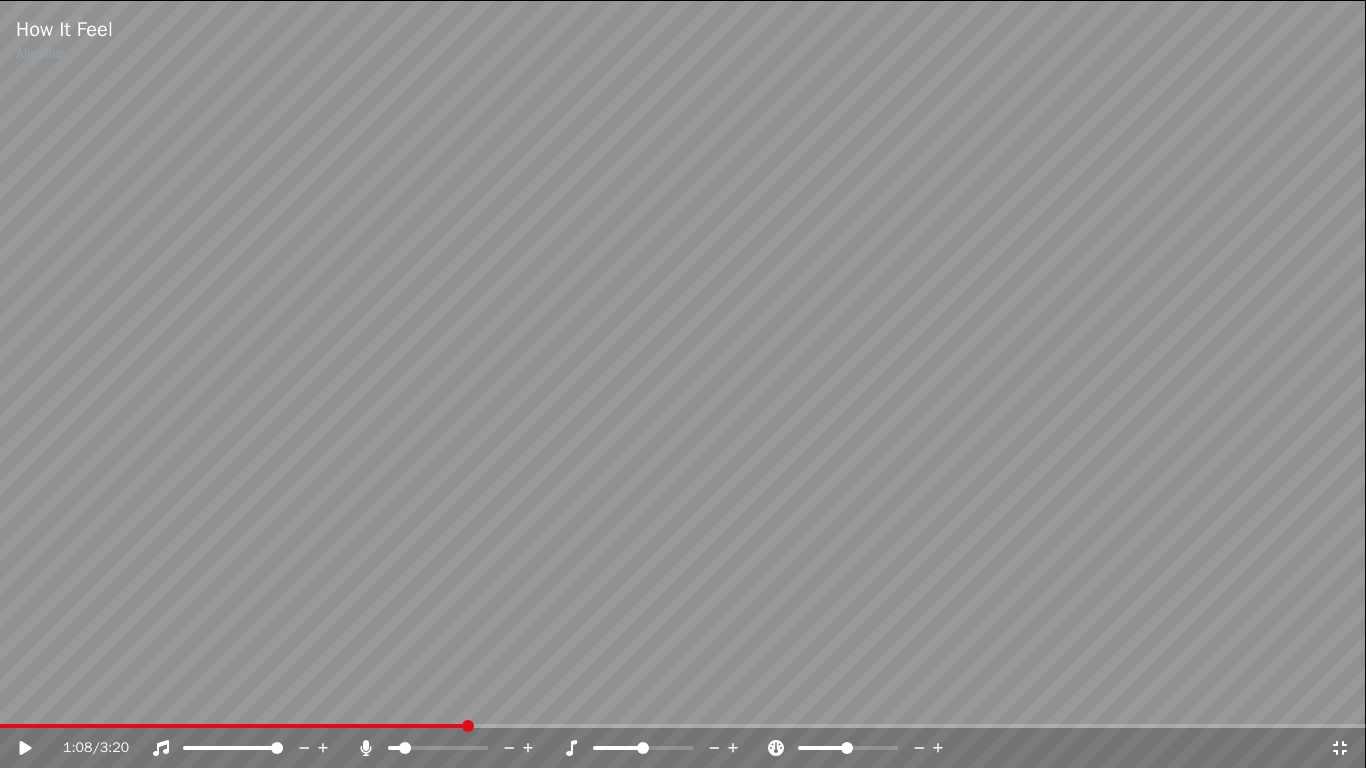 click 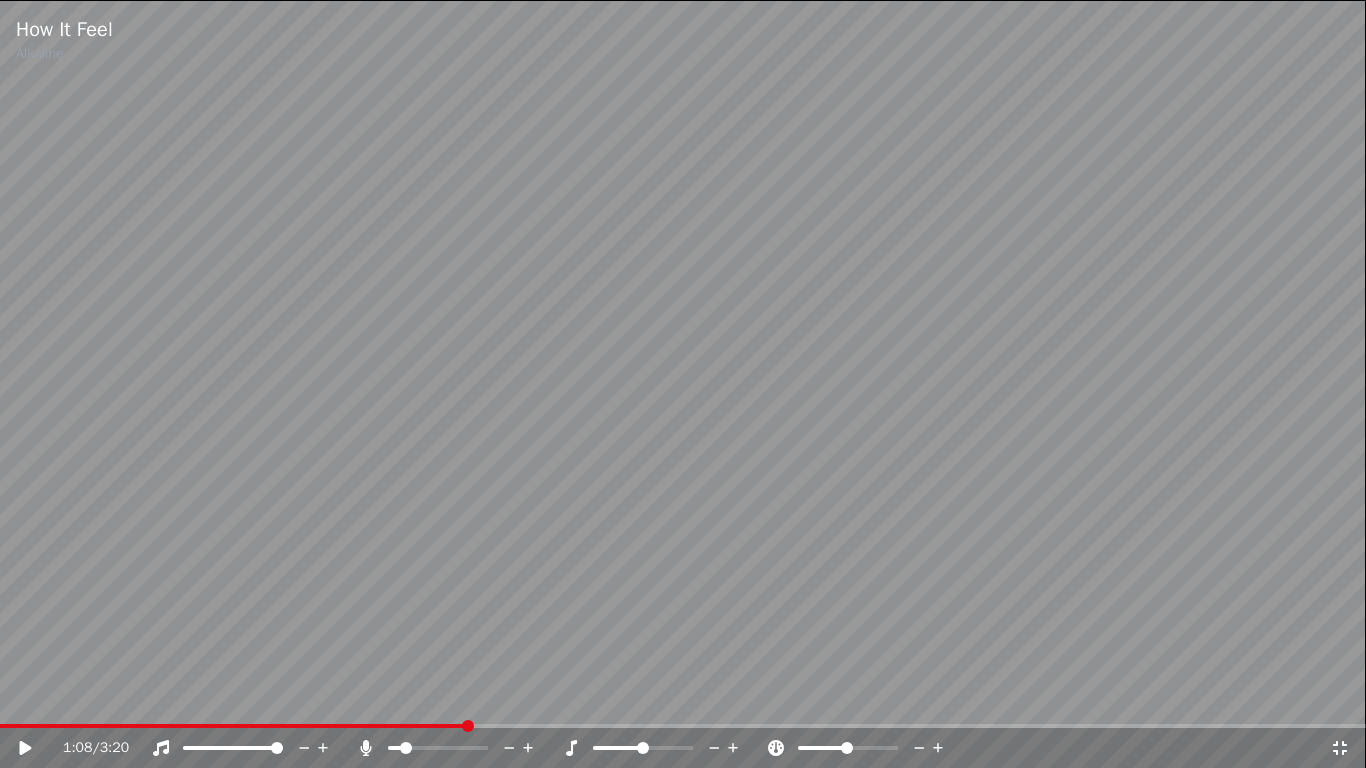 click 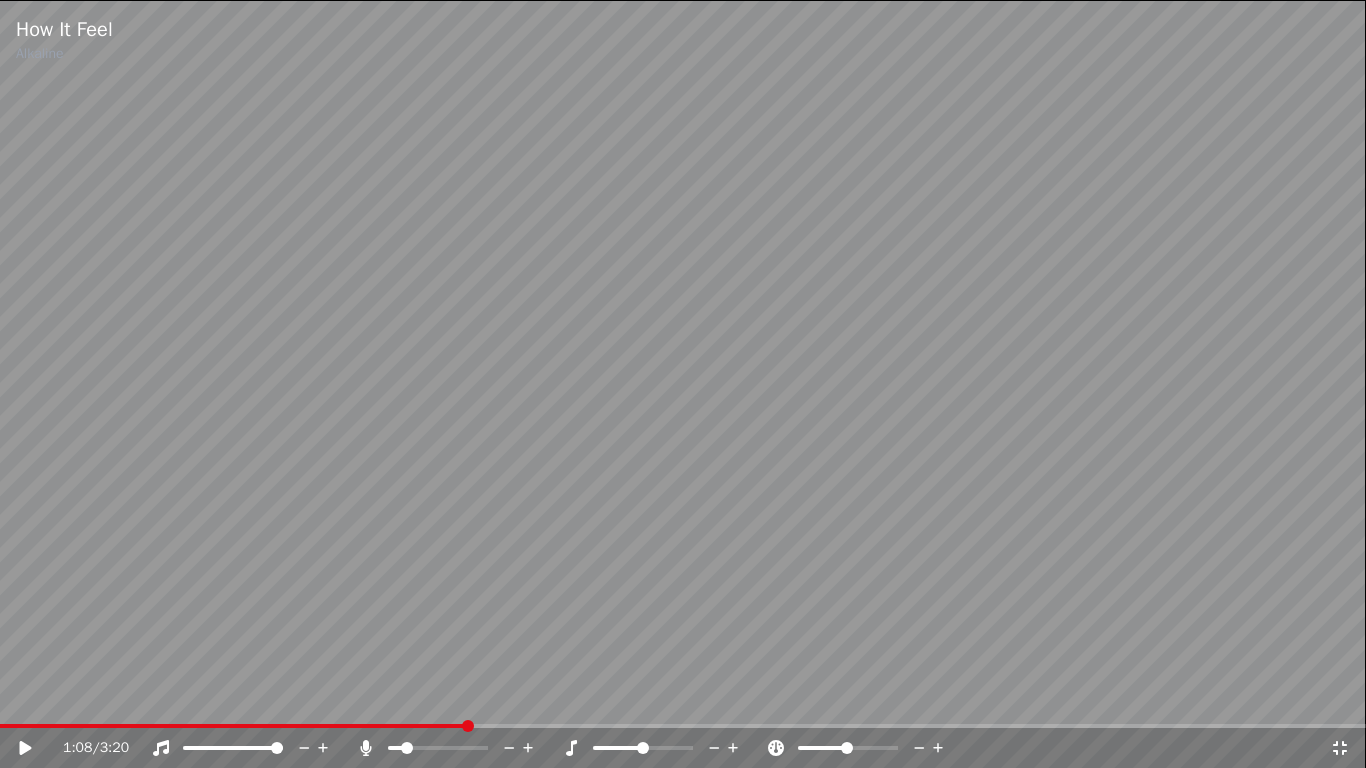 click on "1:08  /  3:20" at bounding box center (683, 748) 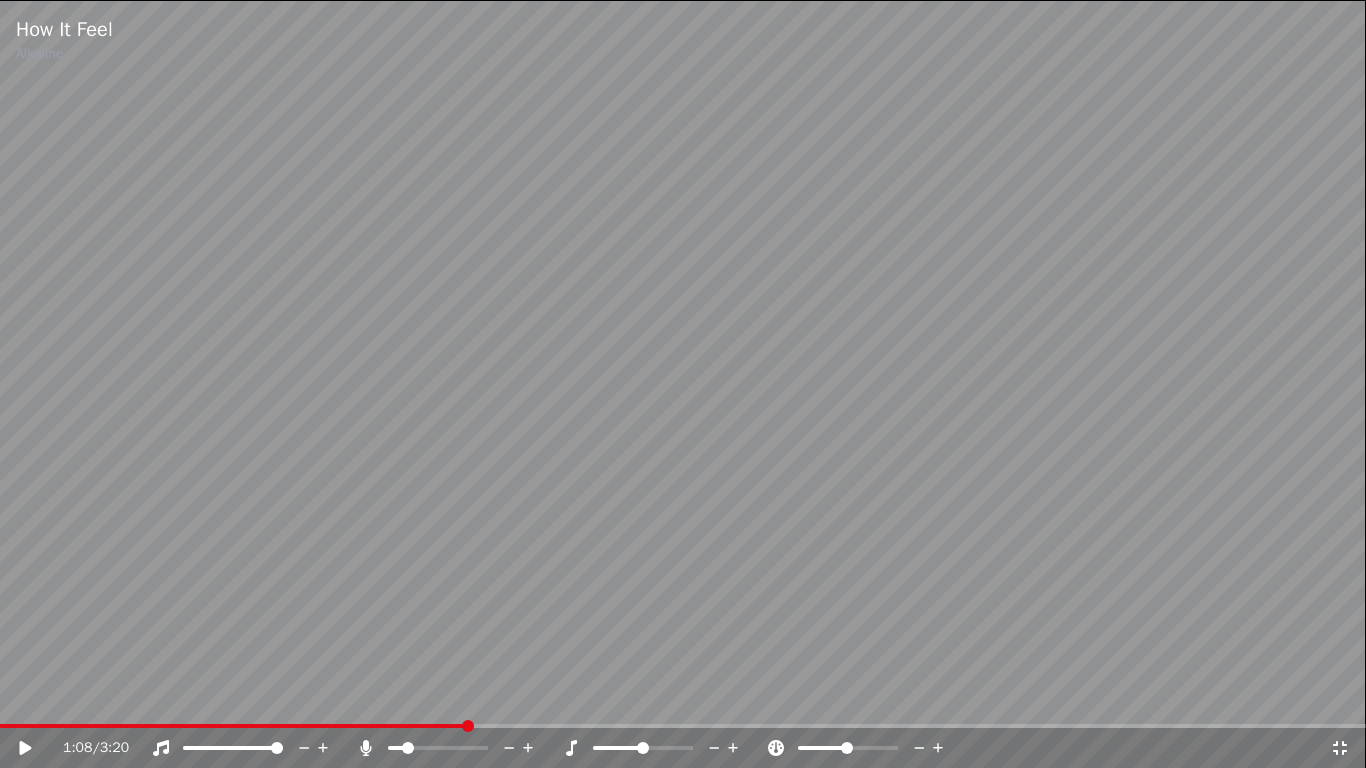 click 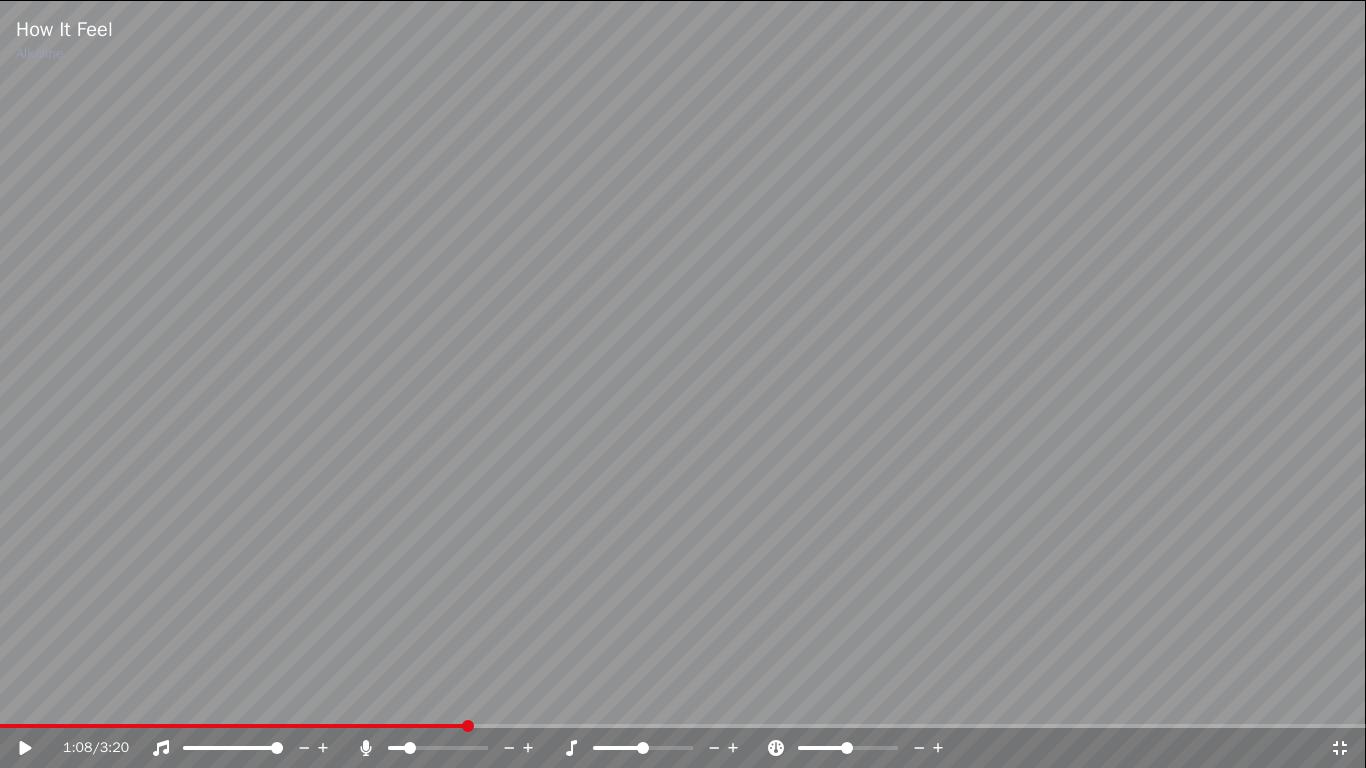 click 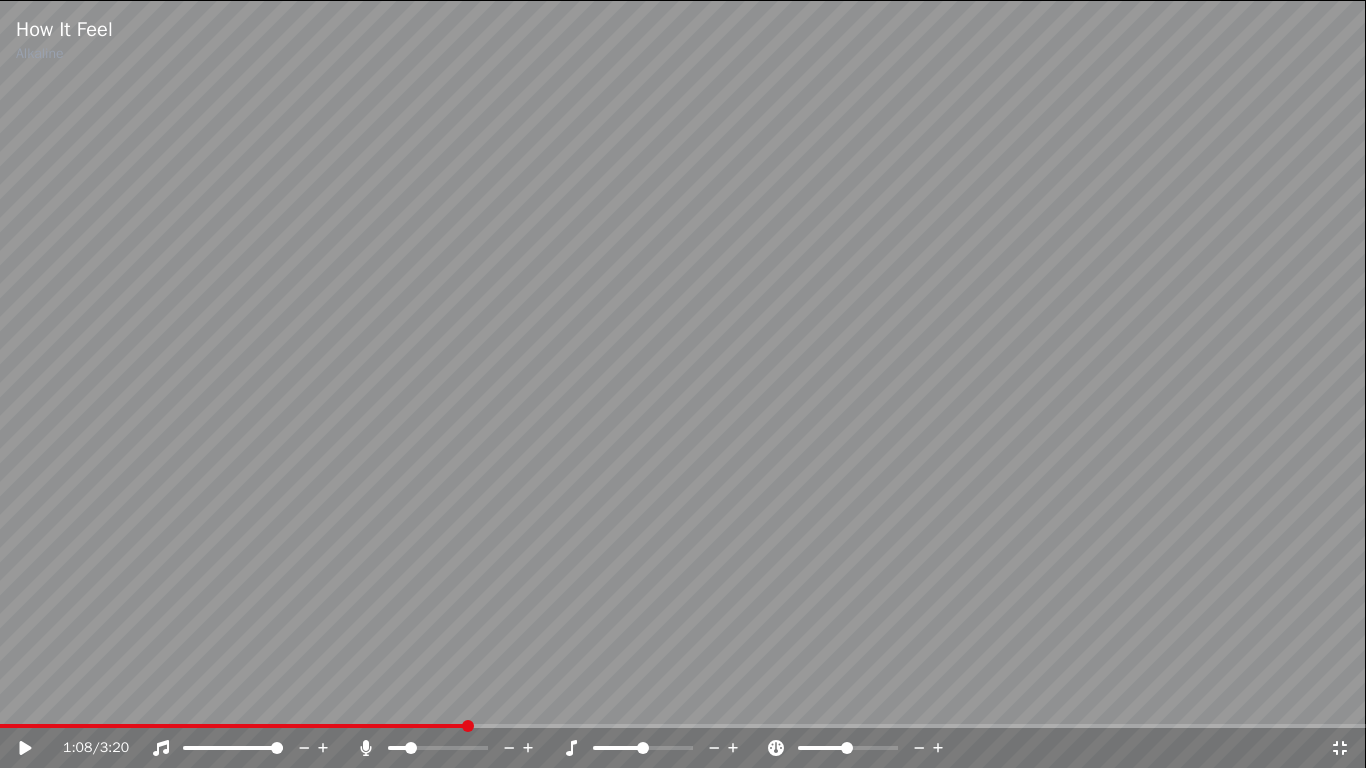 click 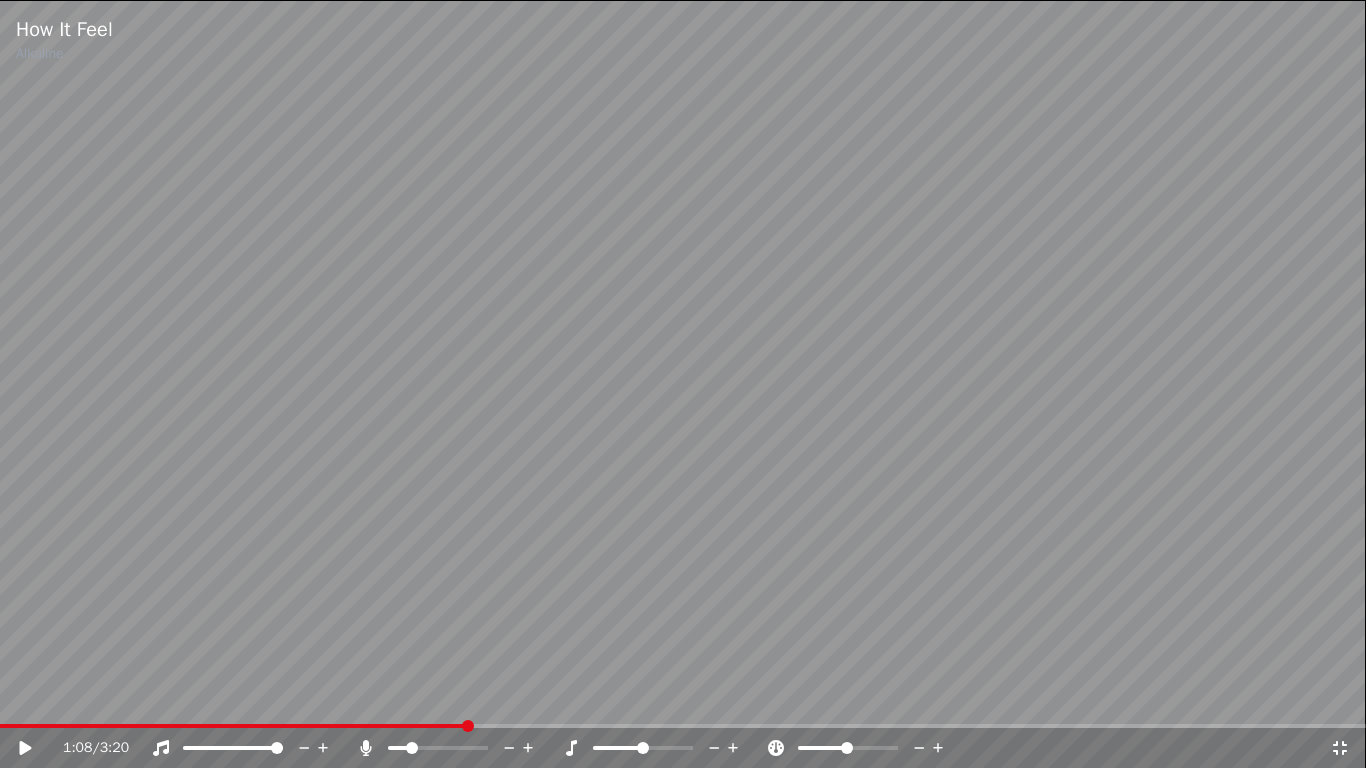 click 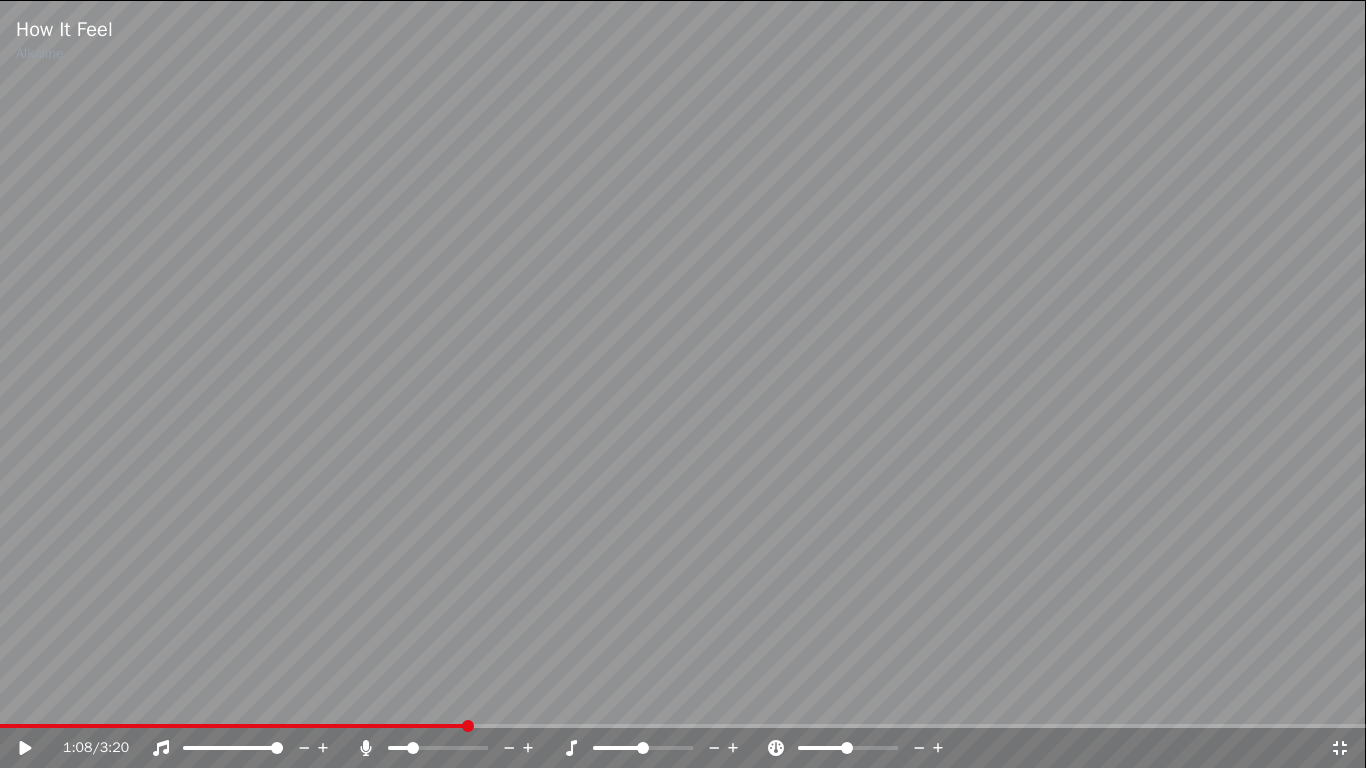 click 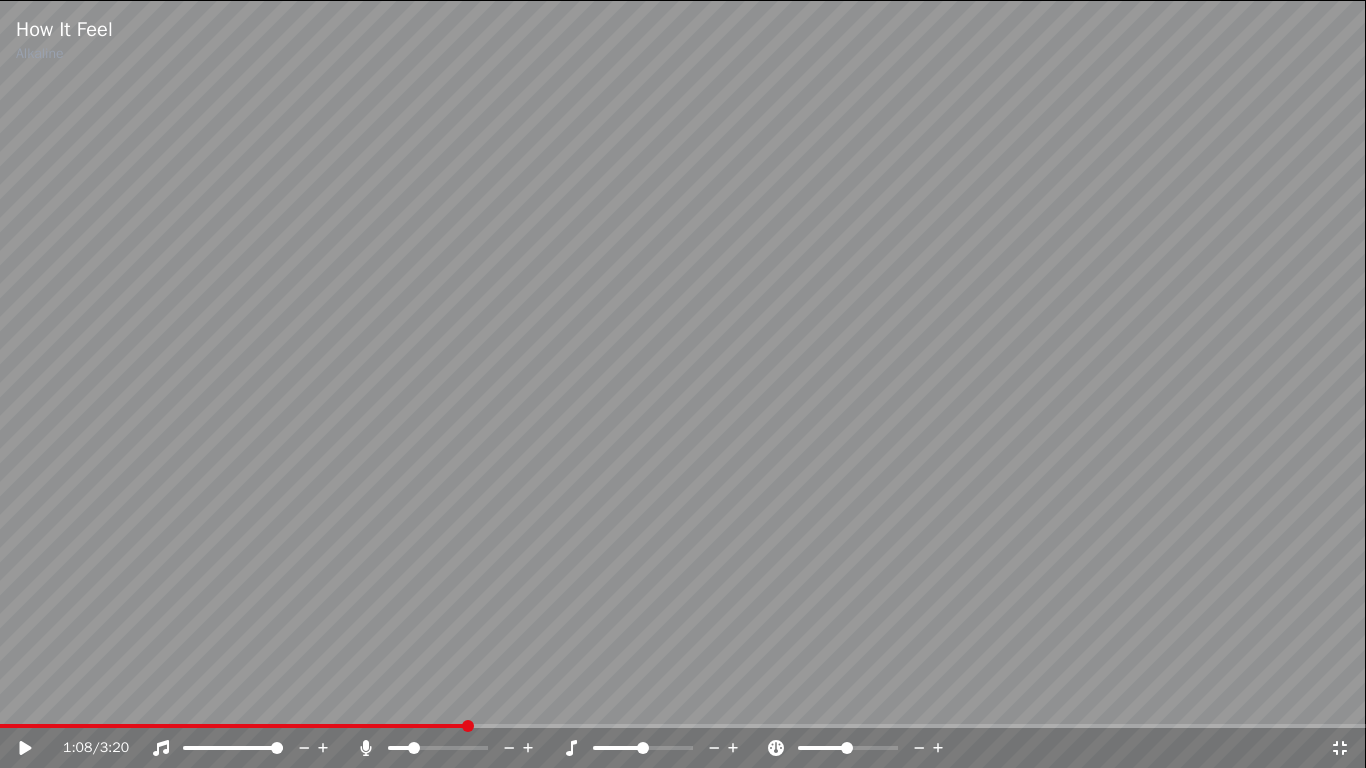 click 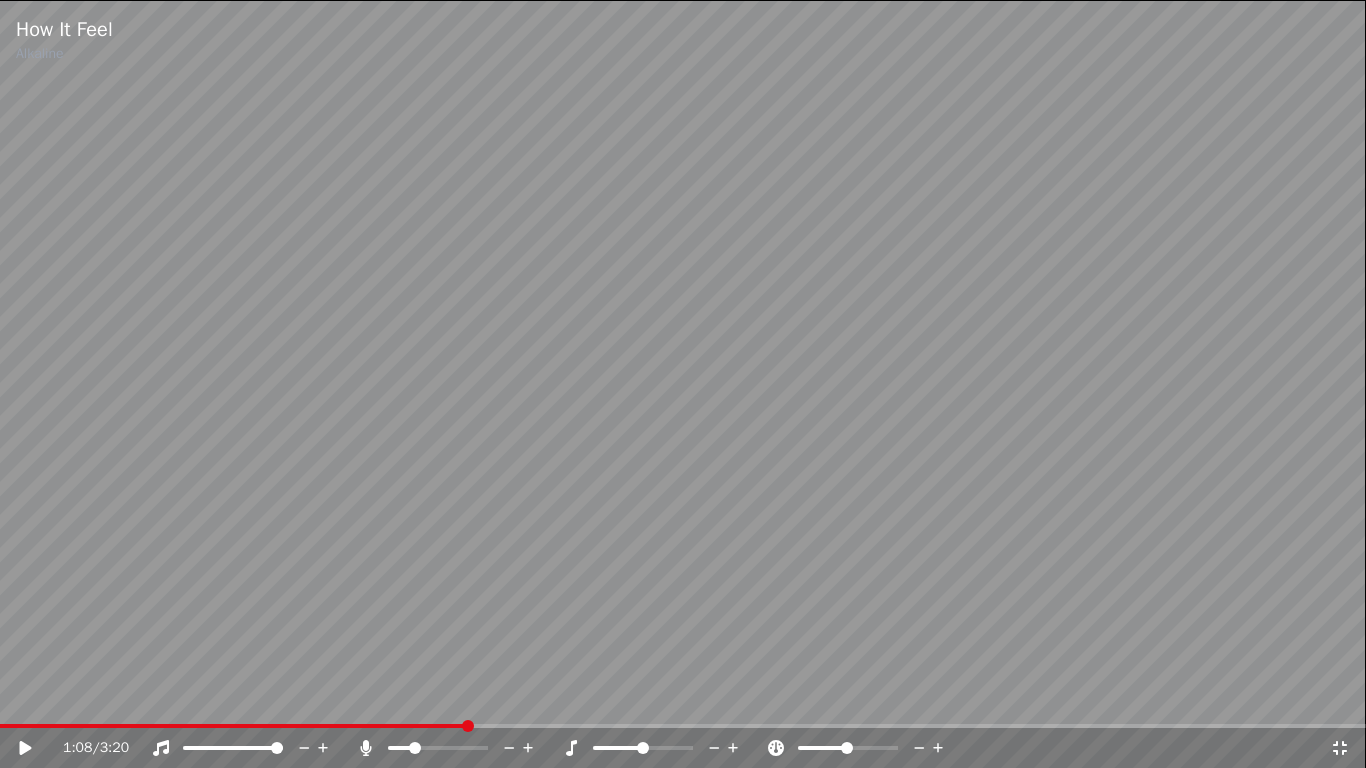 click 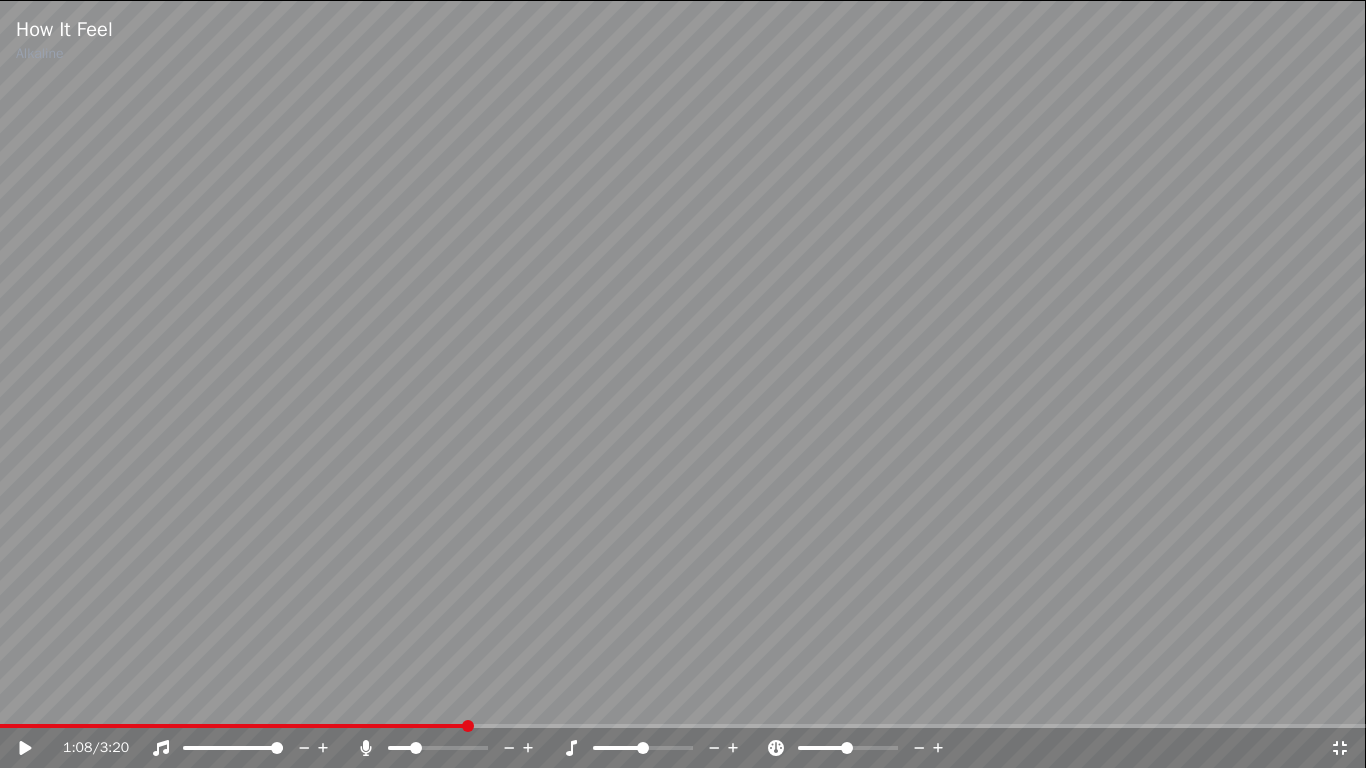 click 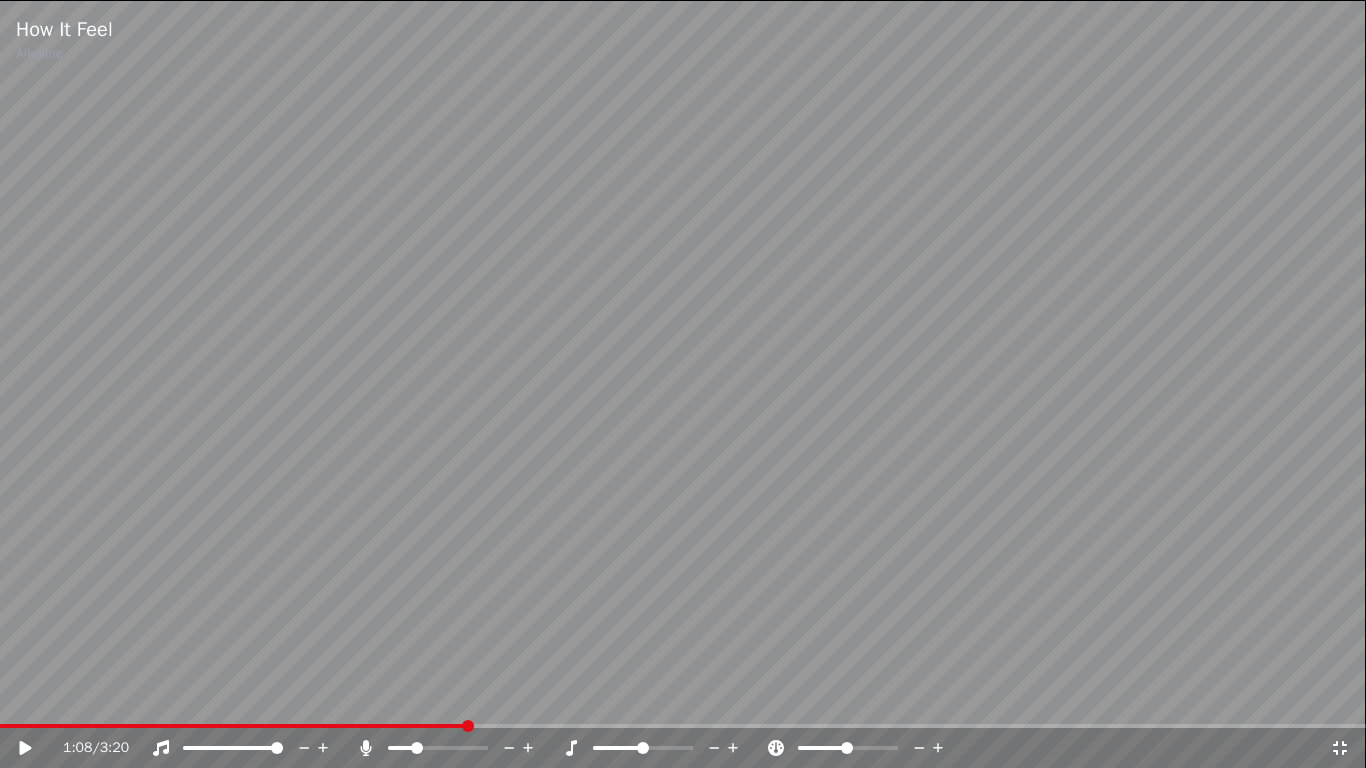 click on "1:08  /  3:20" at bounding box center [696, 748] 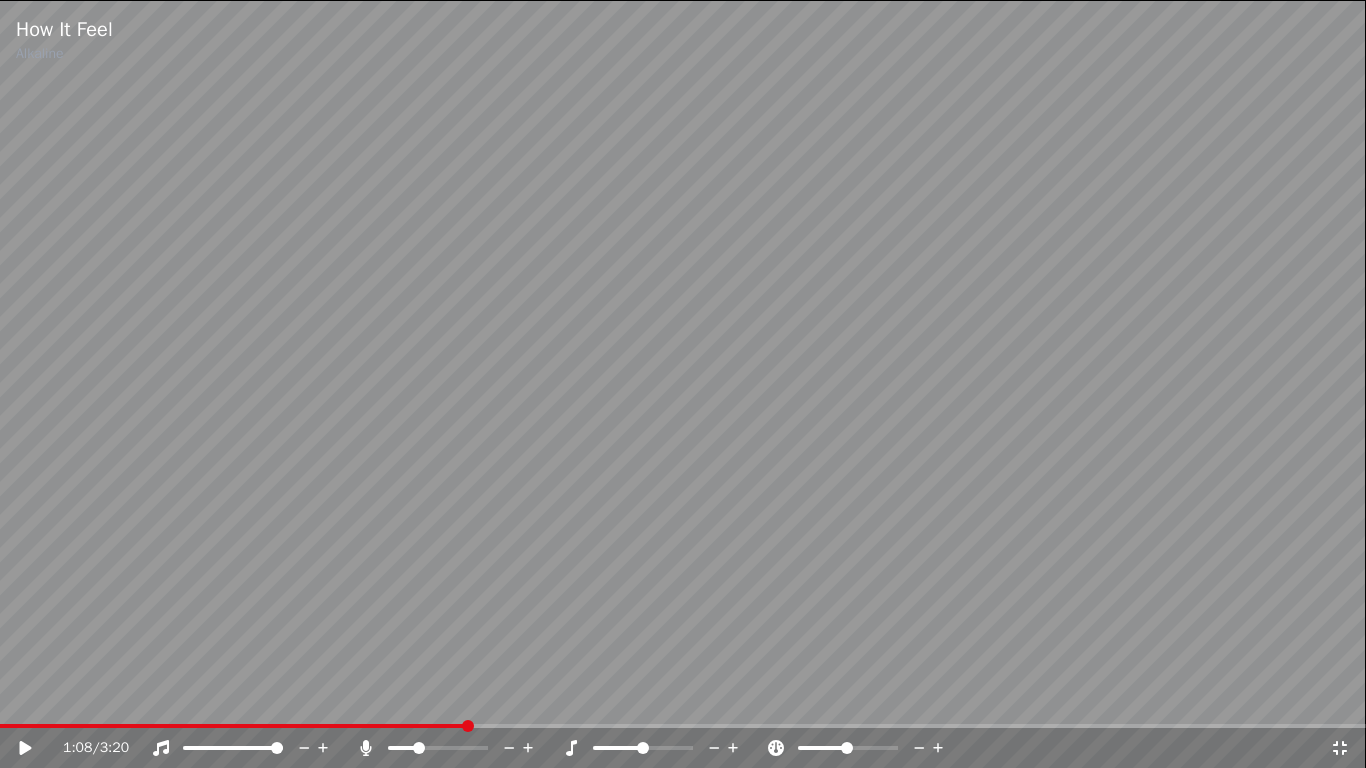 click 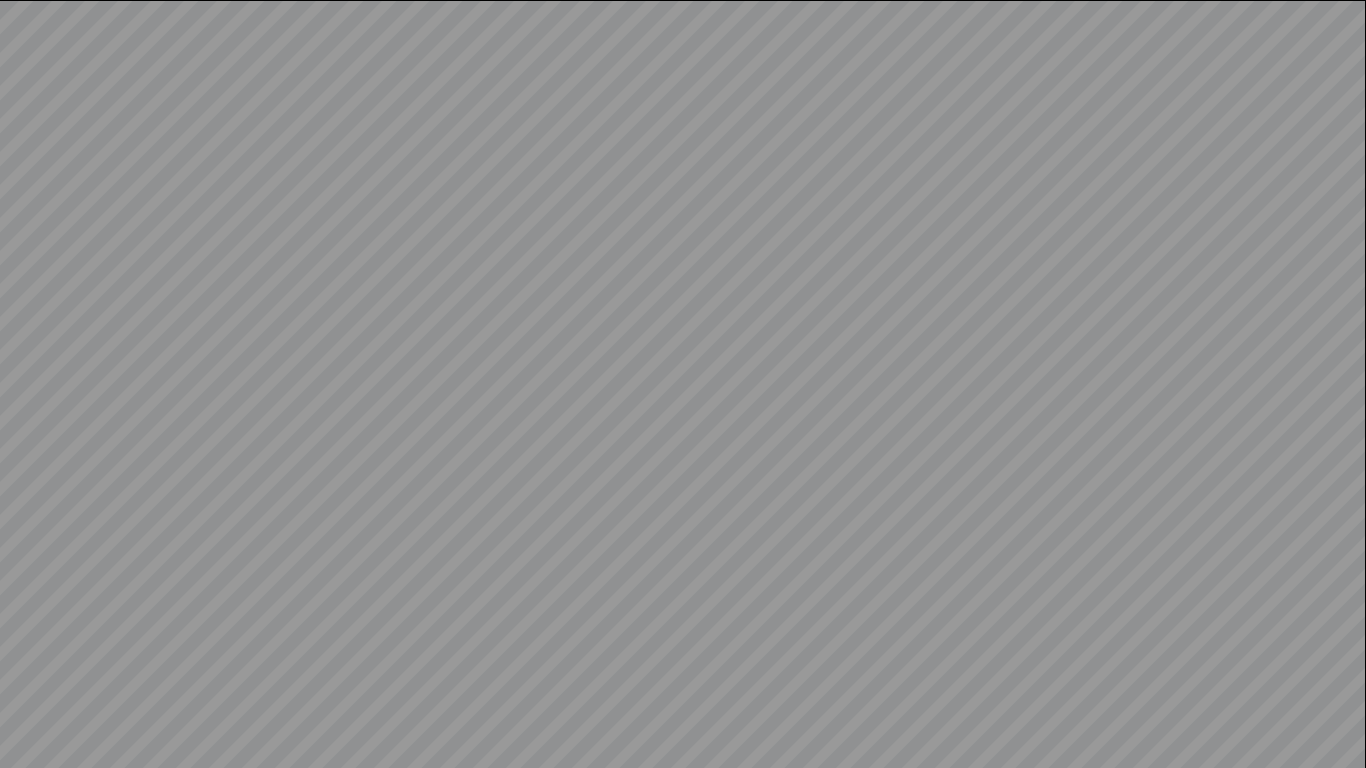click at bounding box center [683, 384] 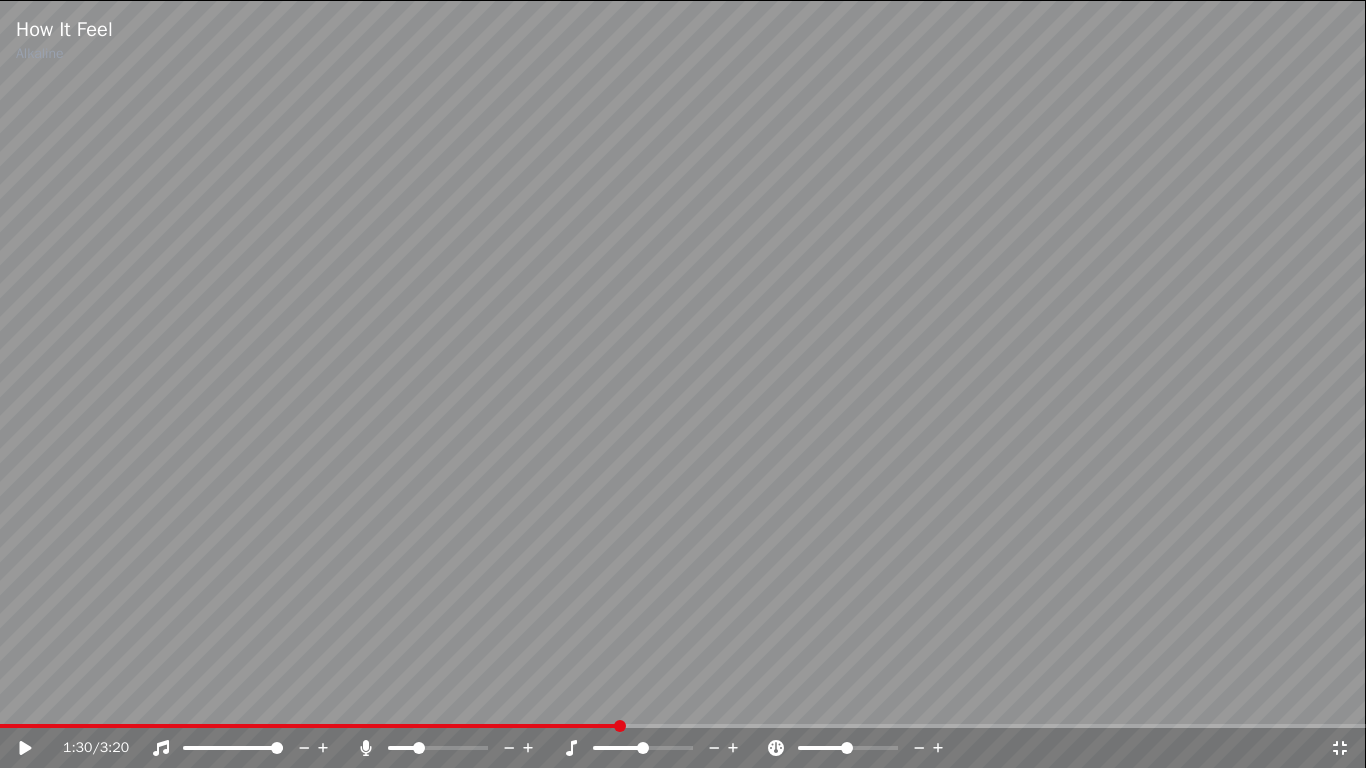 click at bounding box center (683, 384) 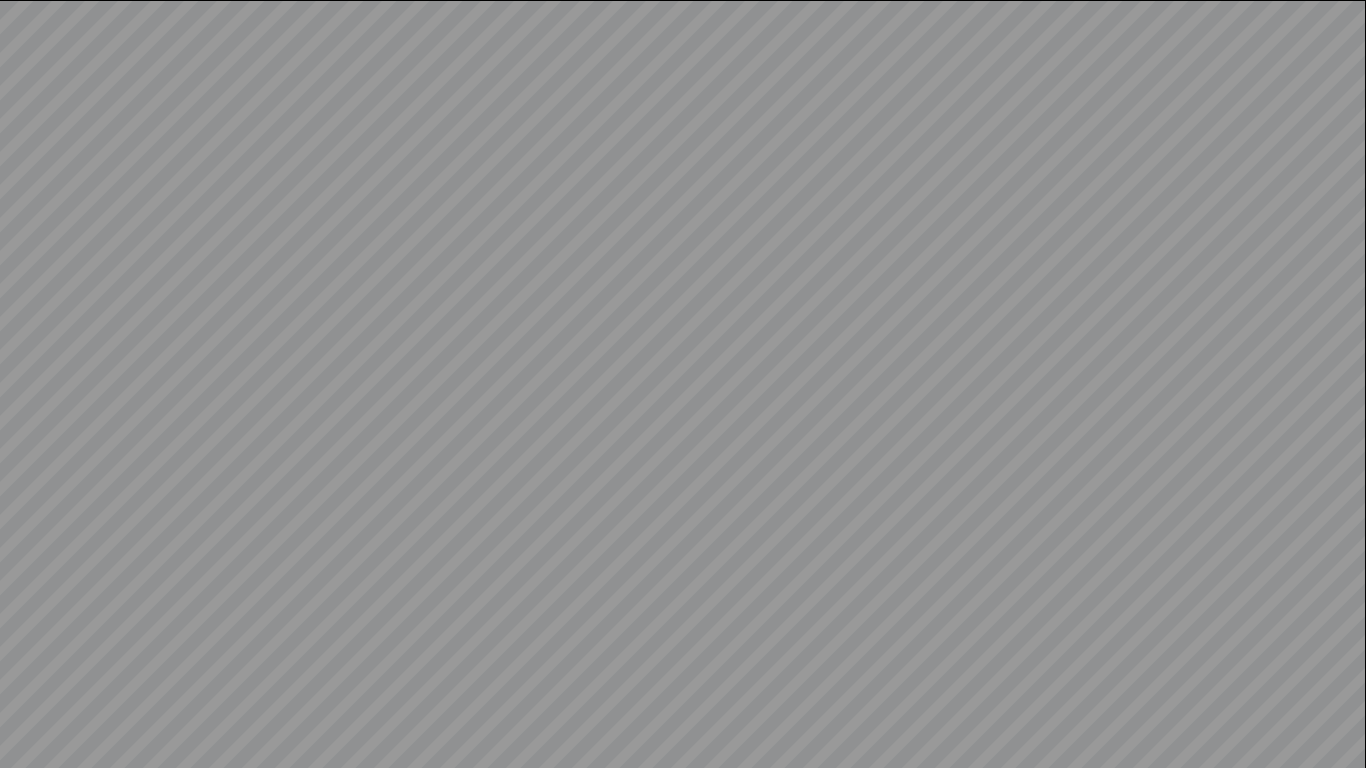 click at bounding box center [683, 384] 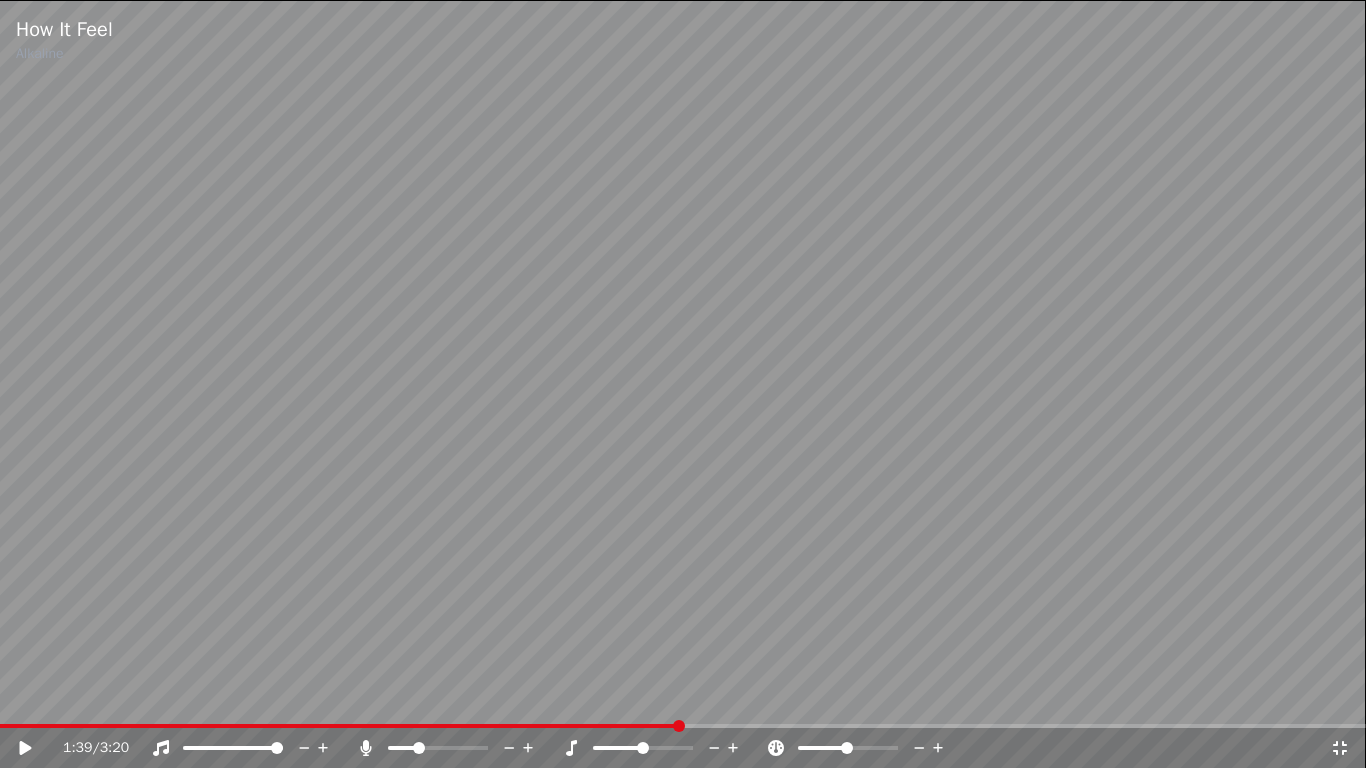 click at bounding box center [683, 384] 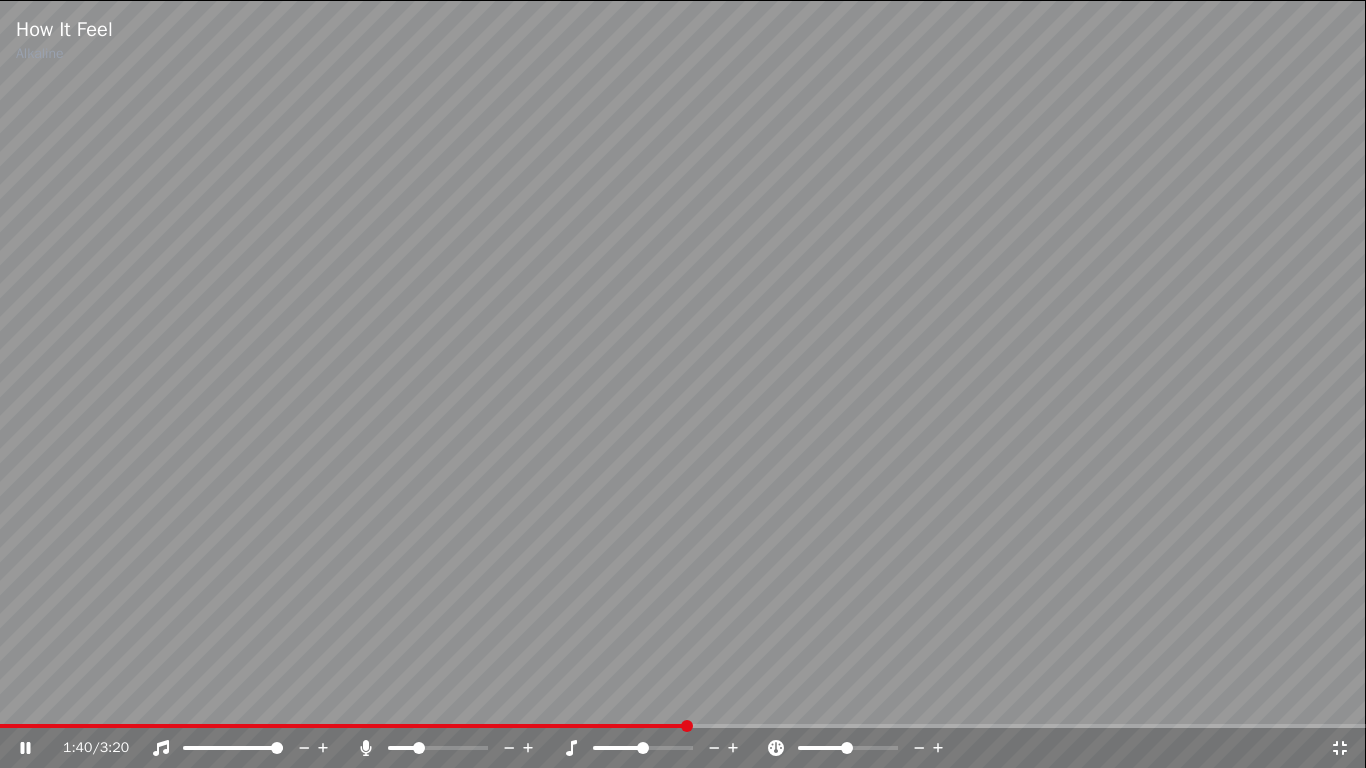 click at bounding box center [643, 748] 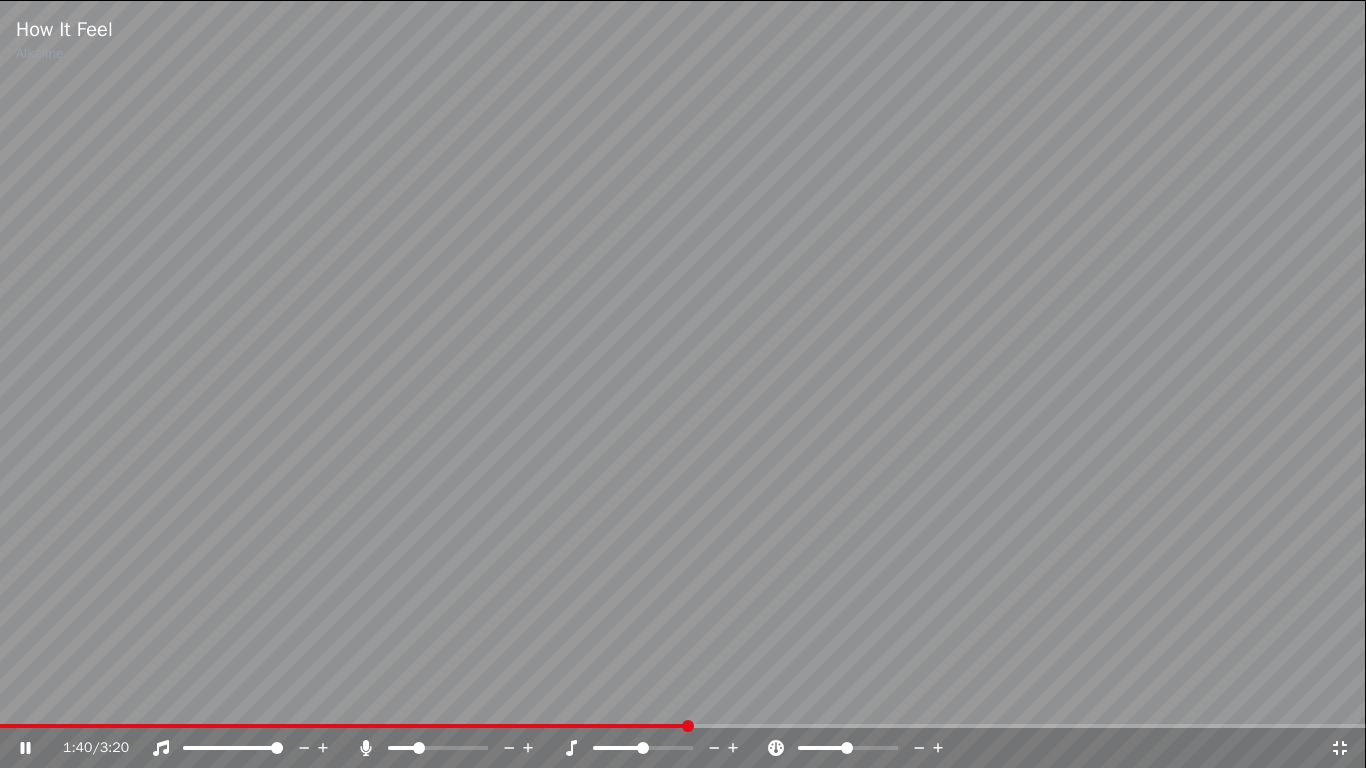 click on "1:40  /  3:20" at bounding box center (683, 748) 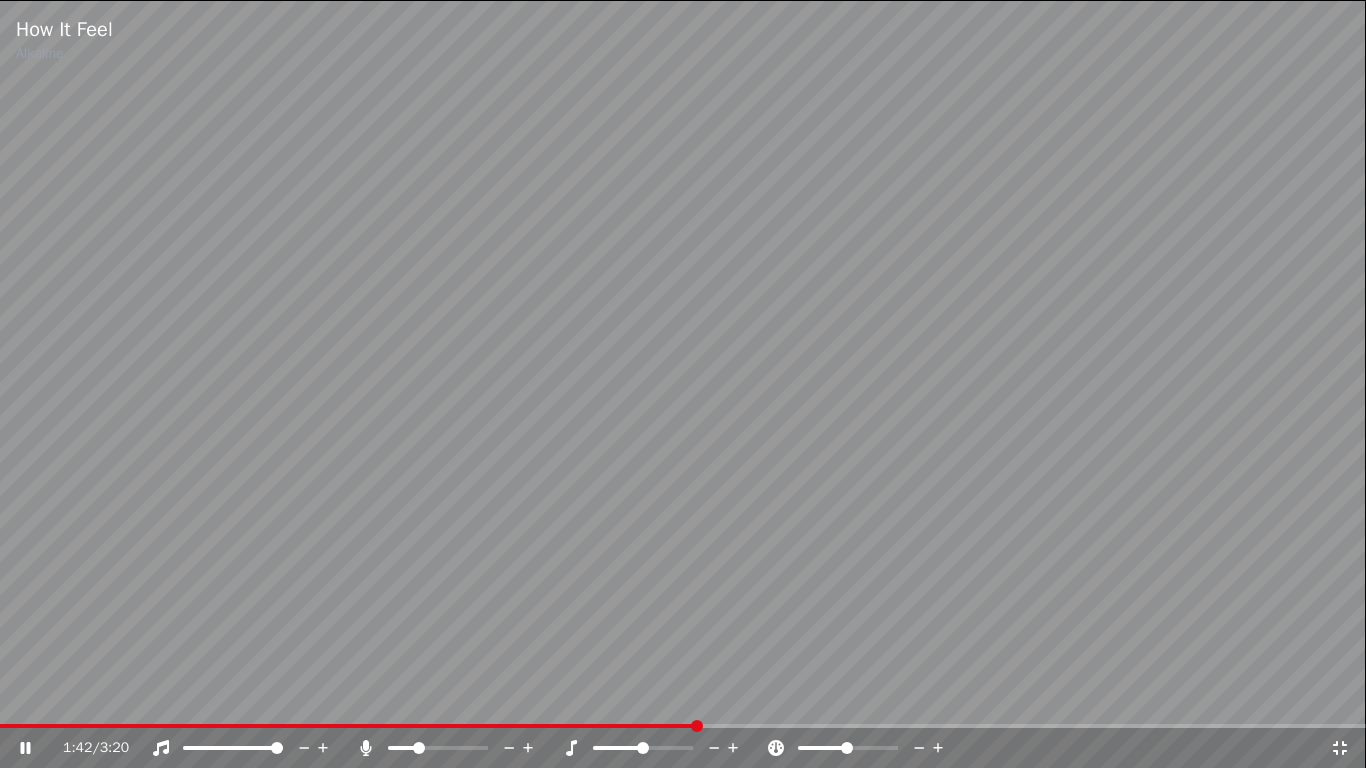 click at bounding box center (661, 748) 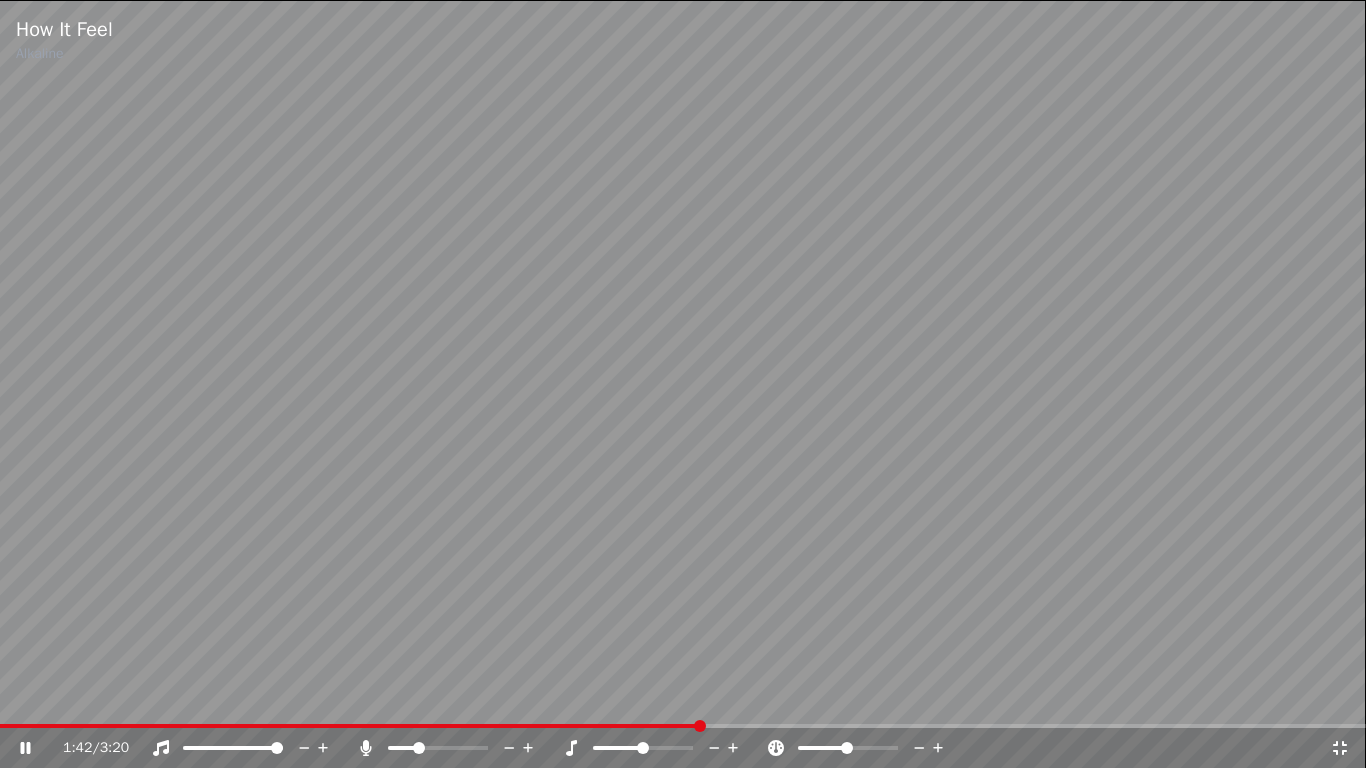 click on "1:42  /  3:20" at bounding box center [683, 748] 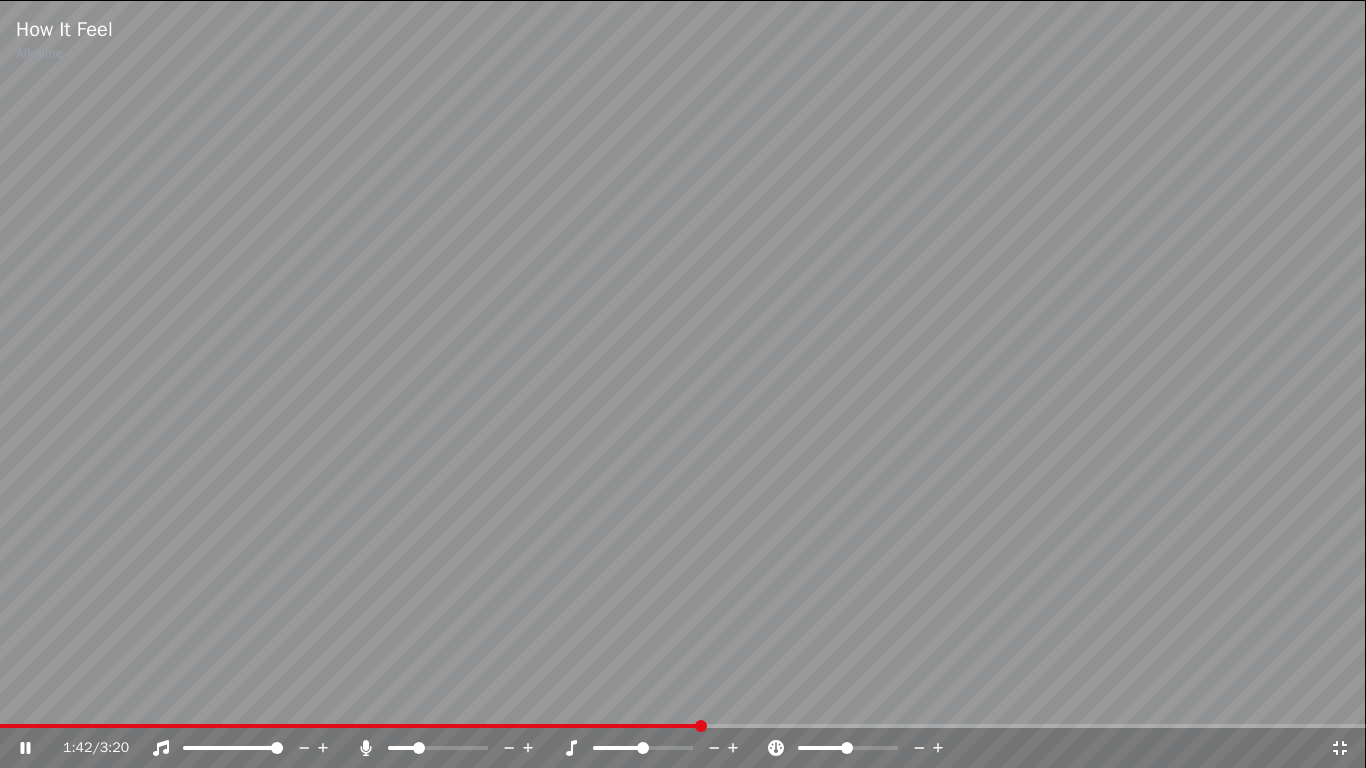 click on "1:42  /  3:20" at bounding box center [683, 748] 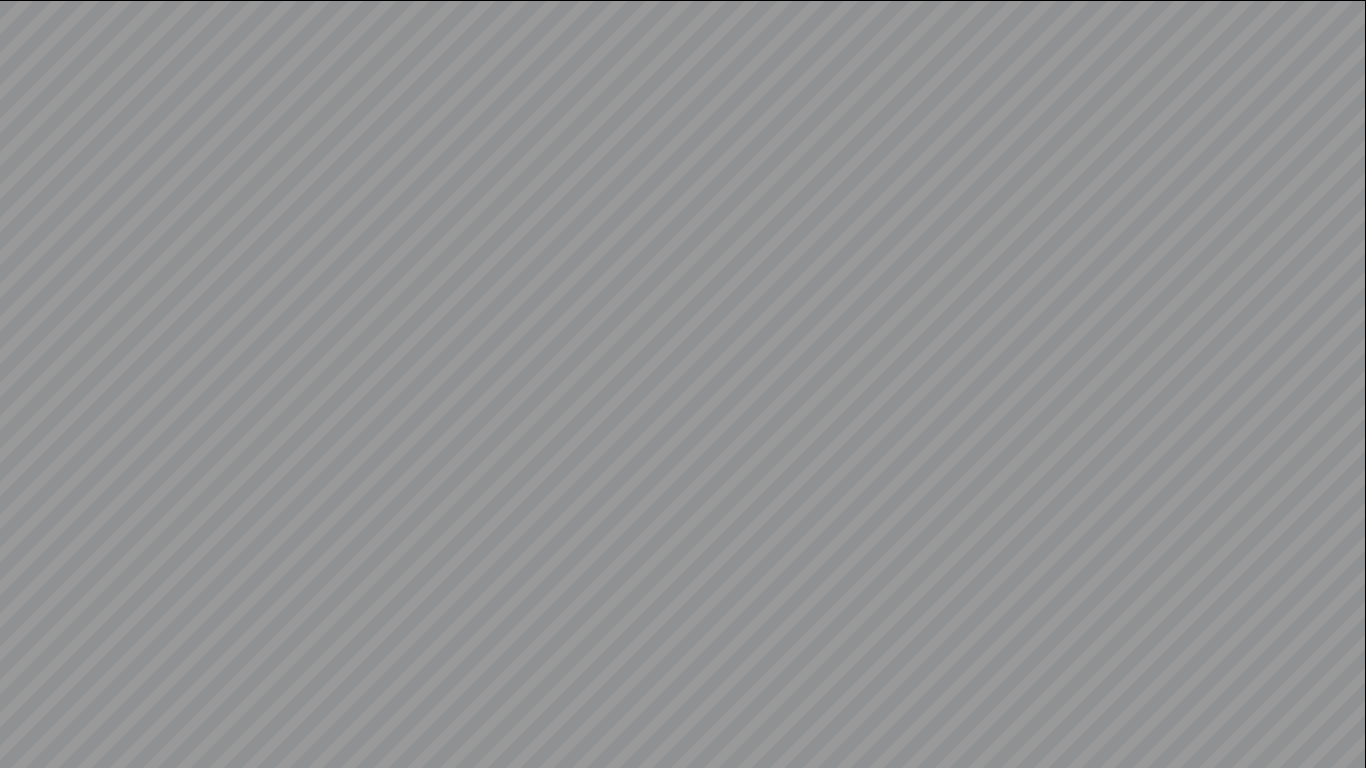 click at bounding box center (683, 384) 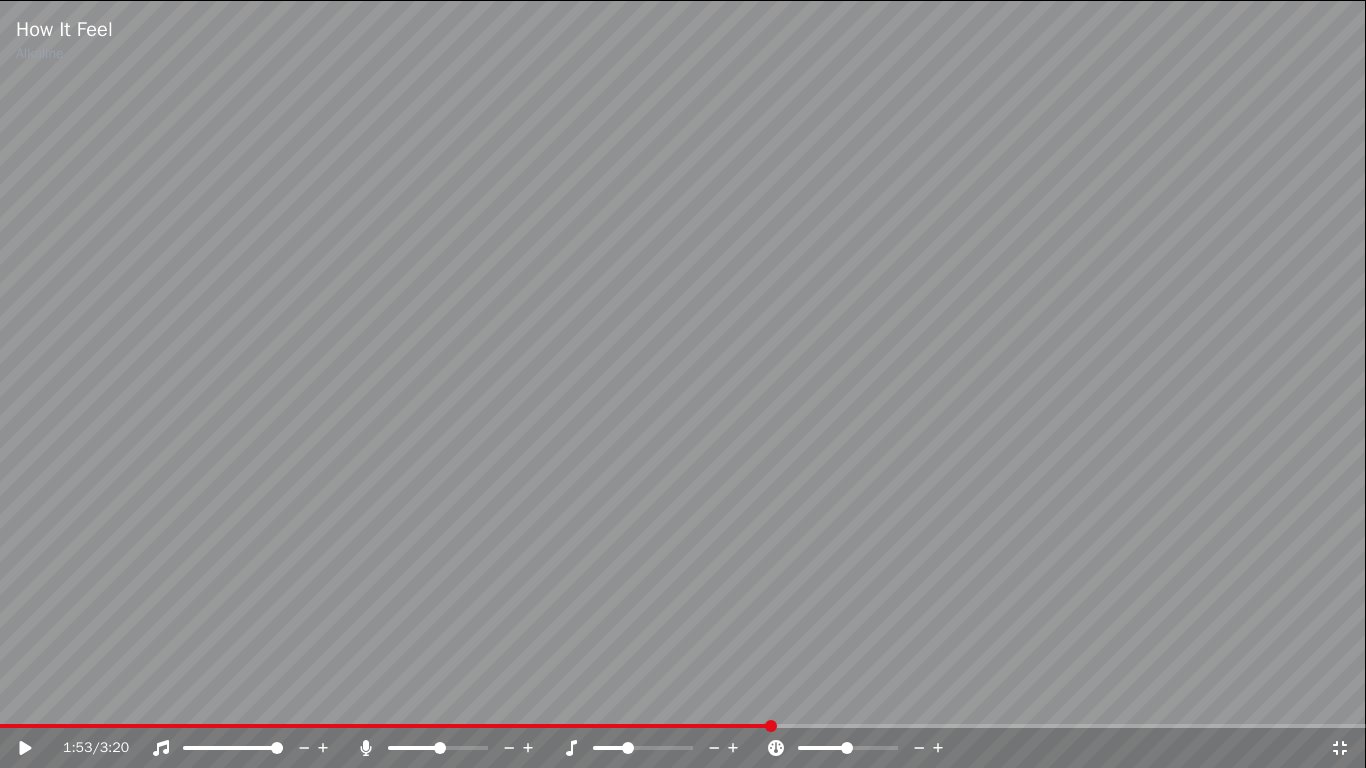 click at bounding box center (683, 384) 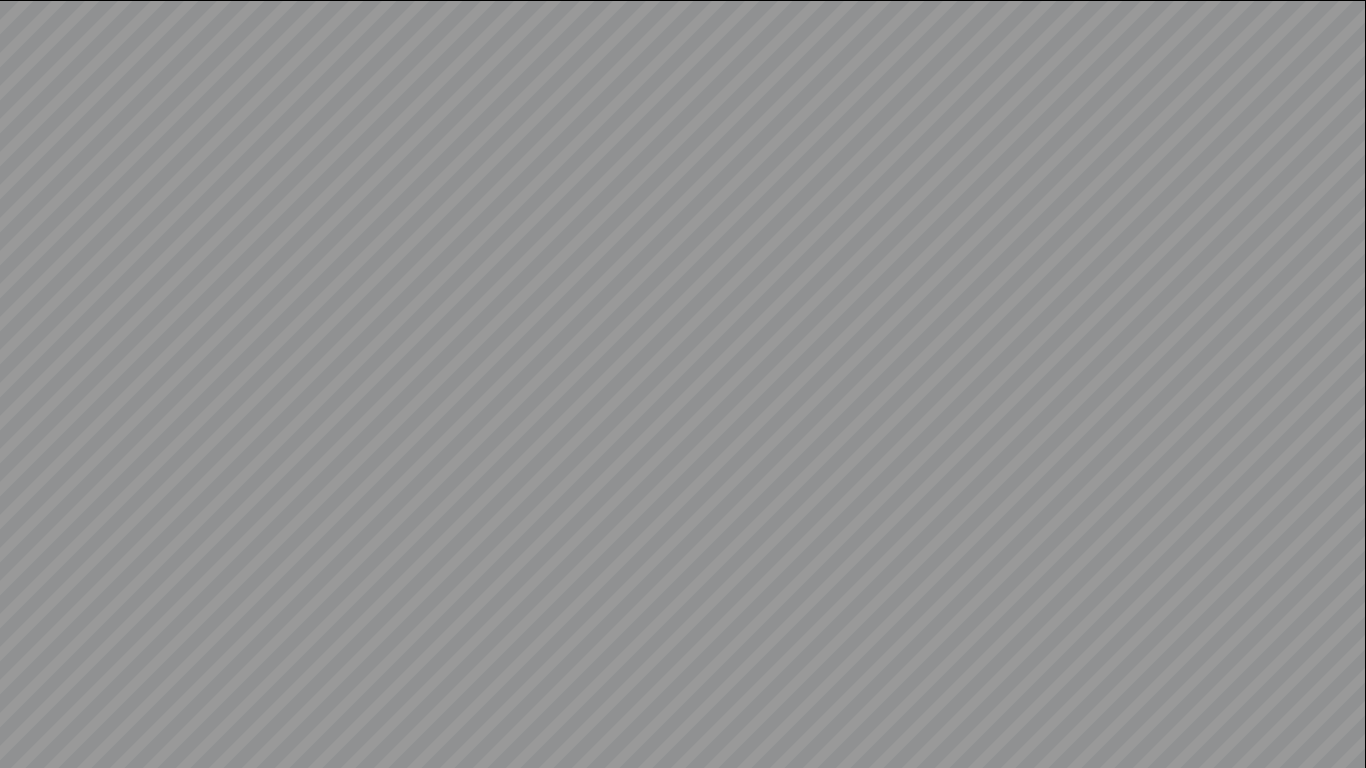 click at bounding box center (683, 384) 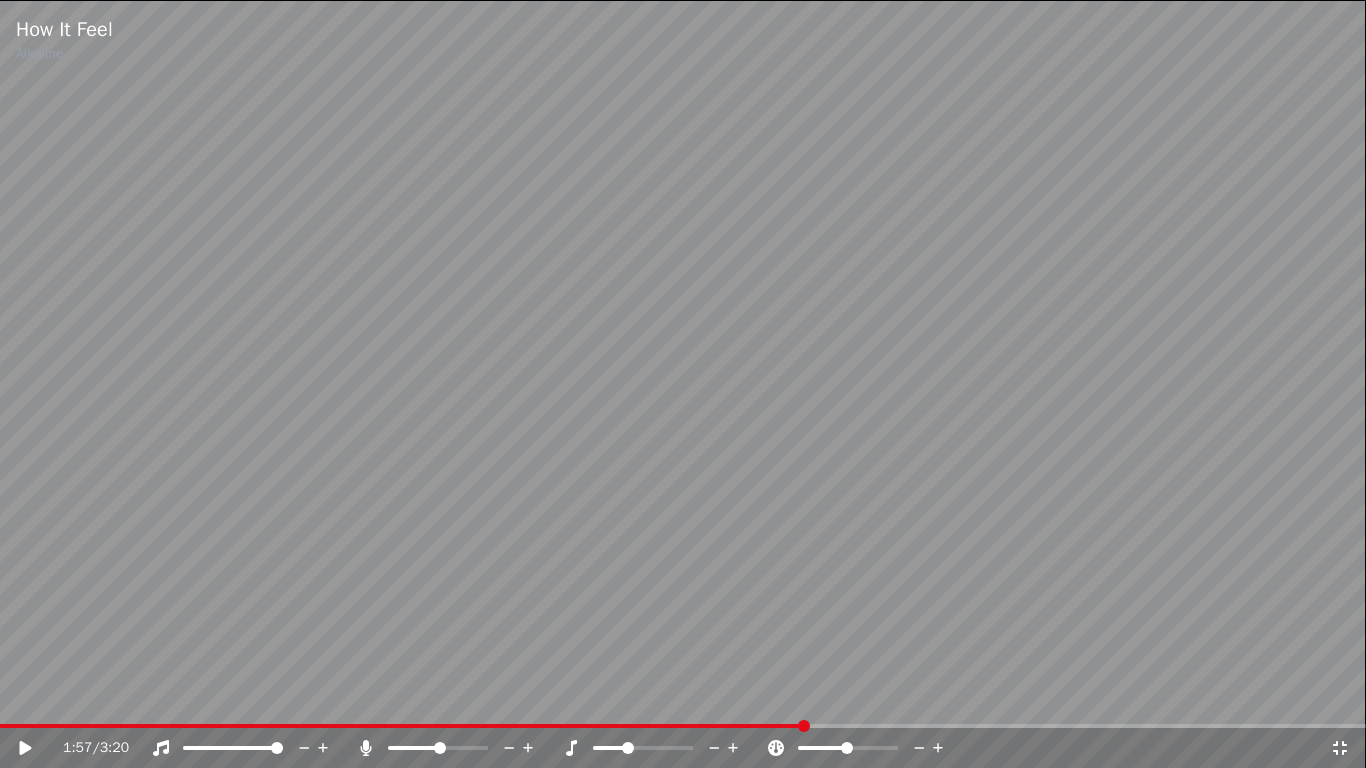 click at bounding box center (251, 748) 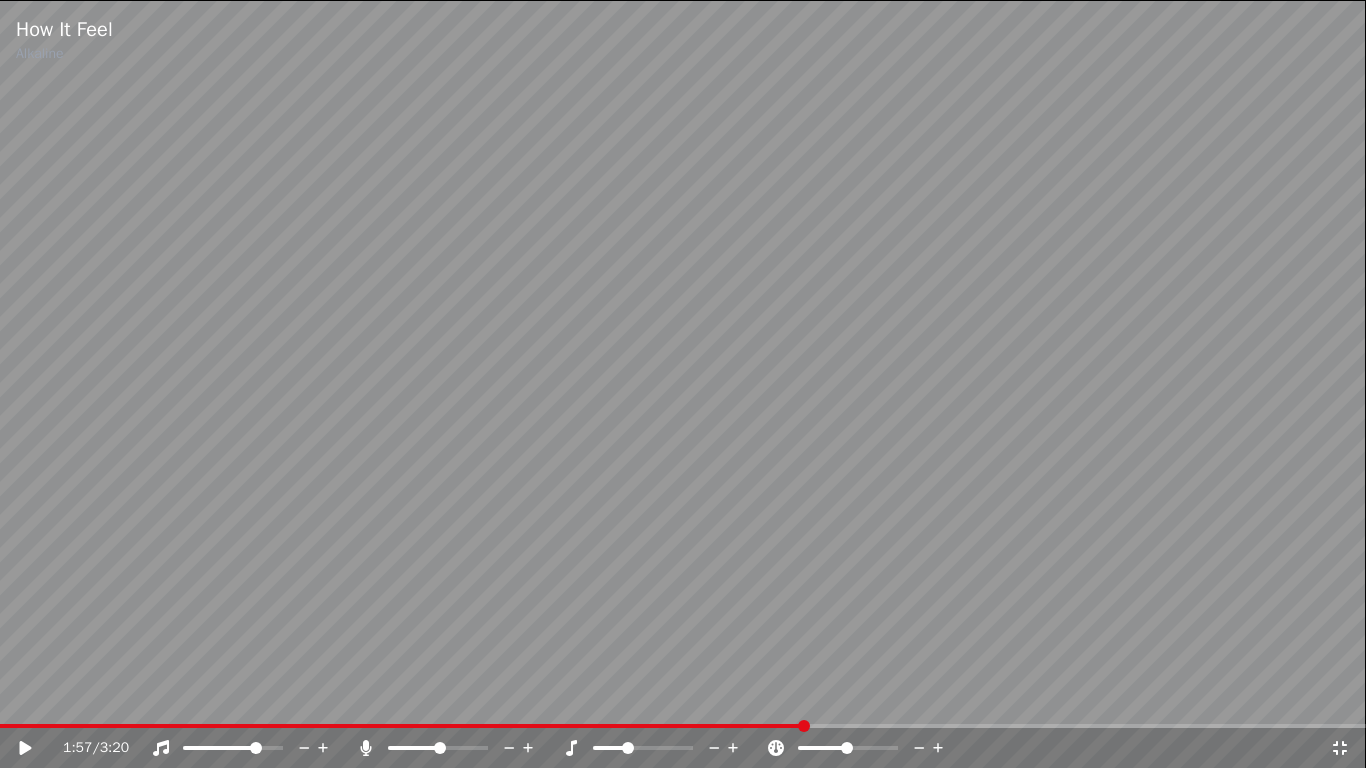 click on "1:57  /  3:20" at bounding box center [683, 748] 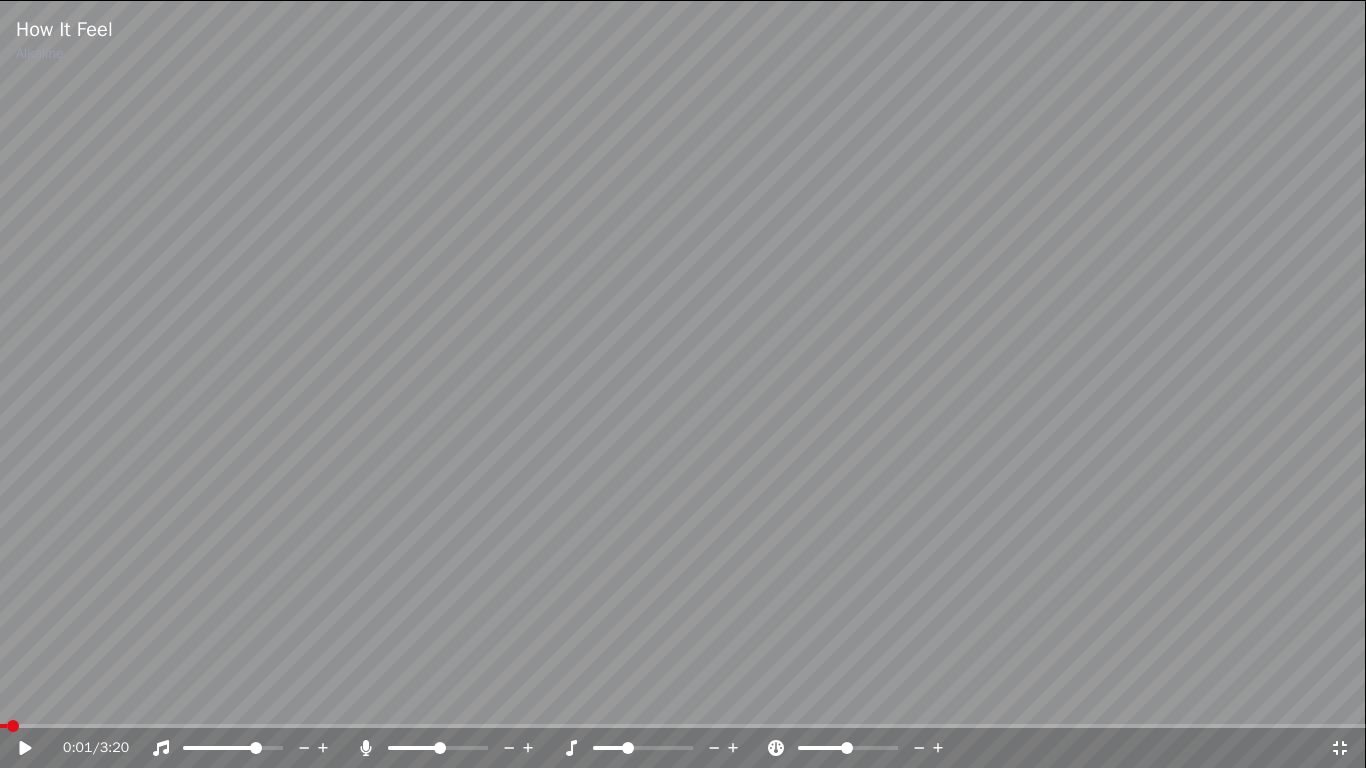 click on "0:01  /  3:20" at bounding box center [683, 748] 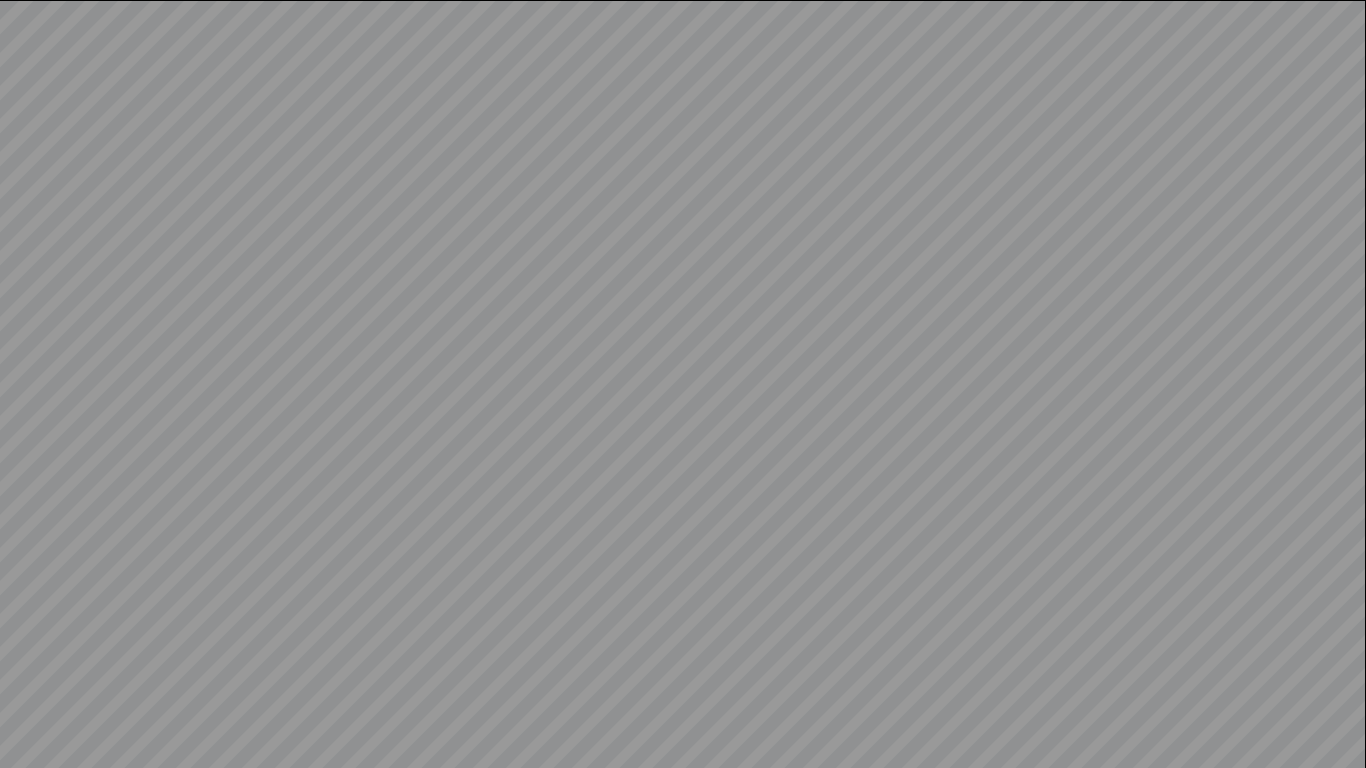 click at bounding box center (683, 384) 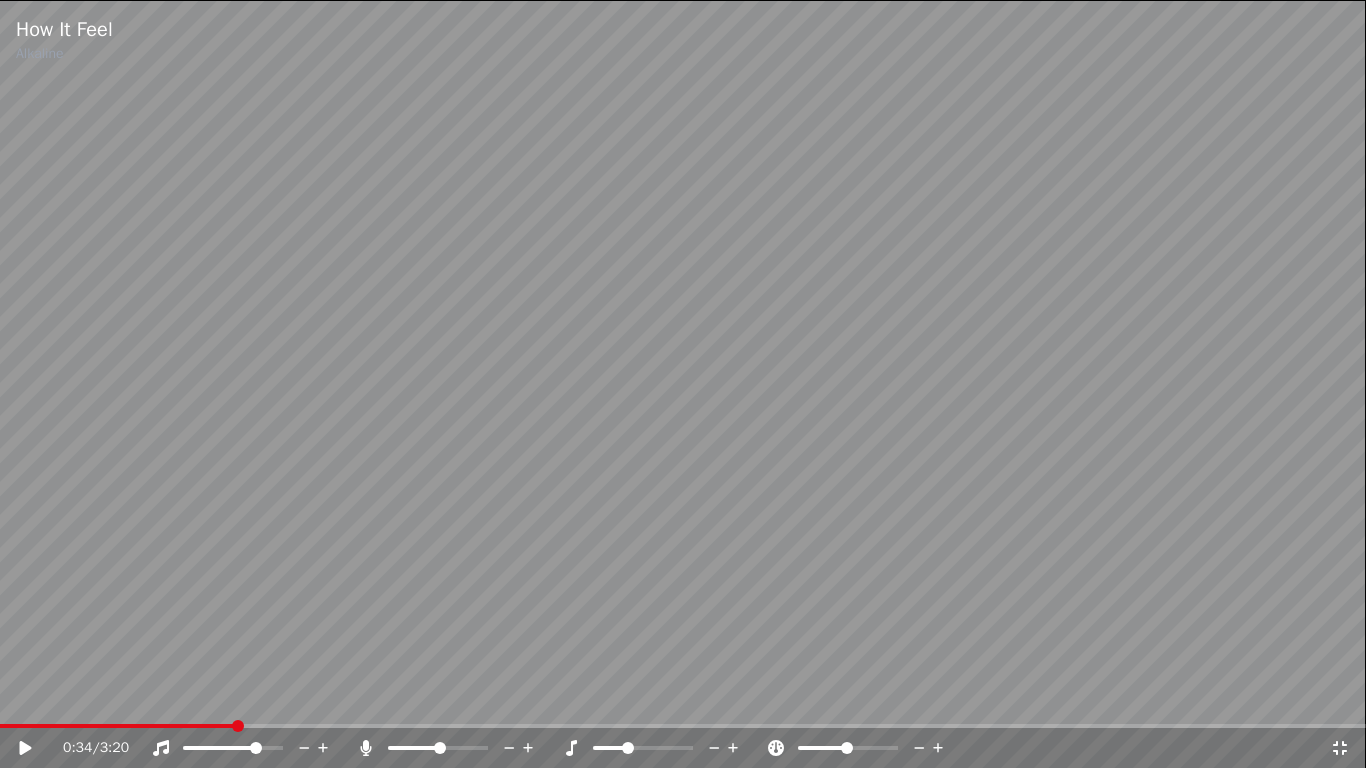 click on "0:34  /  3:20" at bounding box center (683, 748) 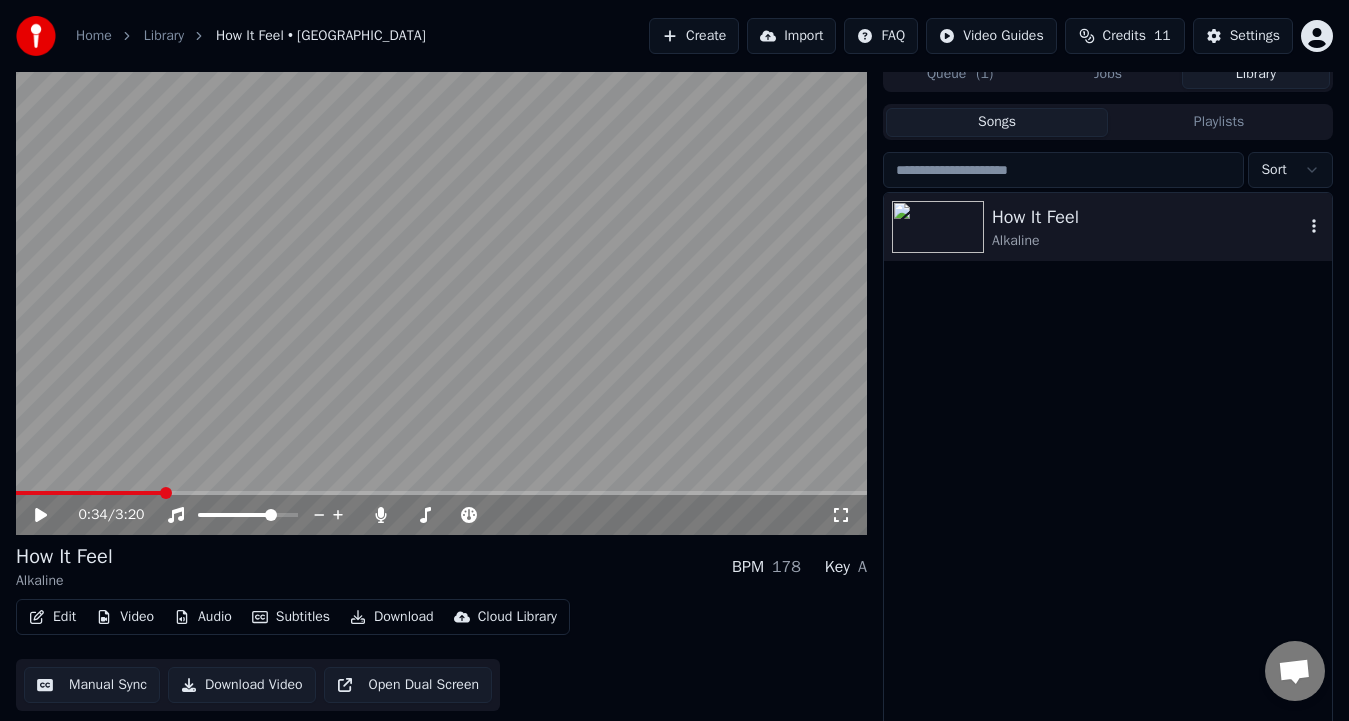 click on "Alkaline" at bounding box center [1148, 241] 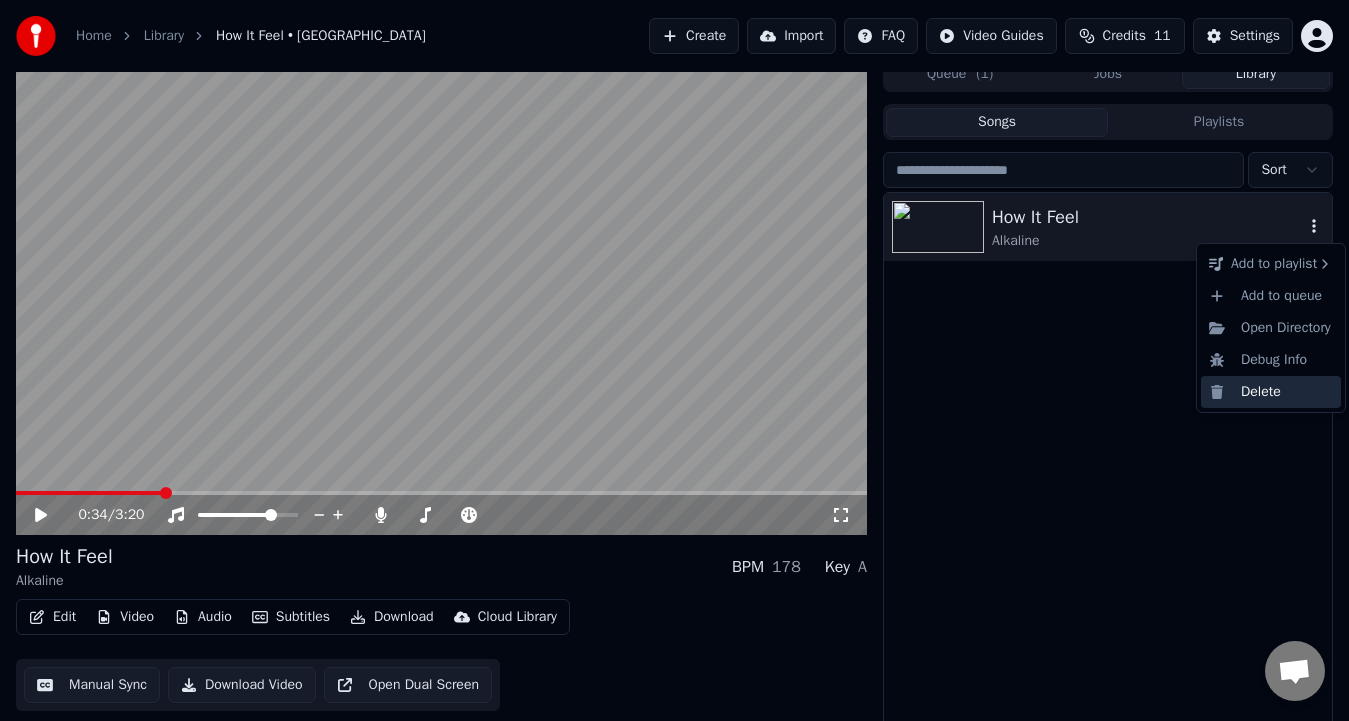 click on "Delete" at bounding box center [1271, 392] 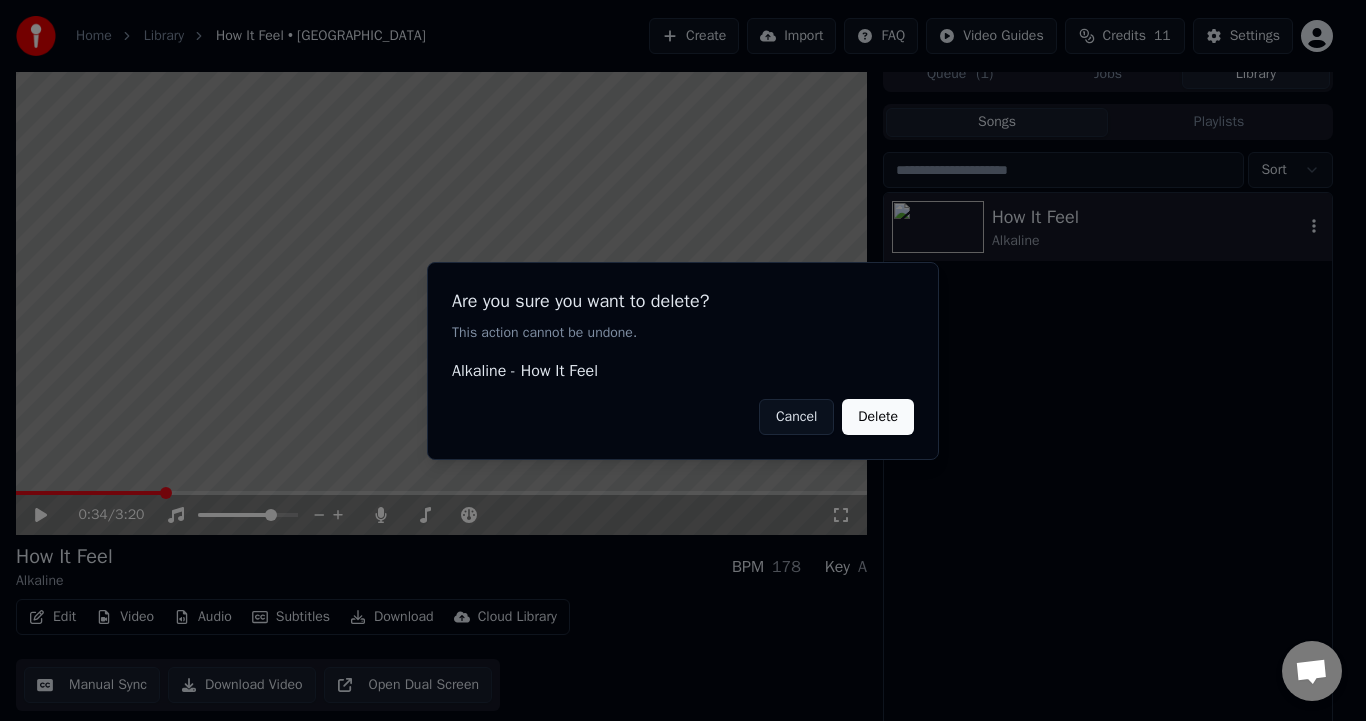 click on "Delete" at bounding box center (878, 416) 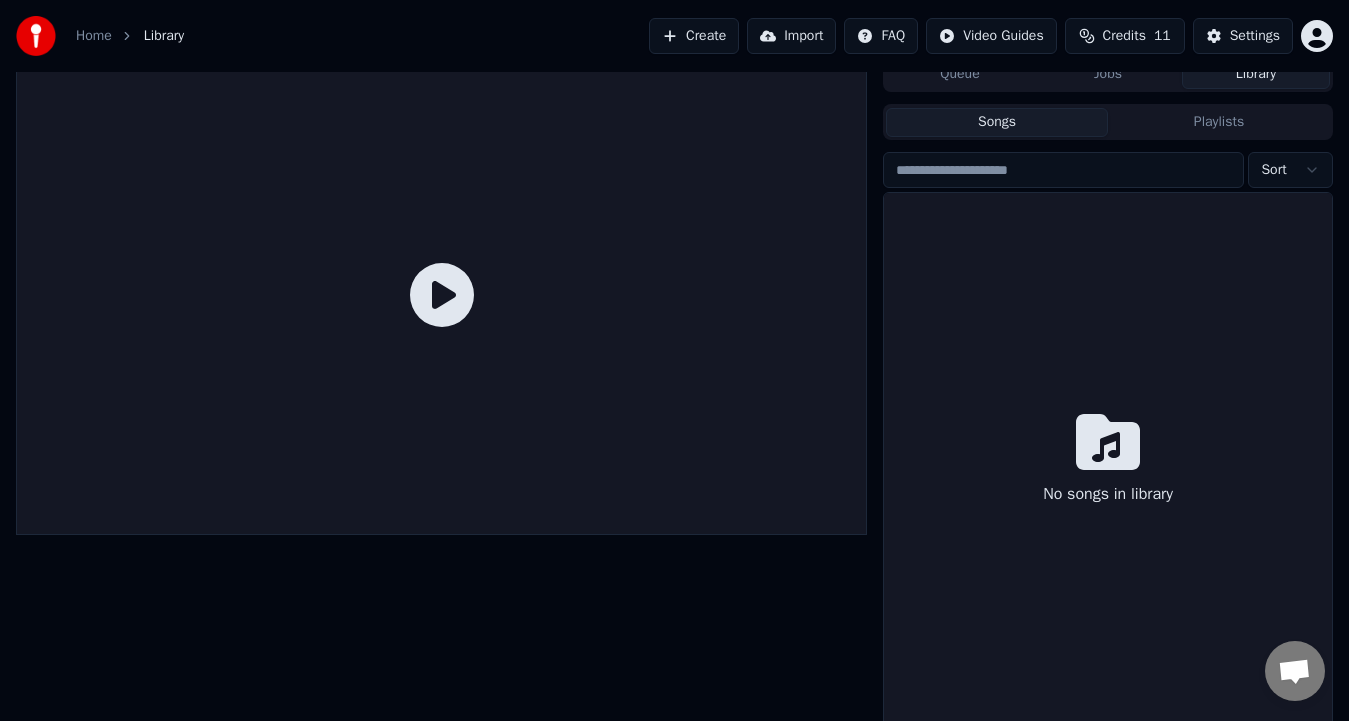 click on "No songs in library" at bounding box center [1108, 462] 